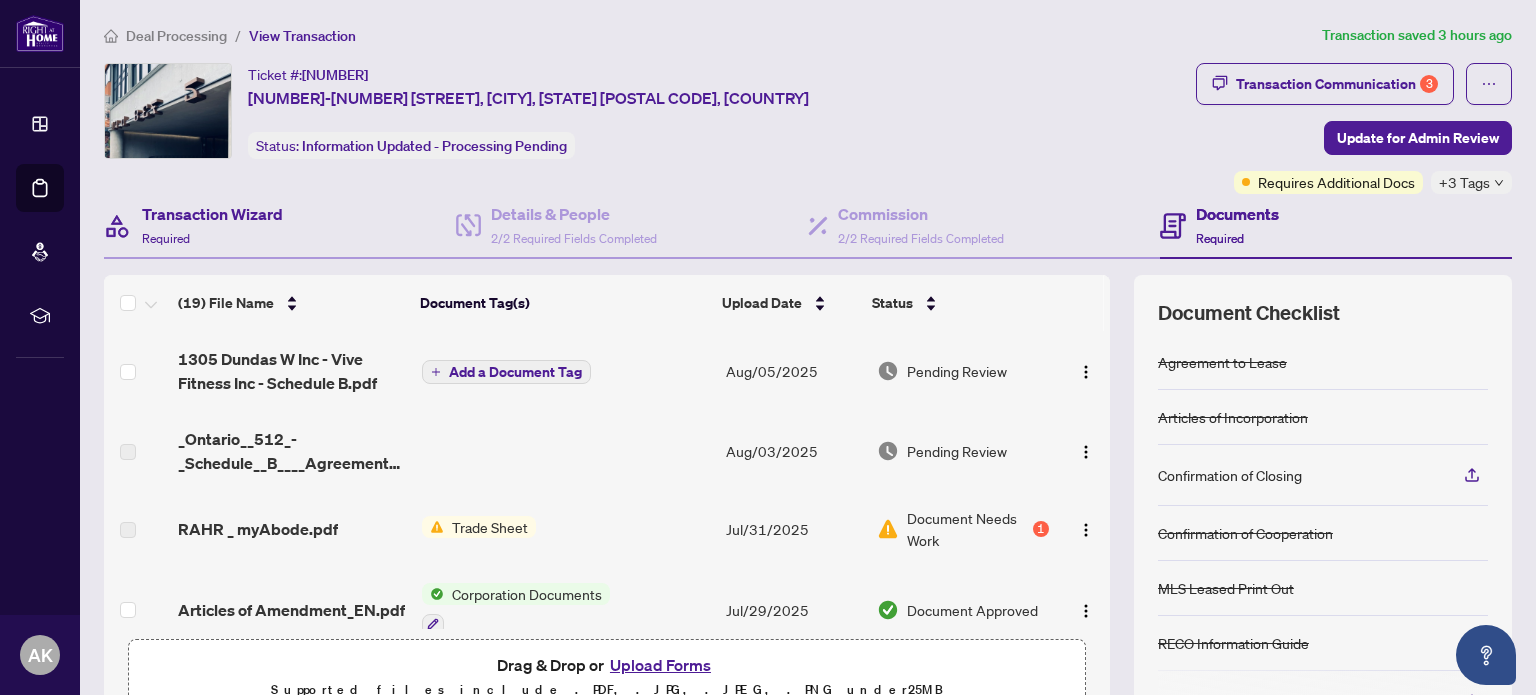 scroll, scrollTop: 0, scrollLeft: 0, axis: both 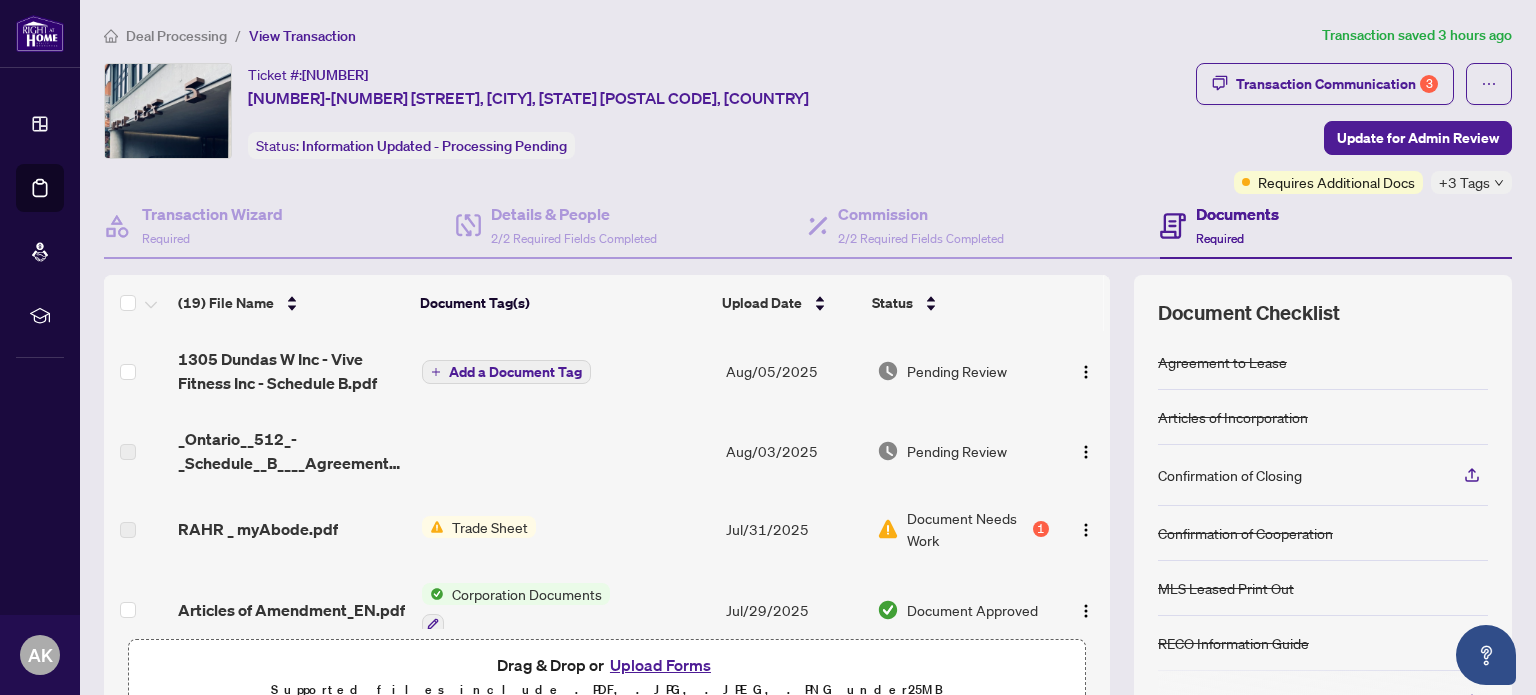 click on "Deal Processing" at bounding box center [176, 36] 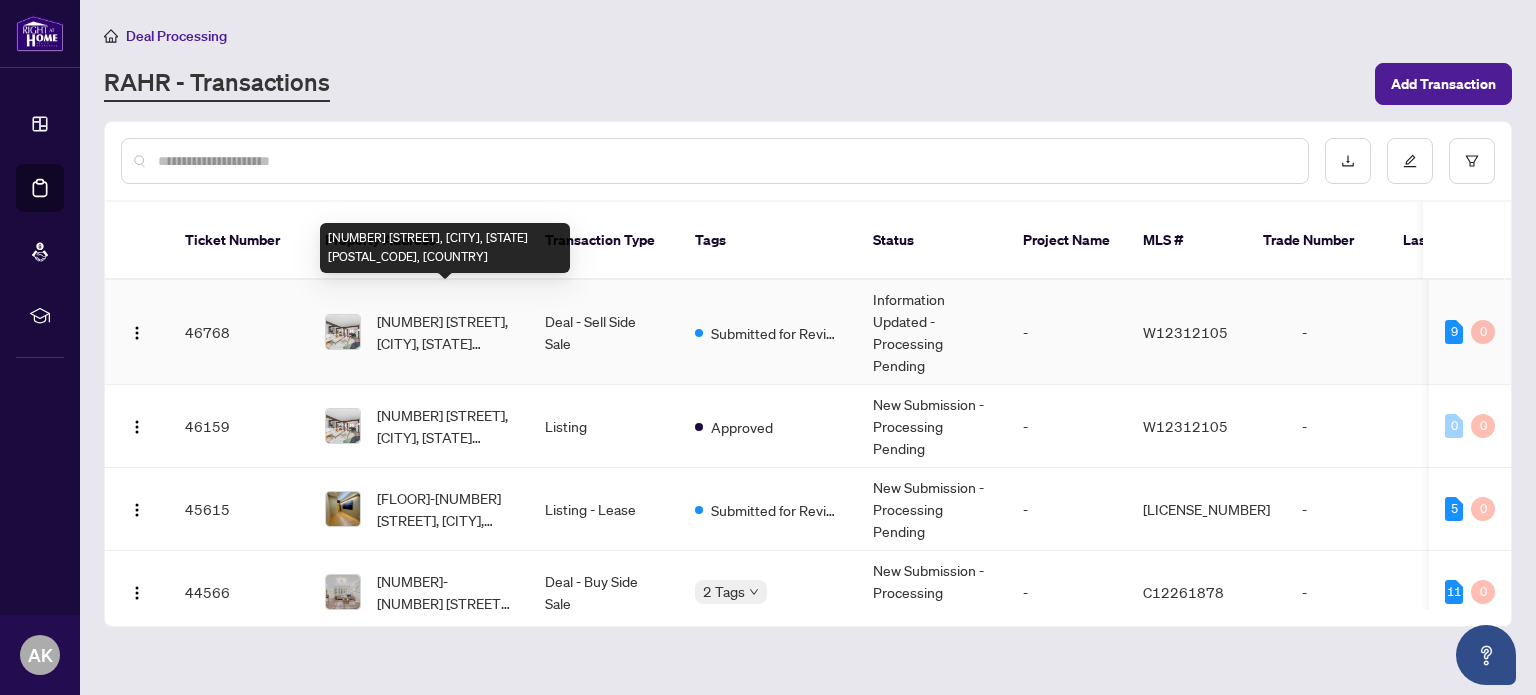 click on "[NUMBER] [STREET], [CITY], [STATE] [POSTAL_CODE], [COUNTRY]" at bounding box center [445, 332] 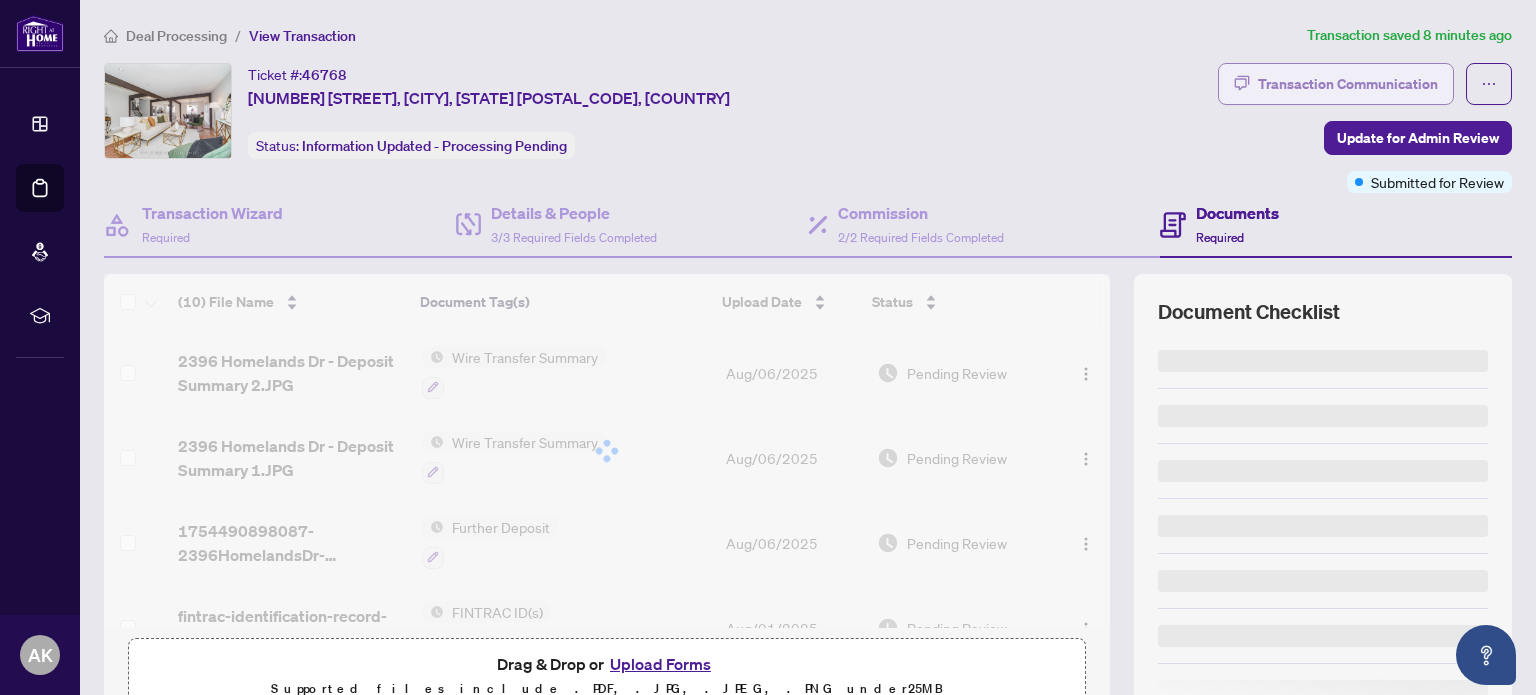 click on "Transaction Communication" at bounding box center [1348, 84] 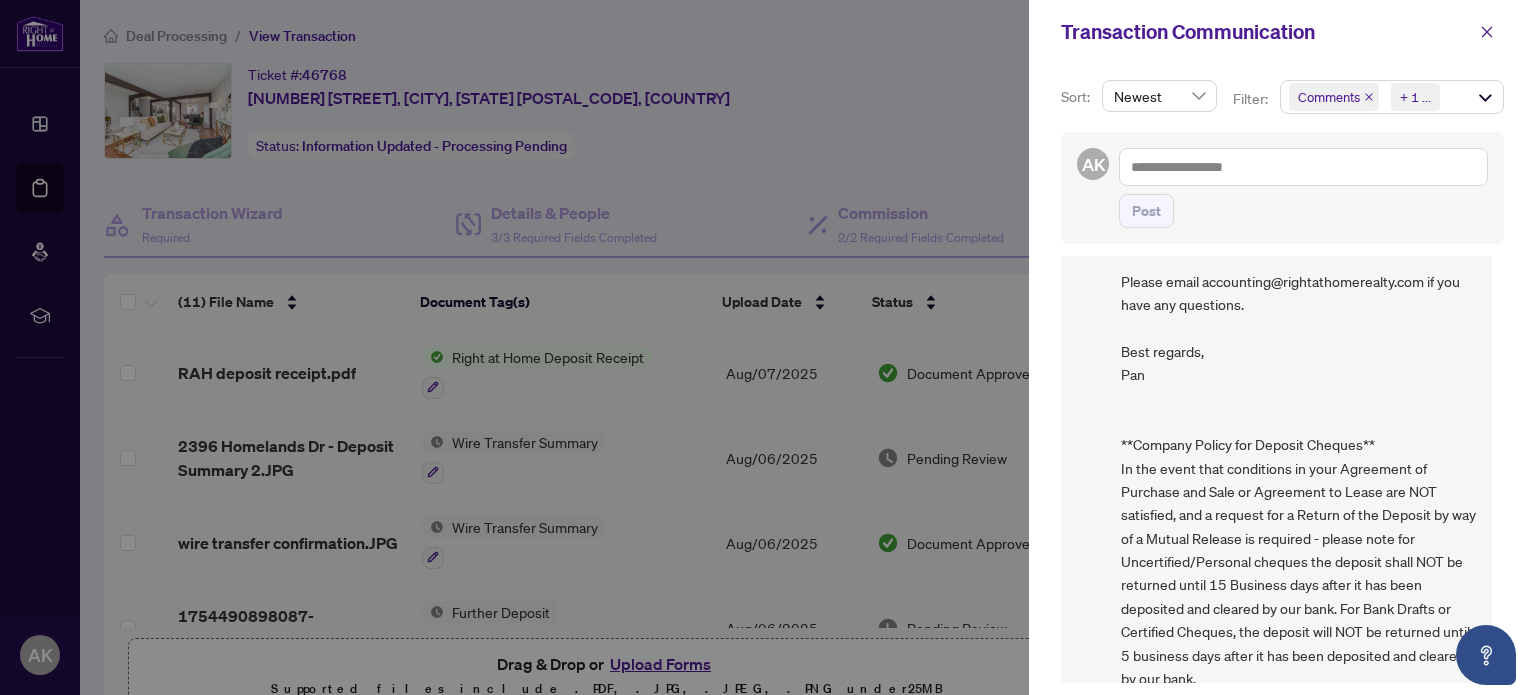 scroll, scrollTop: 178, scrollLeft: 0, axis: vertical 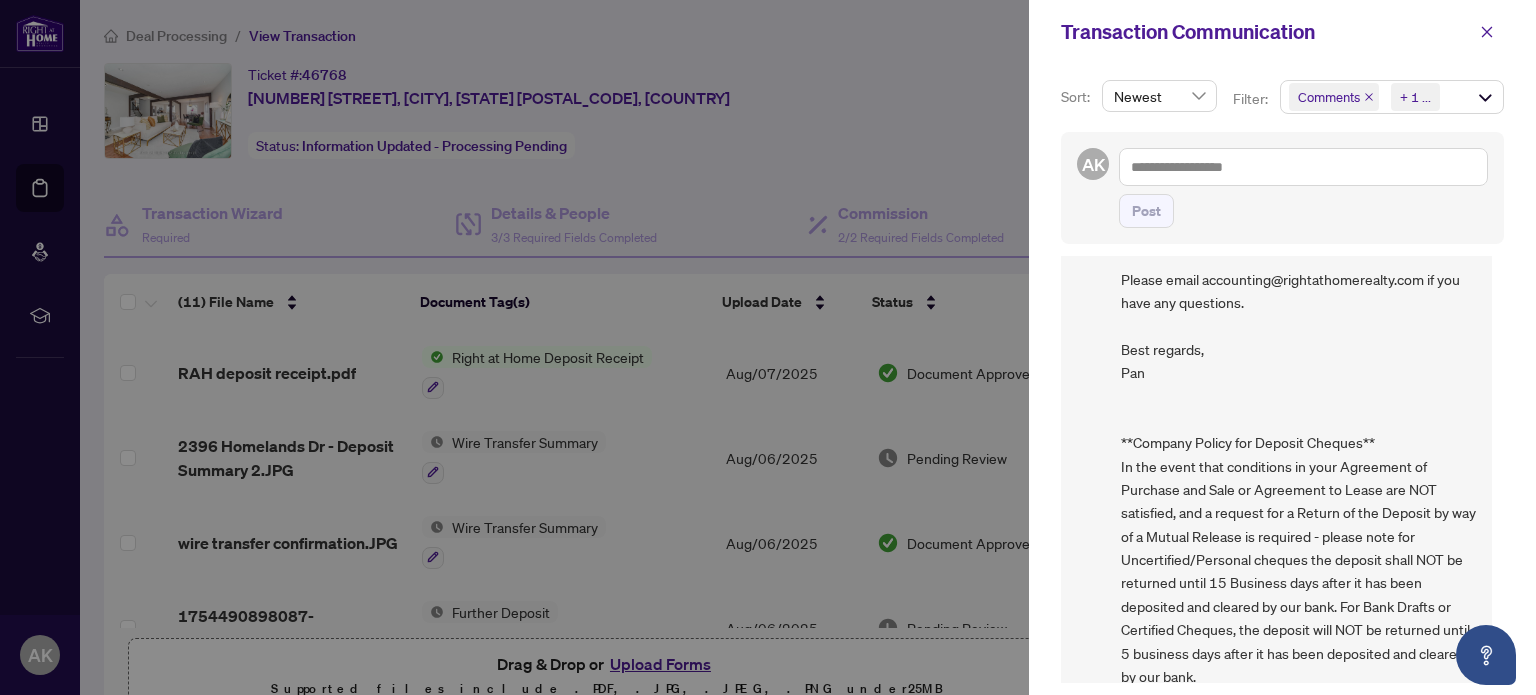 click at bounding box center [768, 347] 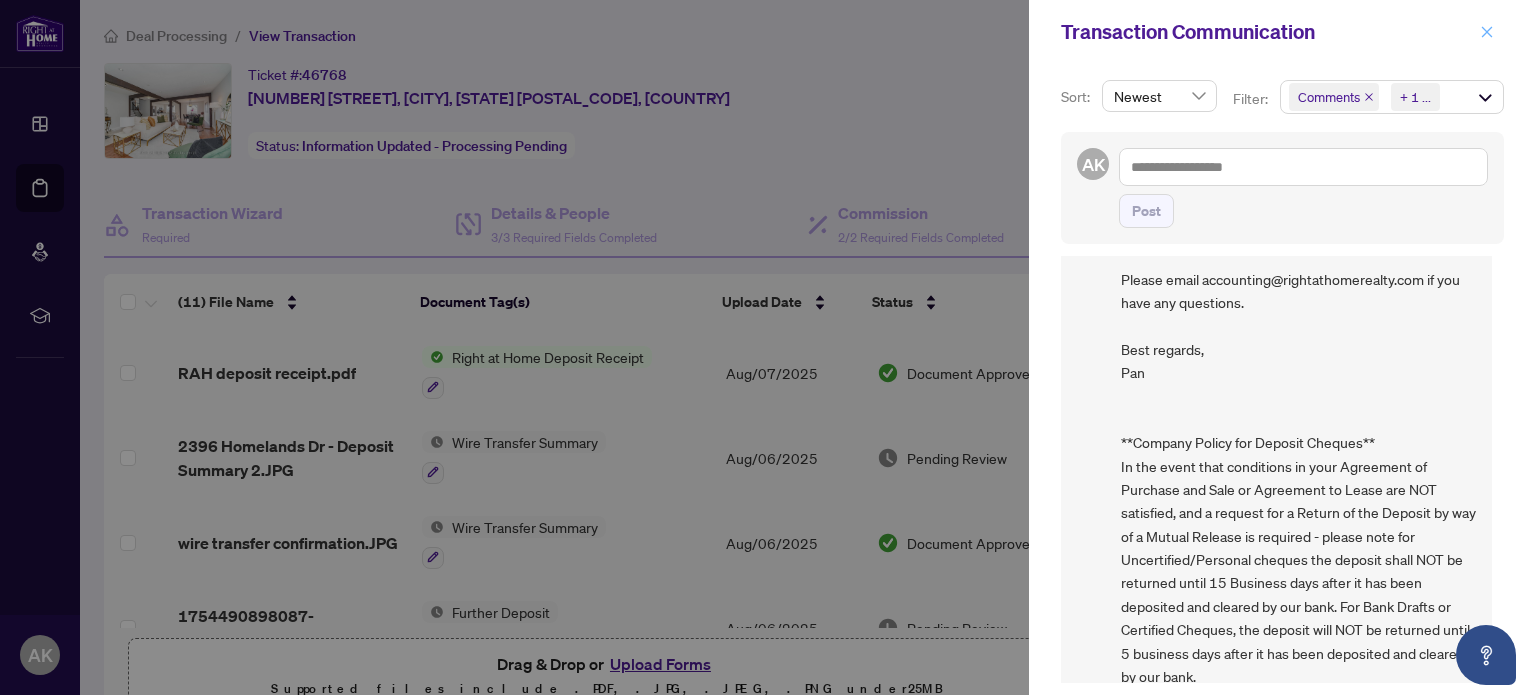 click 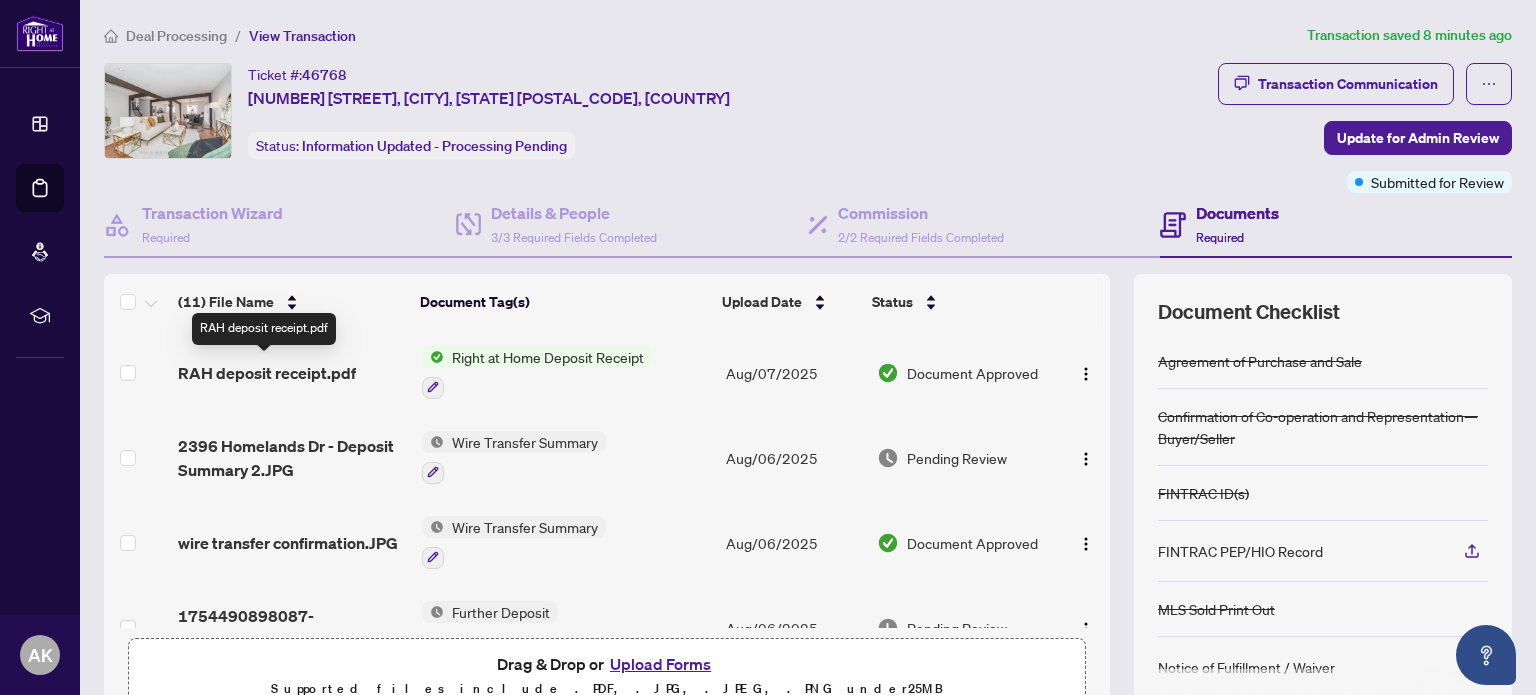 click on "RAH deposit receipt.pdf" at bounding box center (267, 373) 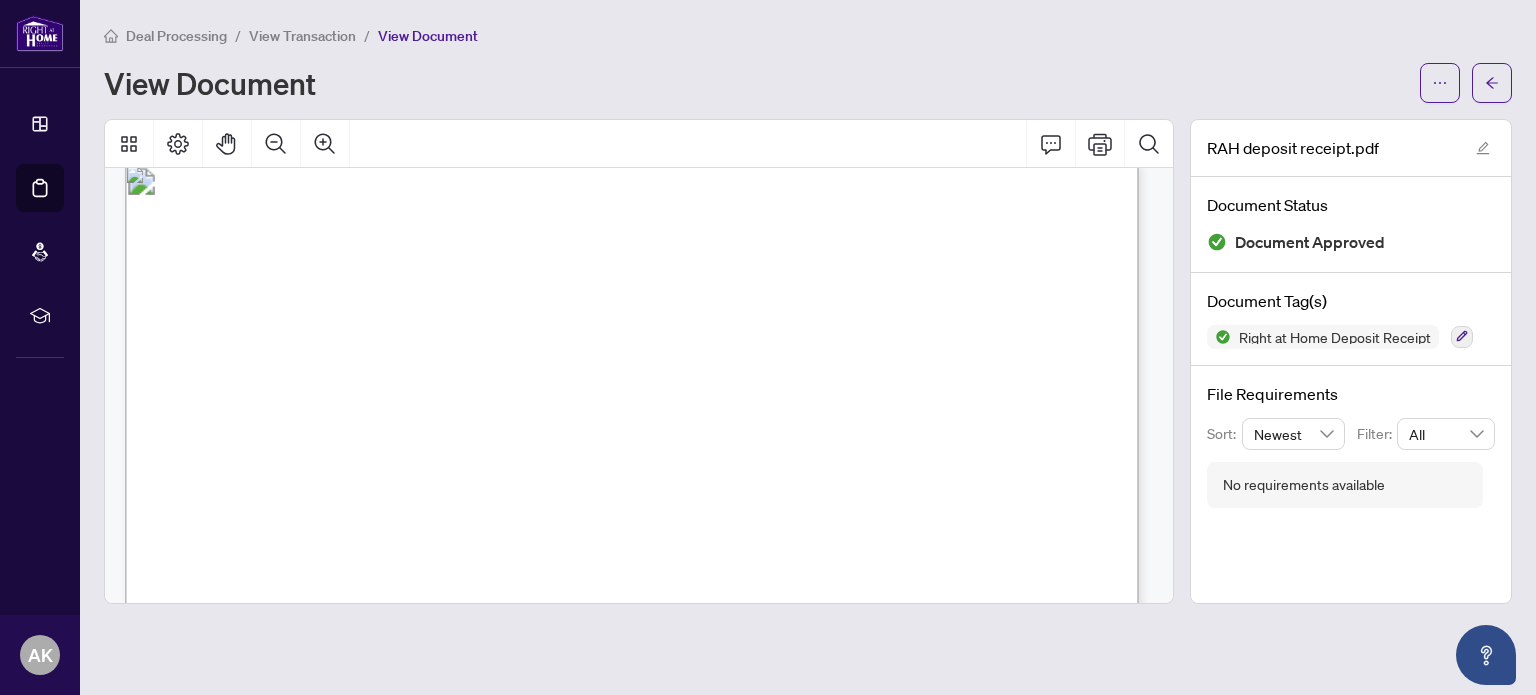 scroll, scrollTop: 0, scrollLeft: 0, axis: both 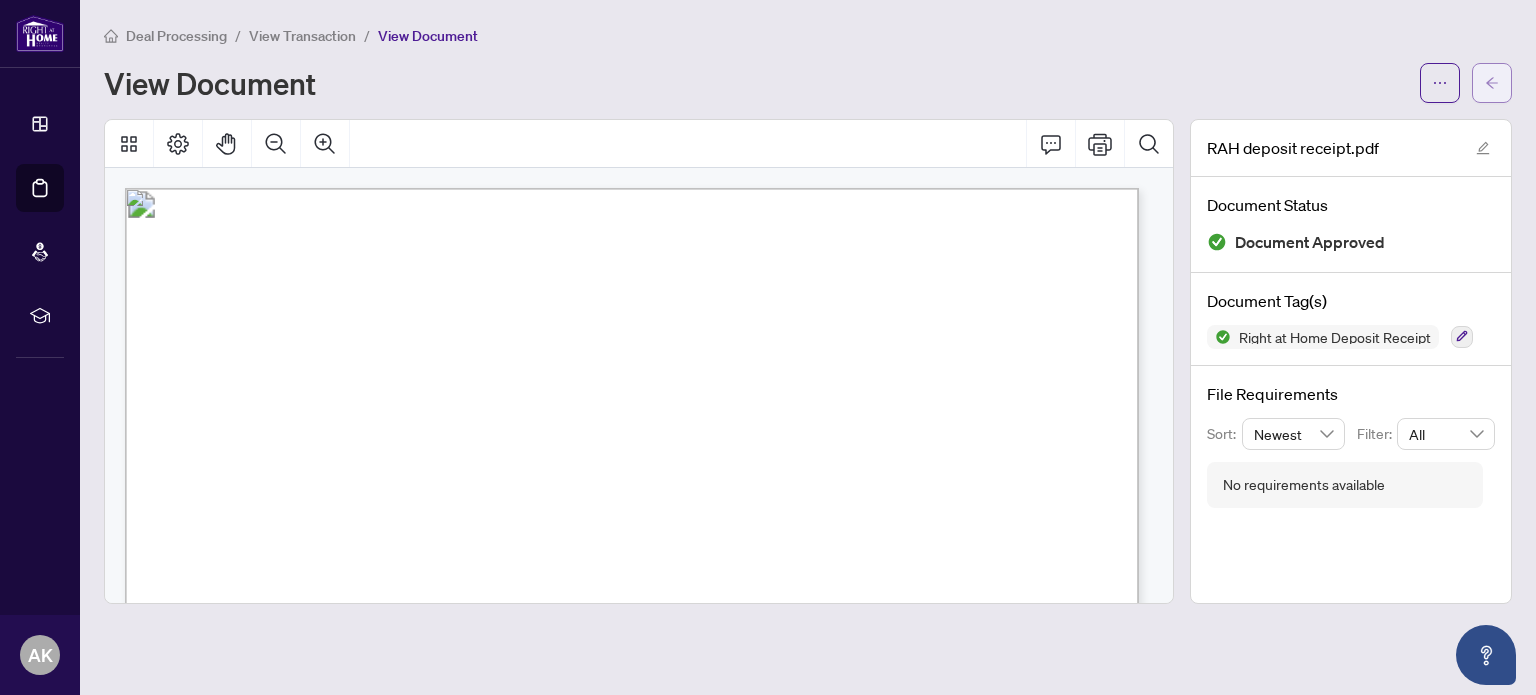 click at bounding box center (1492, 83) 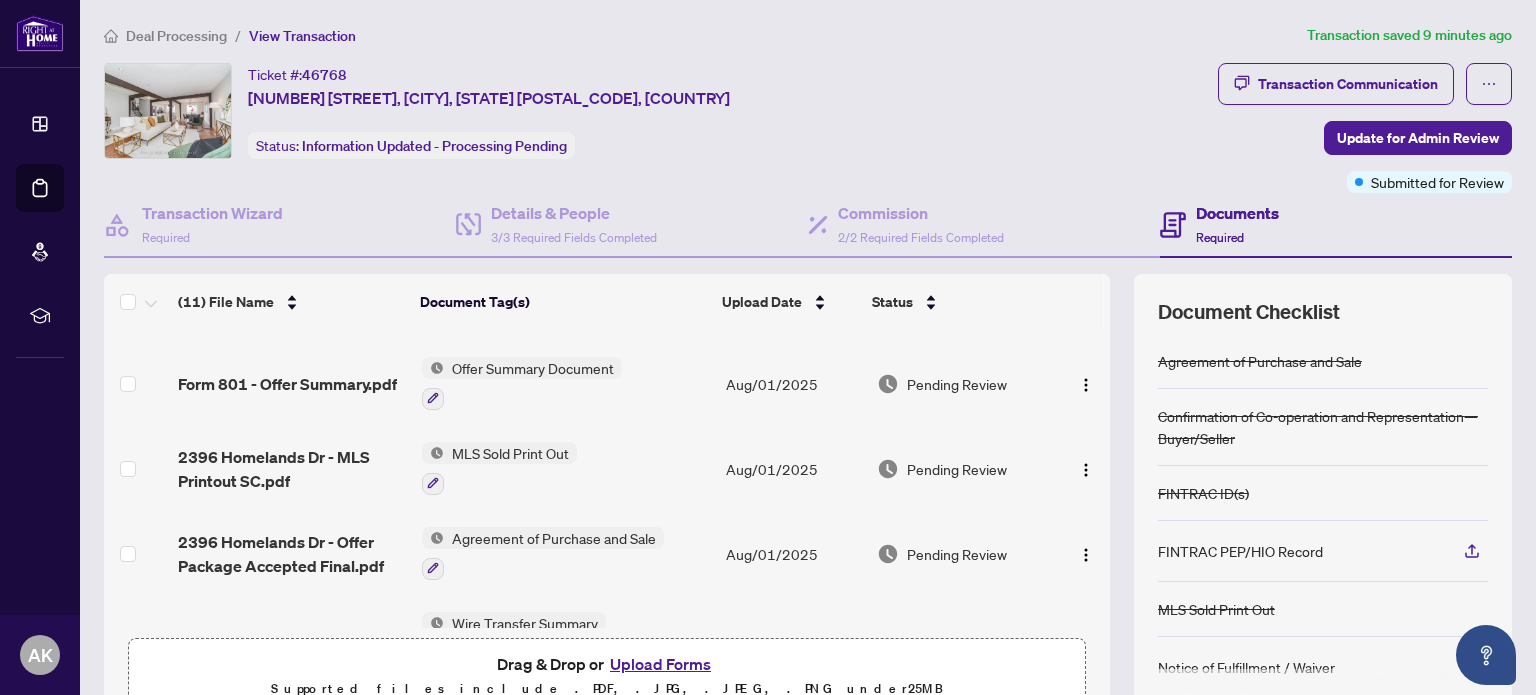scroll, scrollTop: 636, scrollLeft: 0, axis: vertical 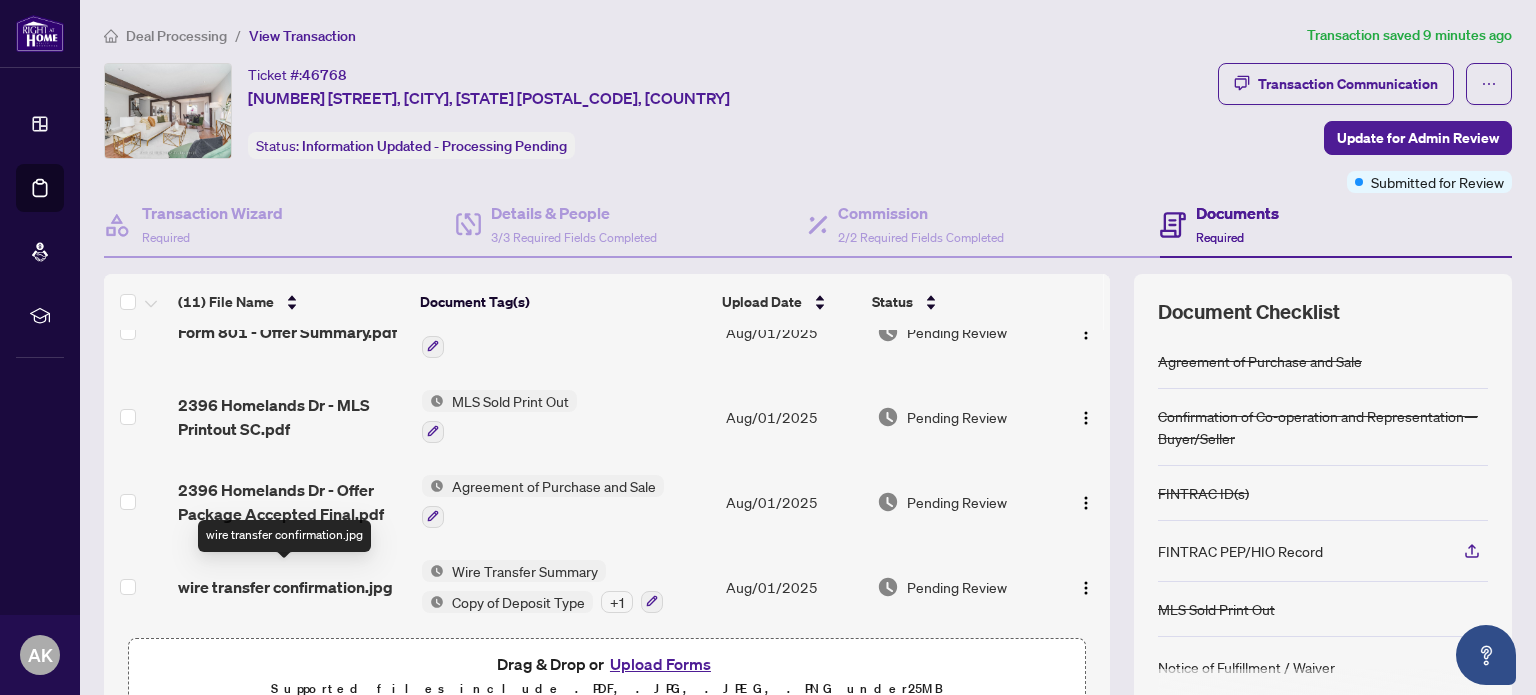 click on "wire transfer confirmation.jpg" at bounding box center (285, 587) 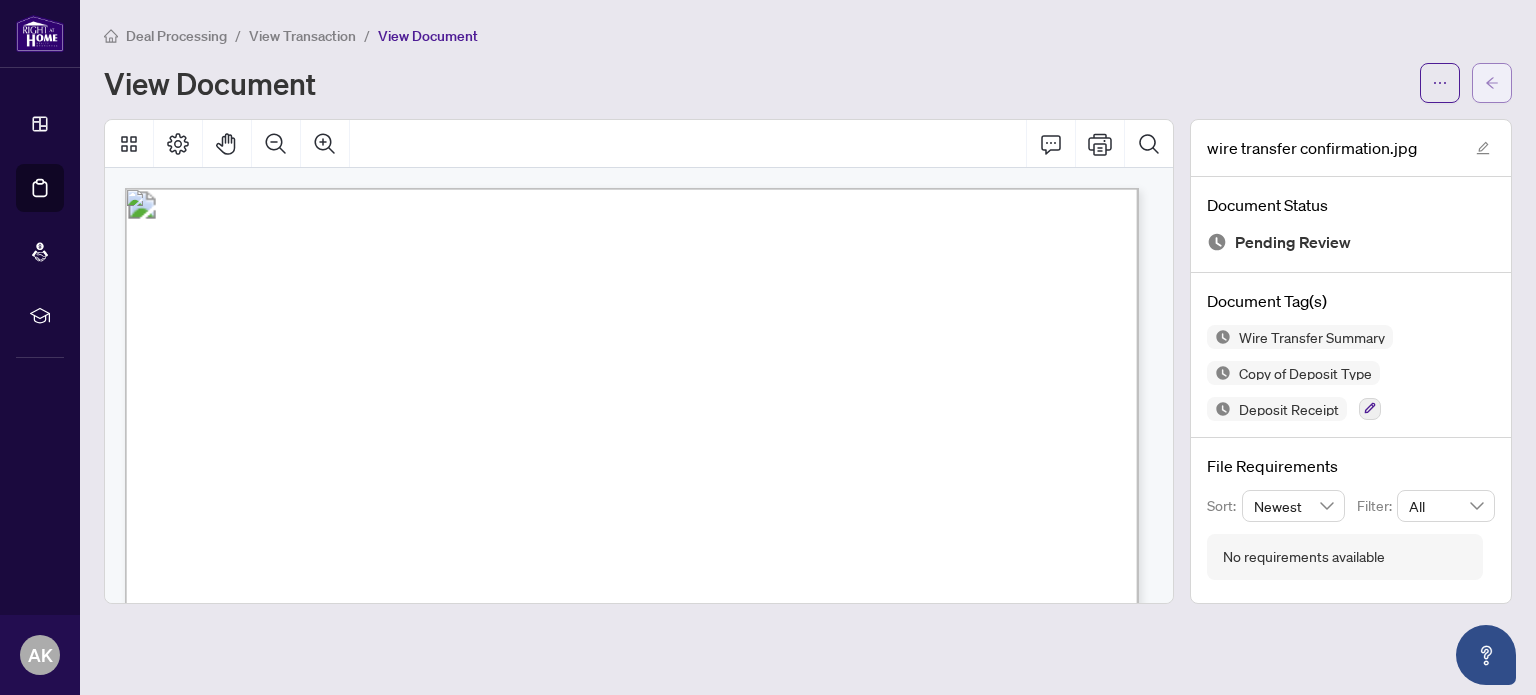 click at bounding box center (1492, 83) 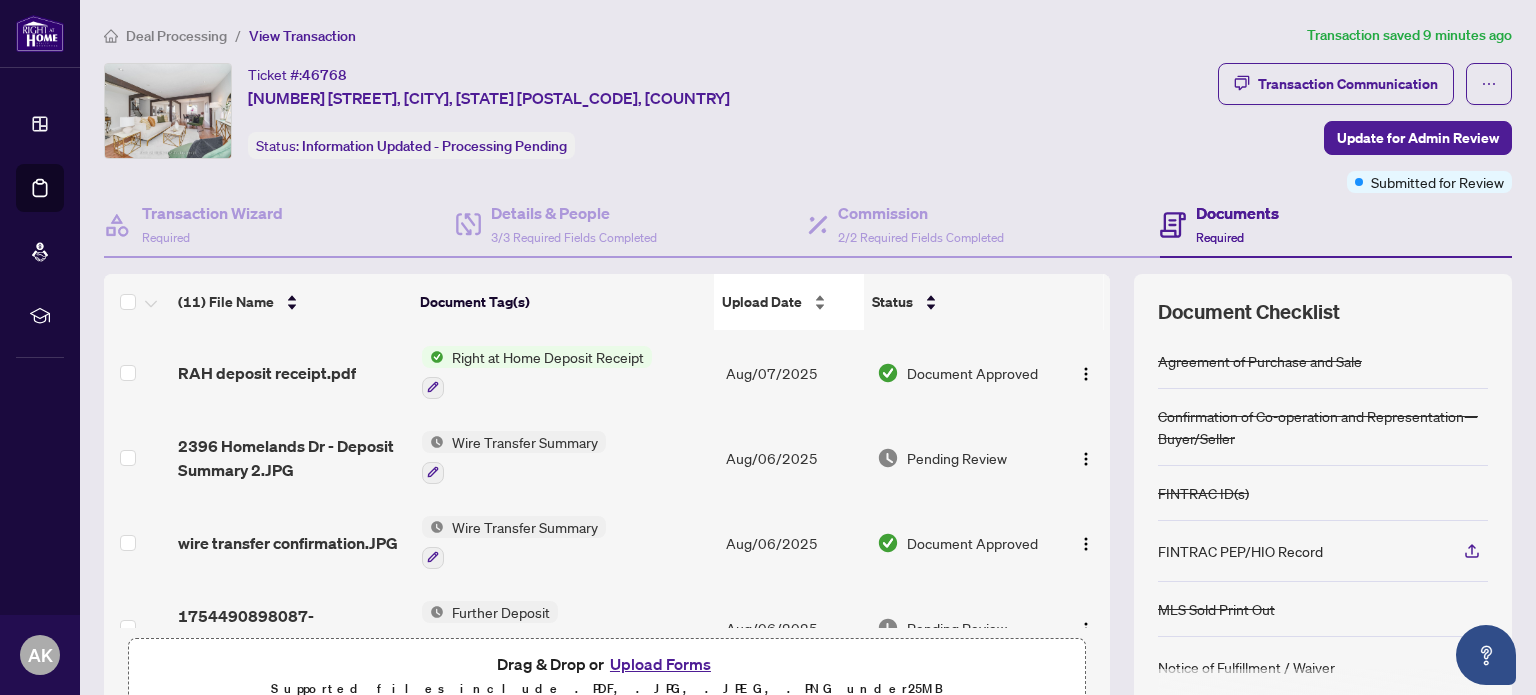 click on "Upload Date" at bounding box center [788, 302] 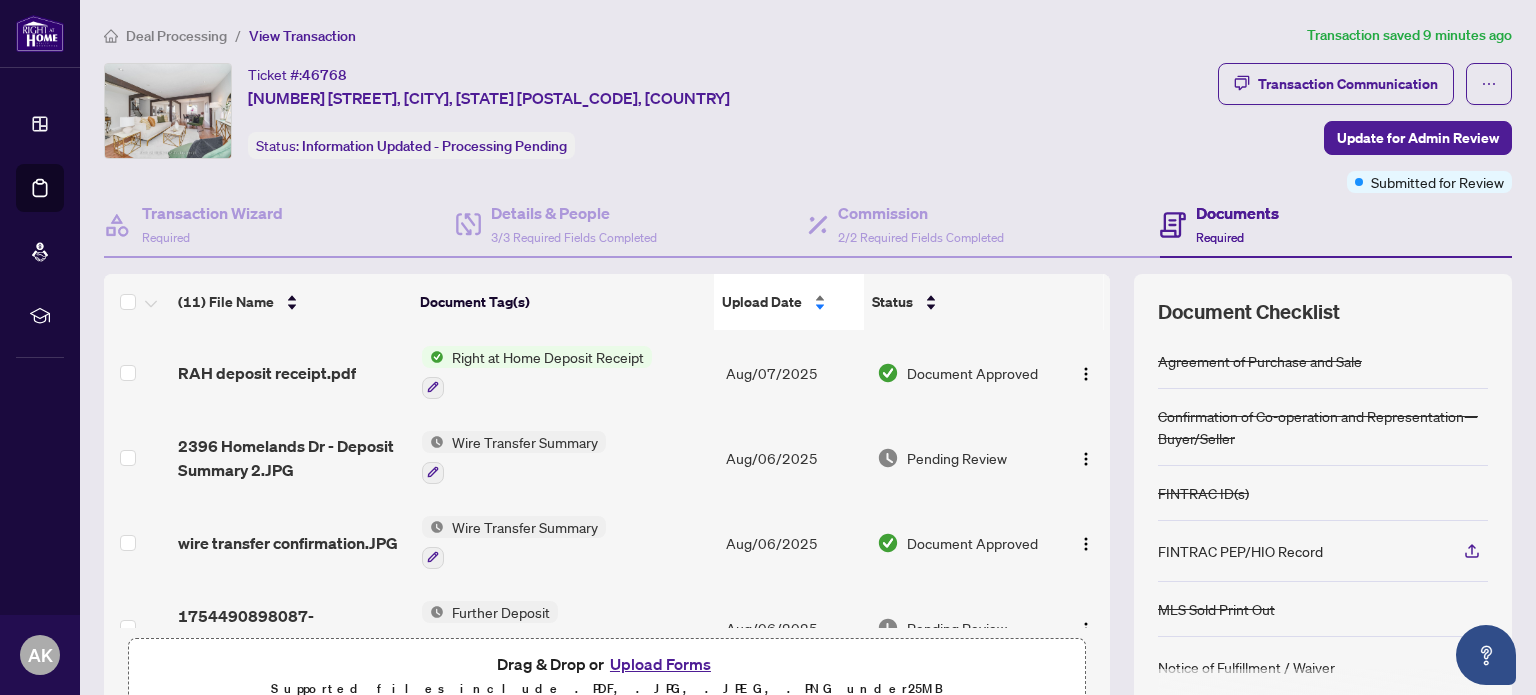 click on "Upload Date" at bounding box center (788, 302) 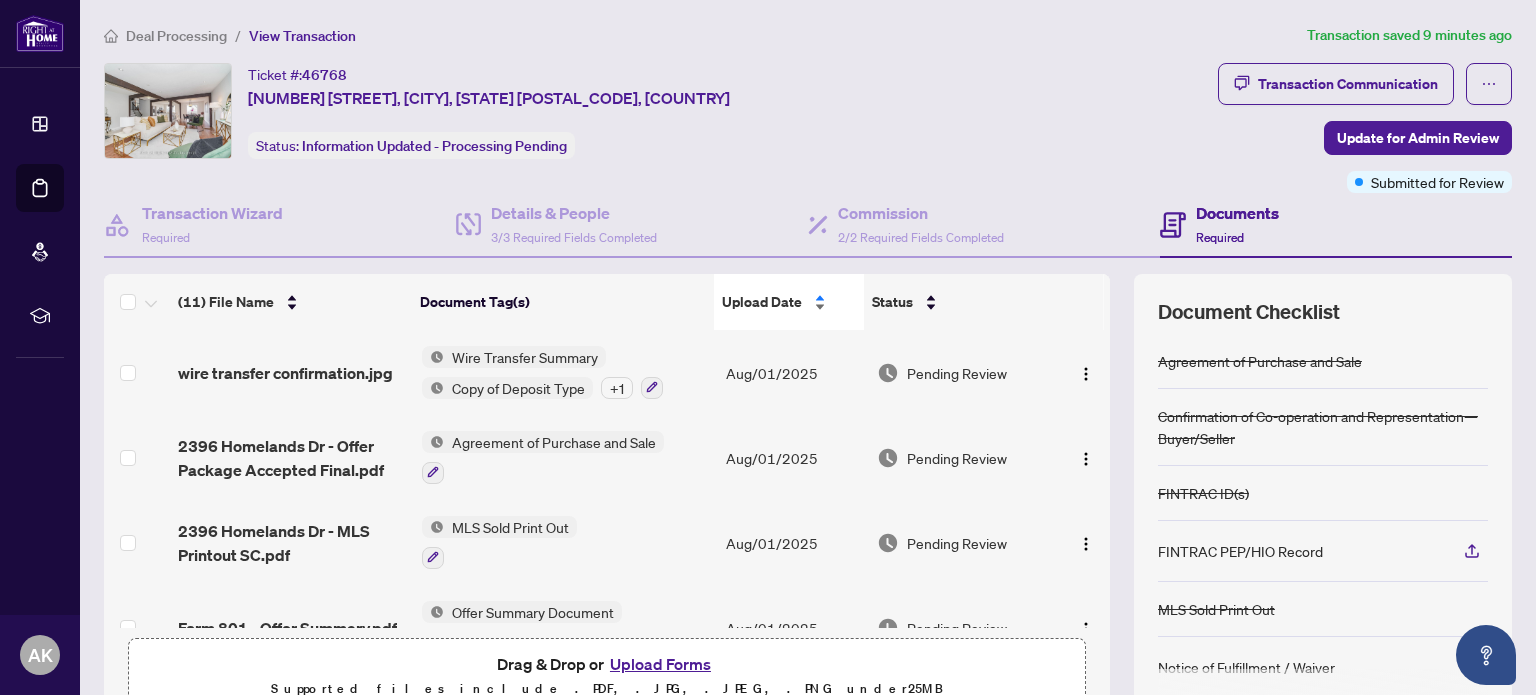 click on "Upload Date" at bounding box center [788, 302] 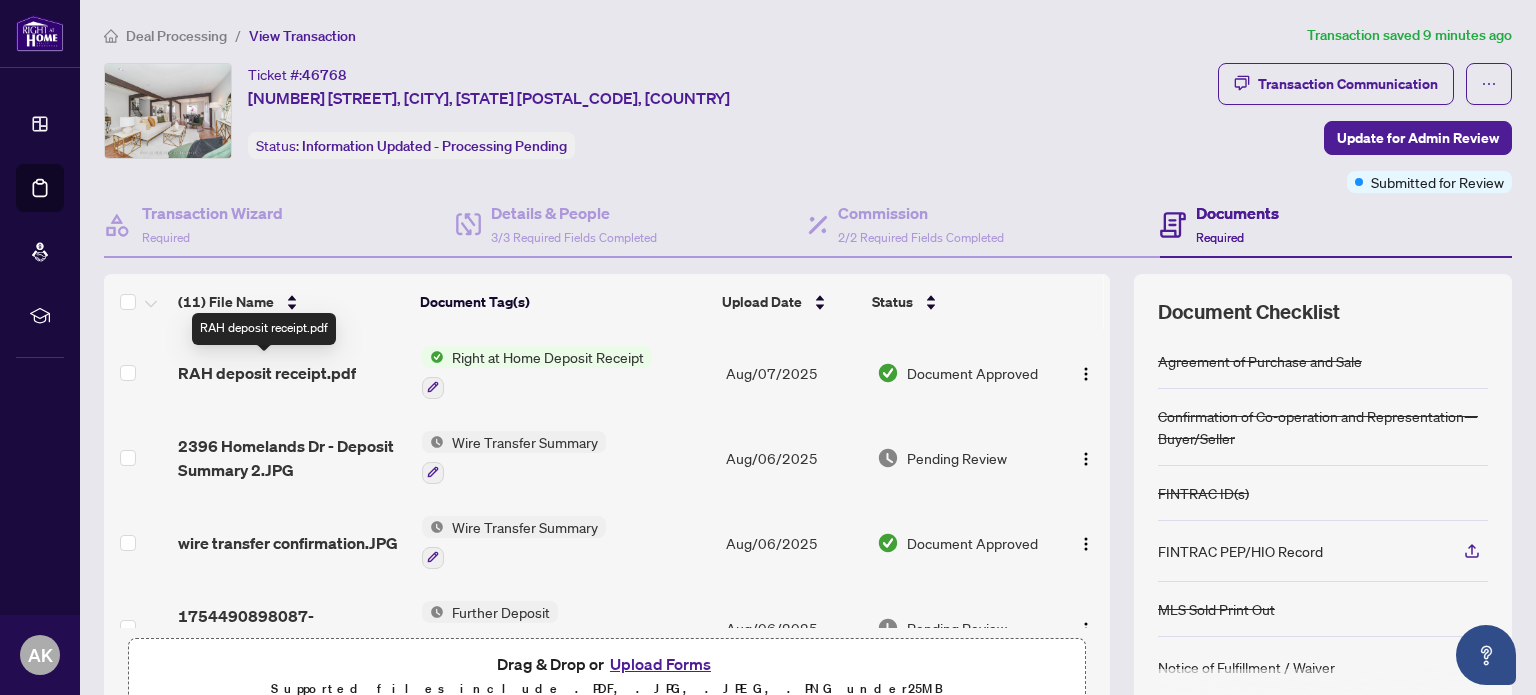 click on "RAH deposit receipt.pdf" at bounding box center [267, 373] 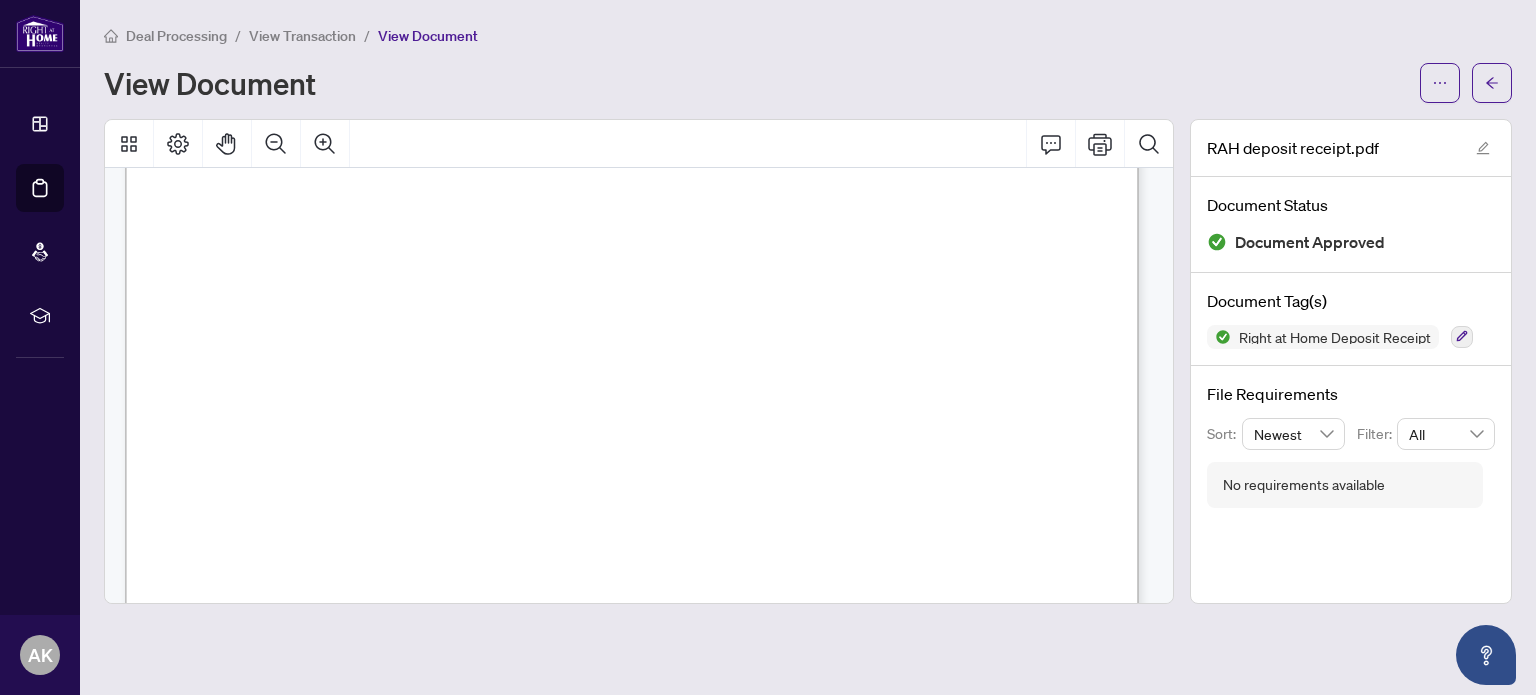 scroll, scrollTop: 487, scrollLeft: 0, axis: vertical 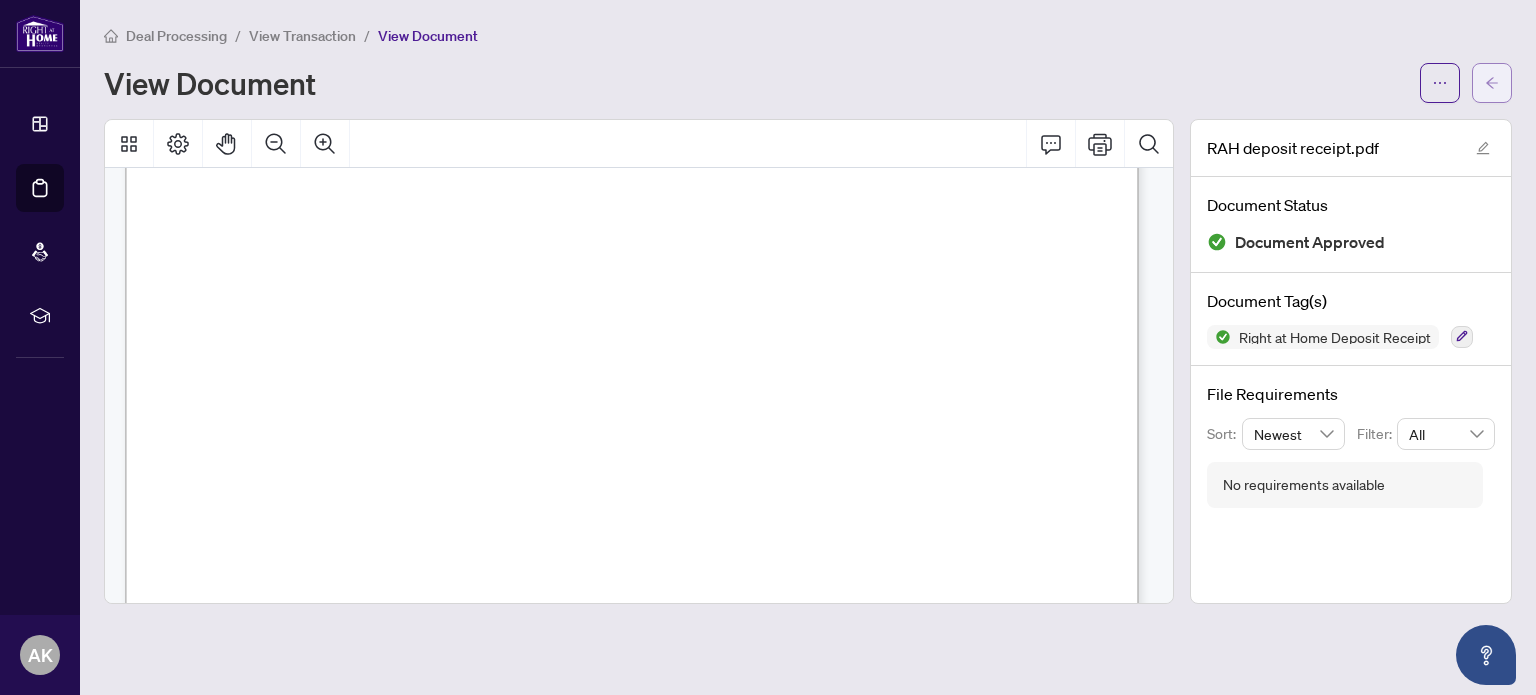 click 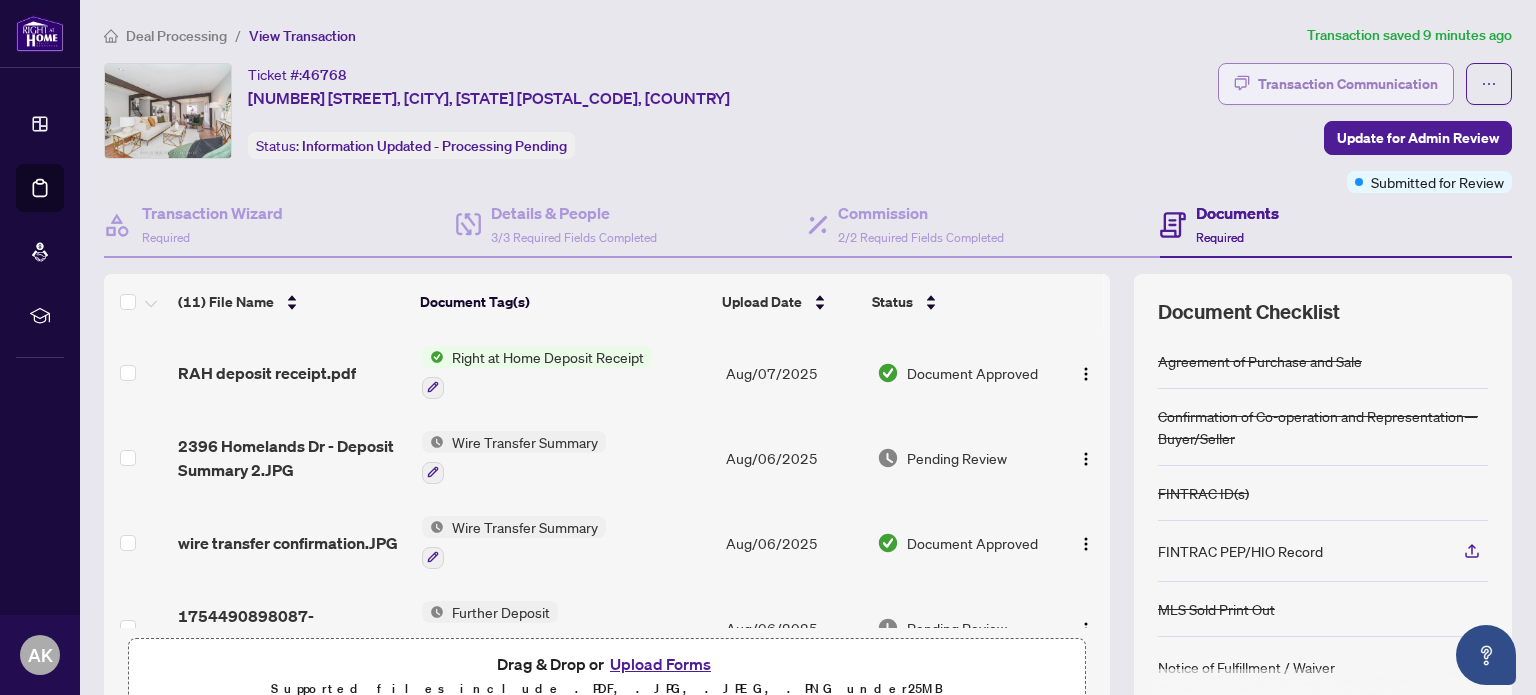 click on "Transaction Communication" at bounding box center (1348, 84) 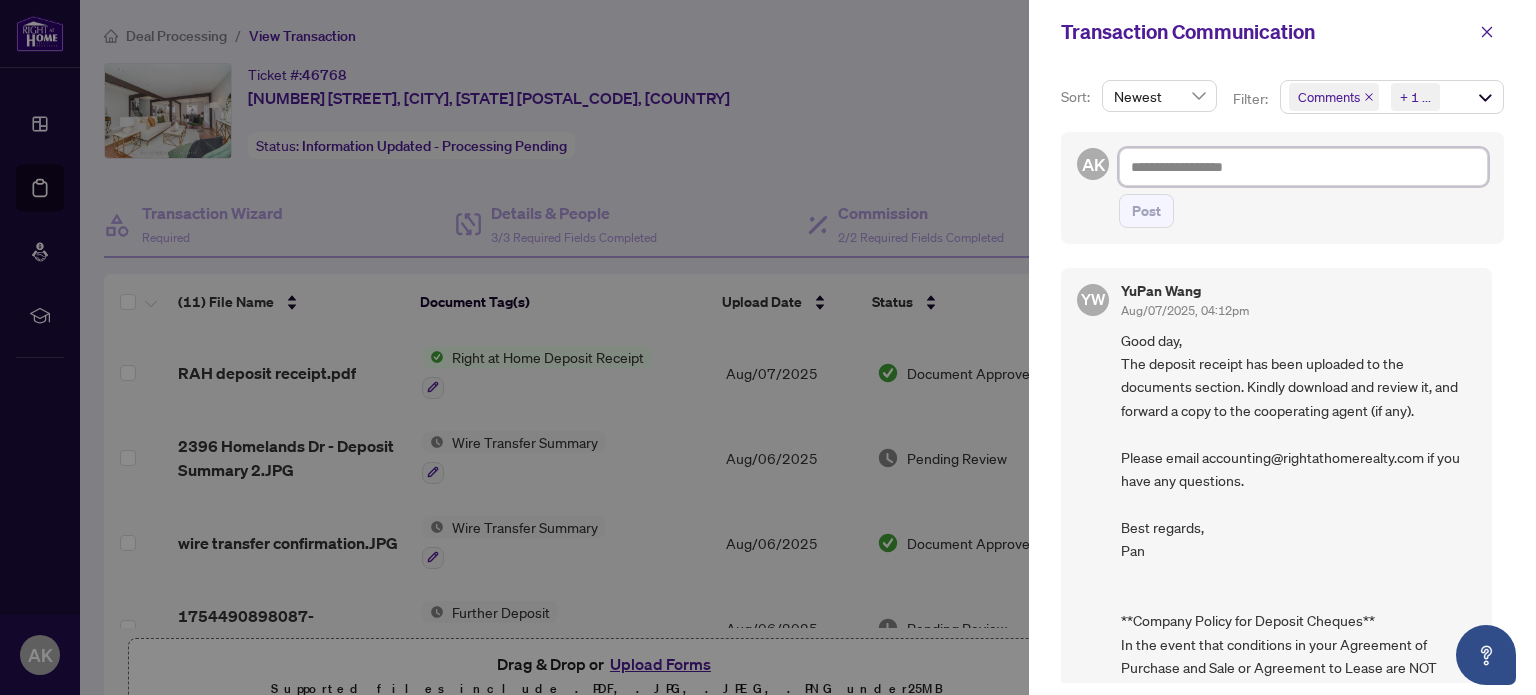 click at bounding box center [1303, 167] 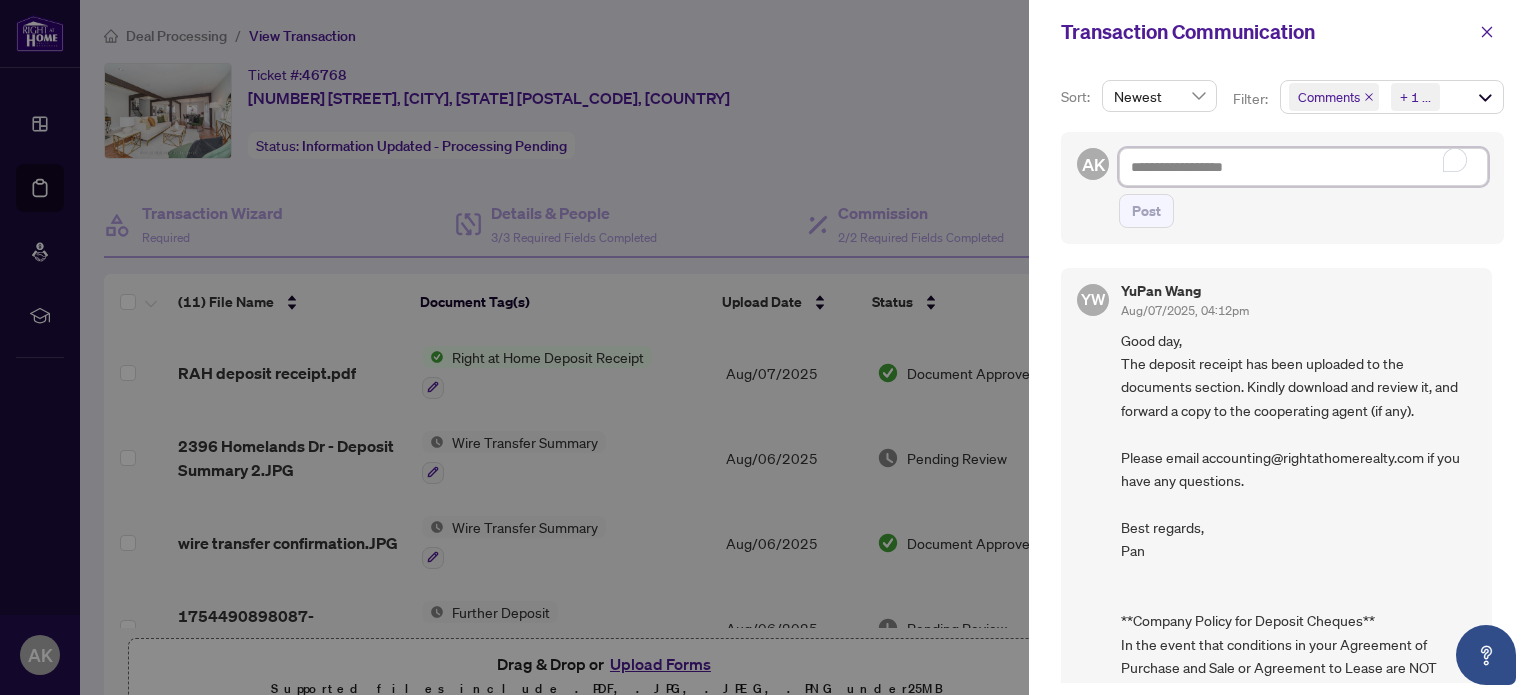 type on "*" 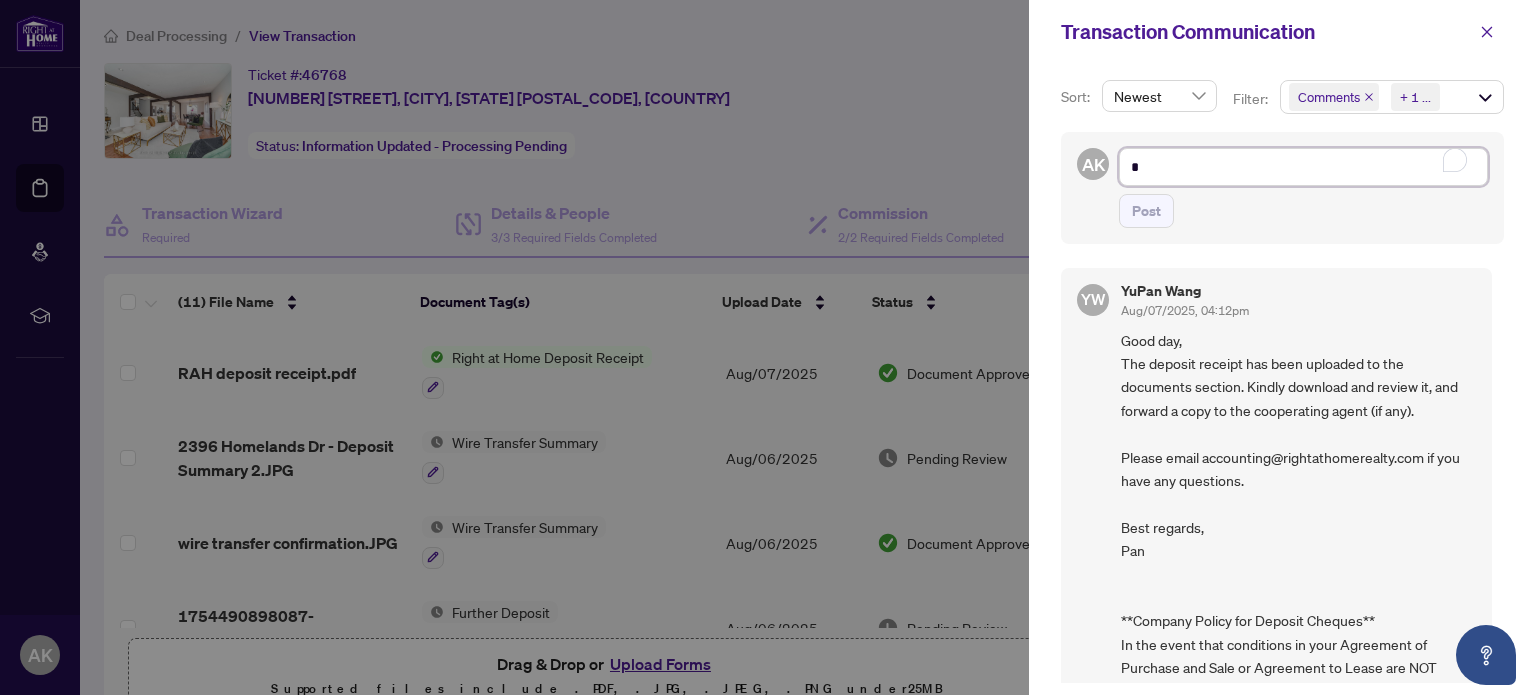 type on "**" 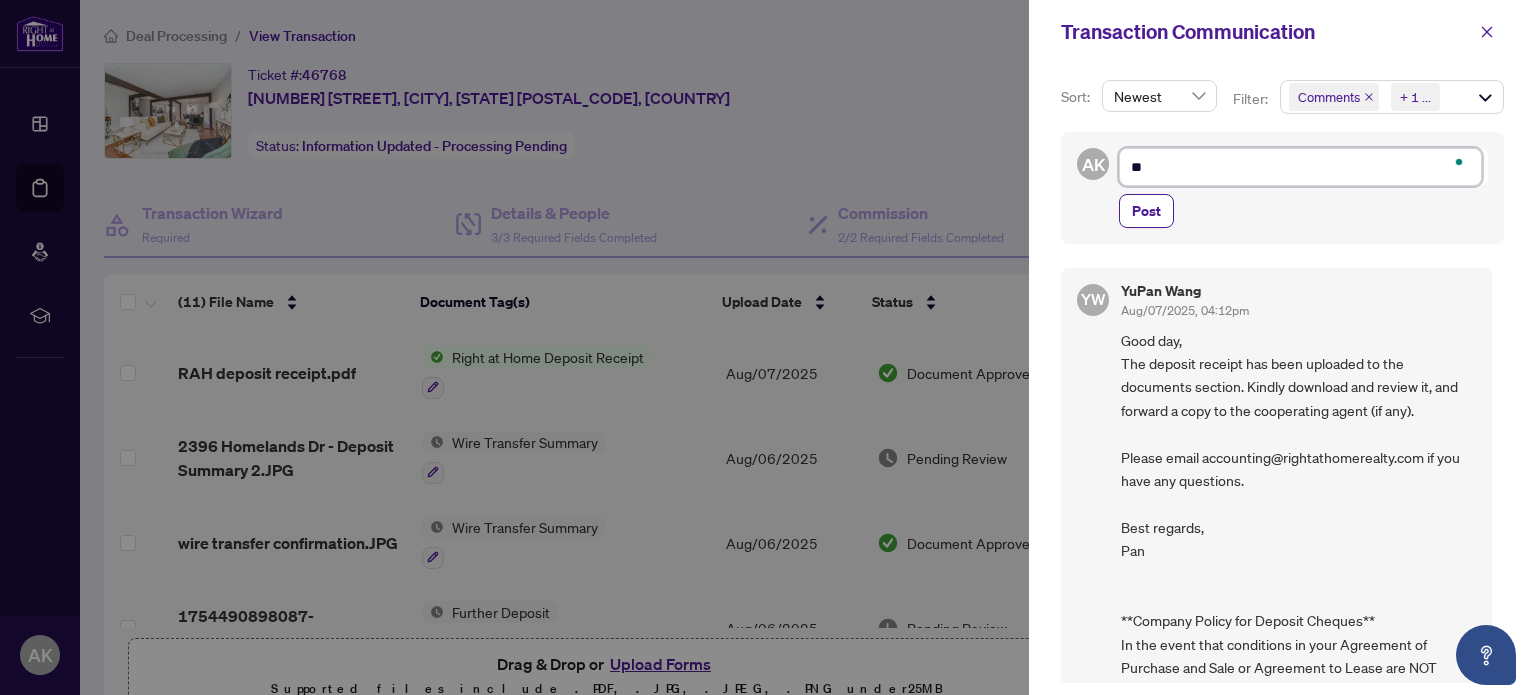 type on "*" 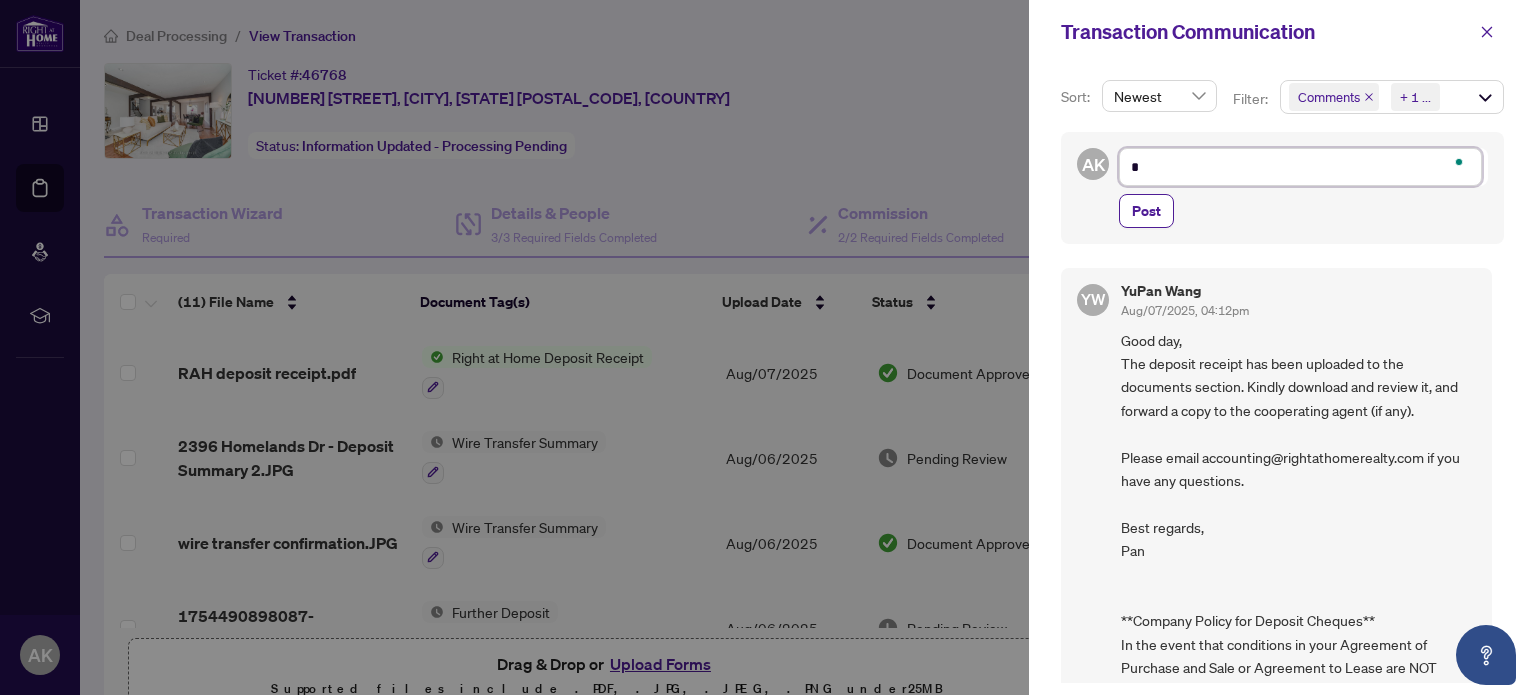 type on "**********" 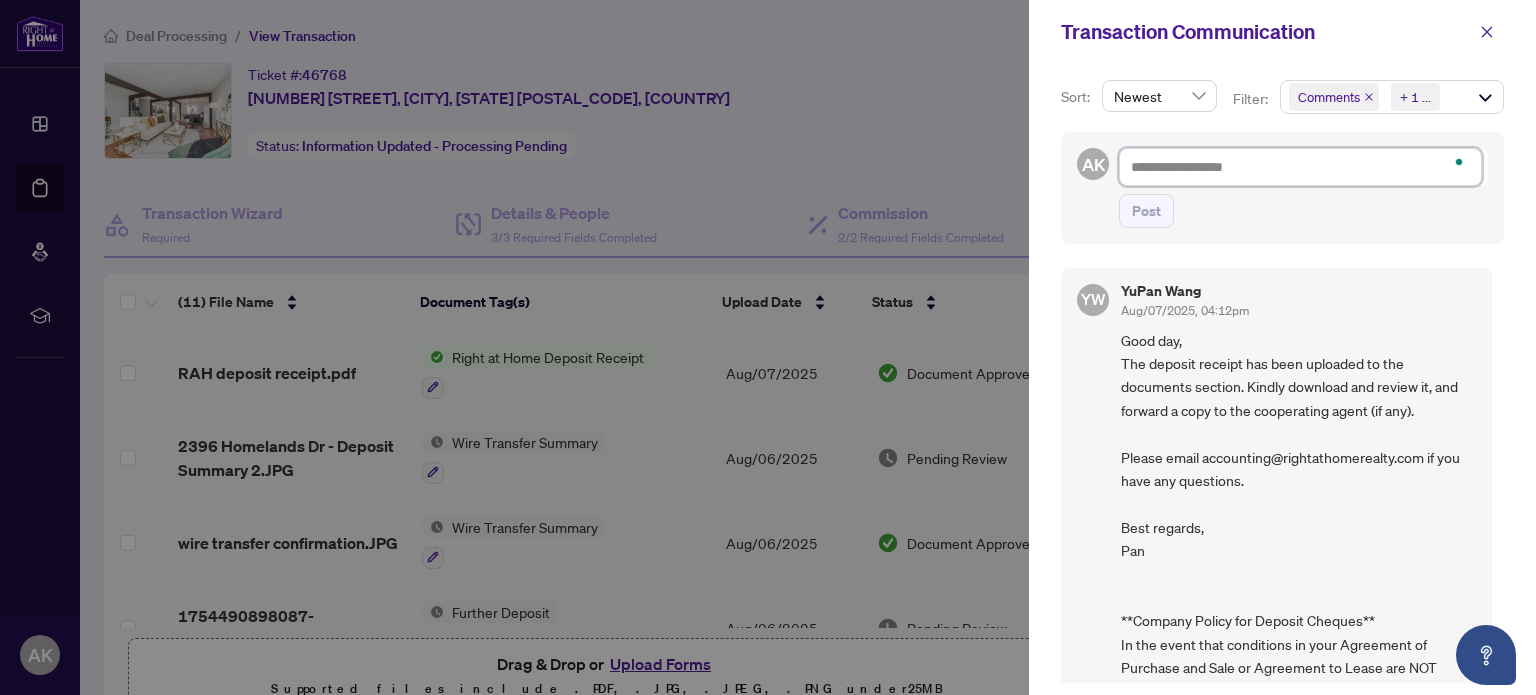 type on "*" 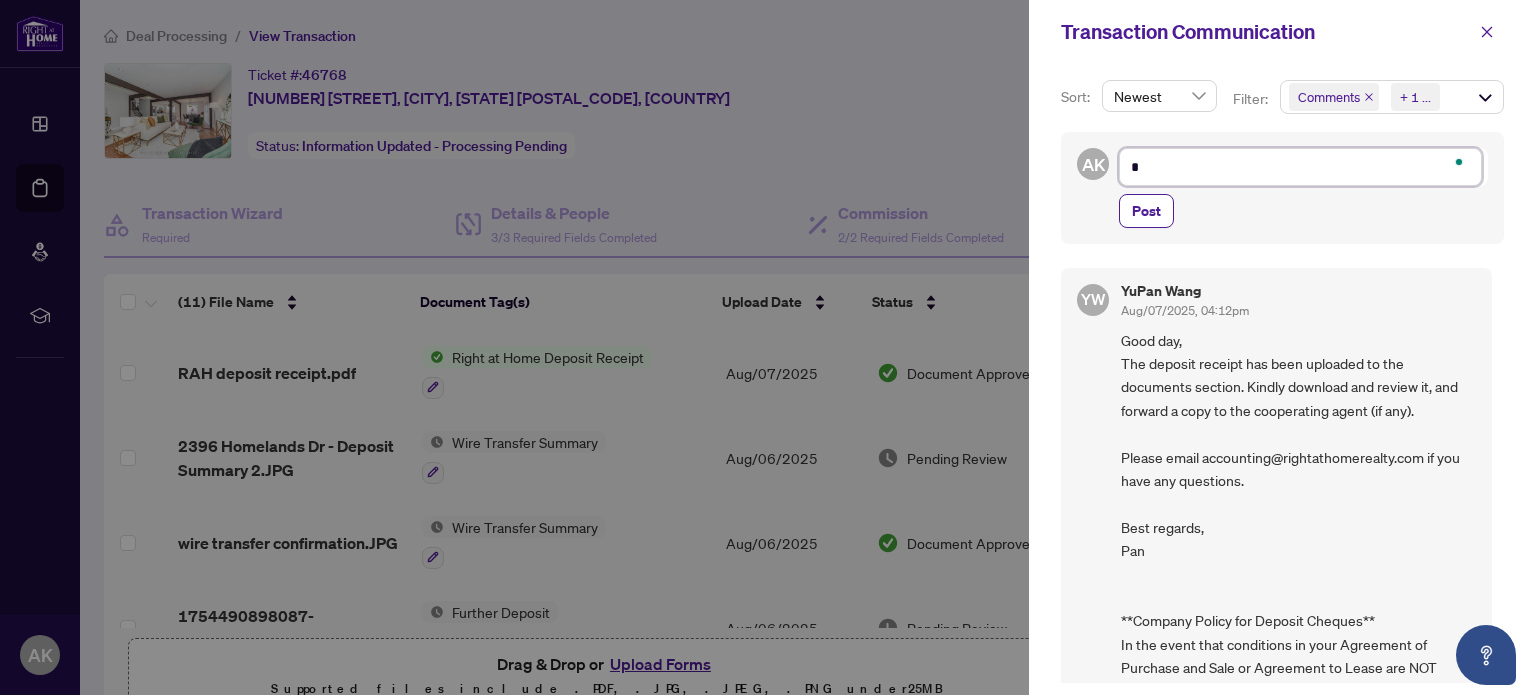 type on "**" 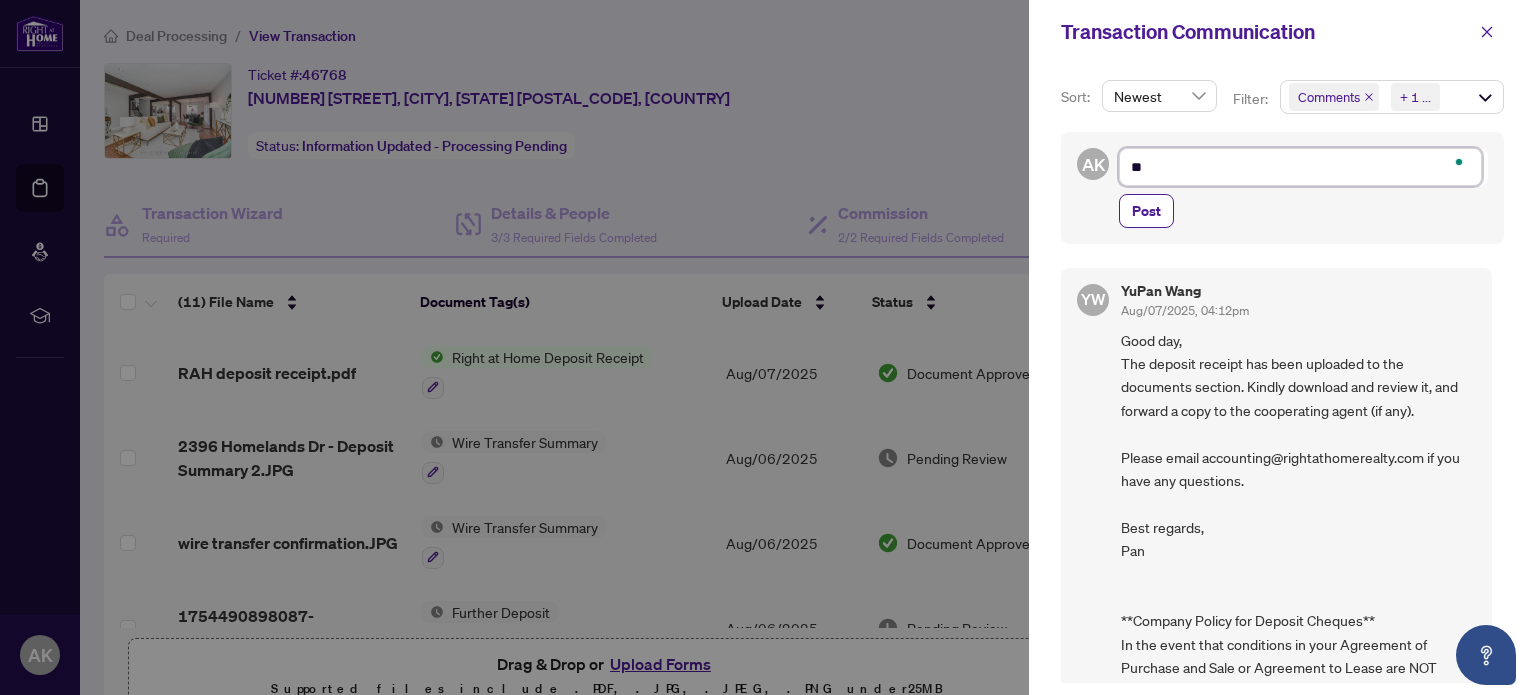 type on "**" 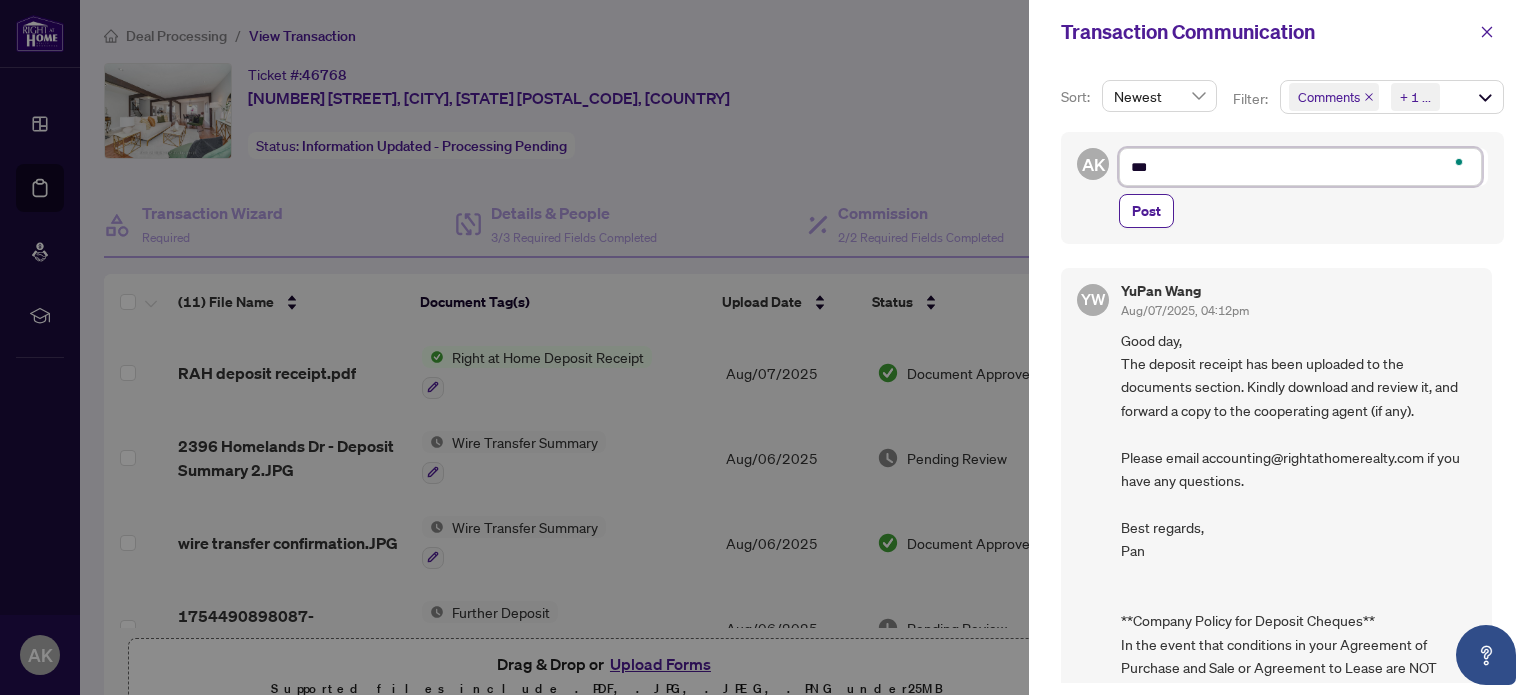 type on "****" 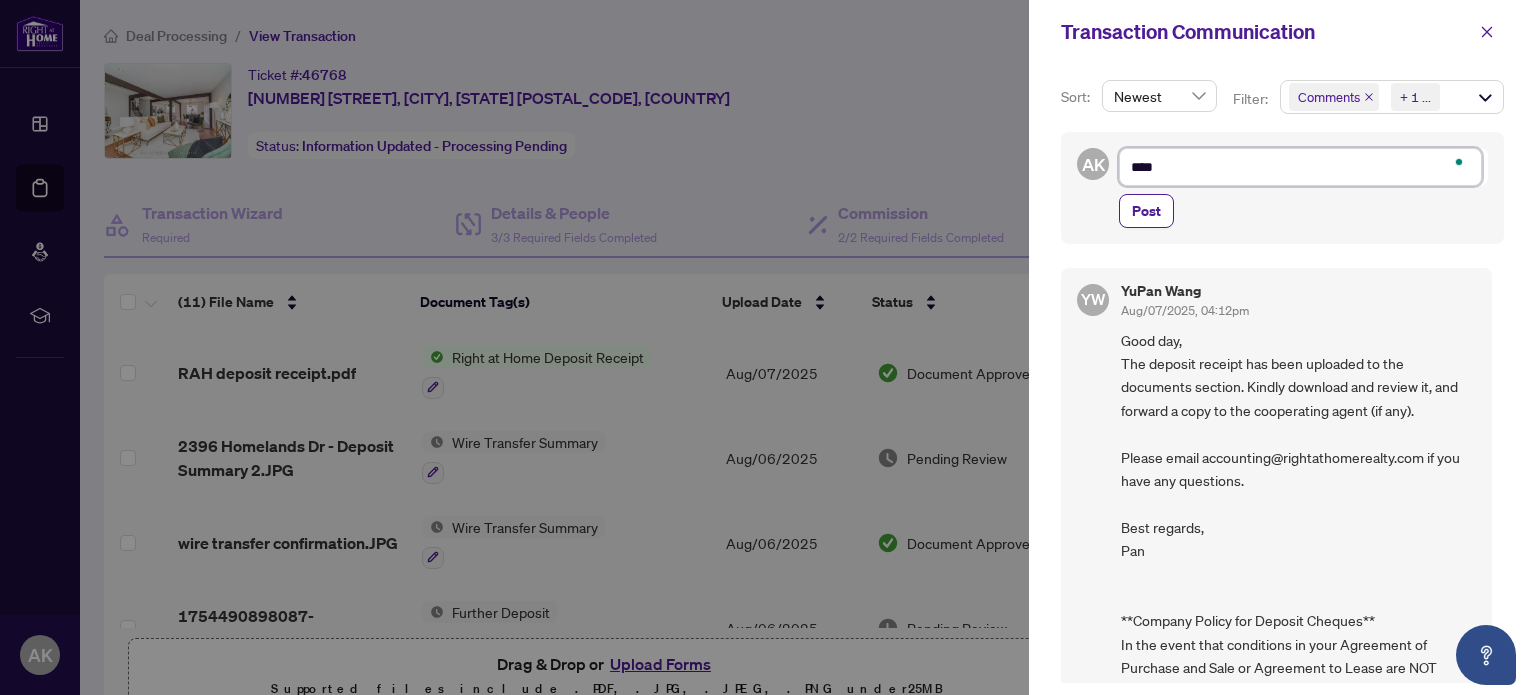 type on "*****" 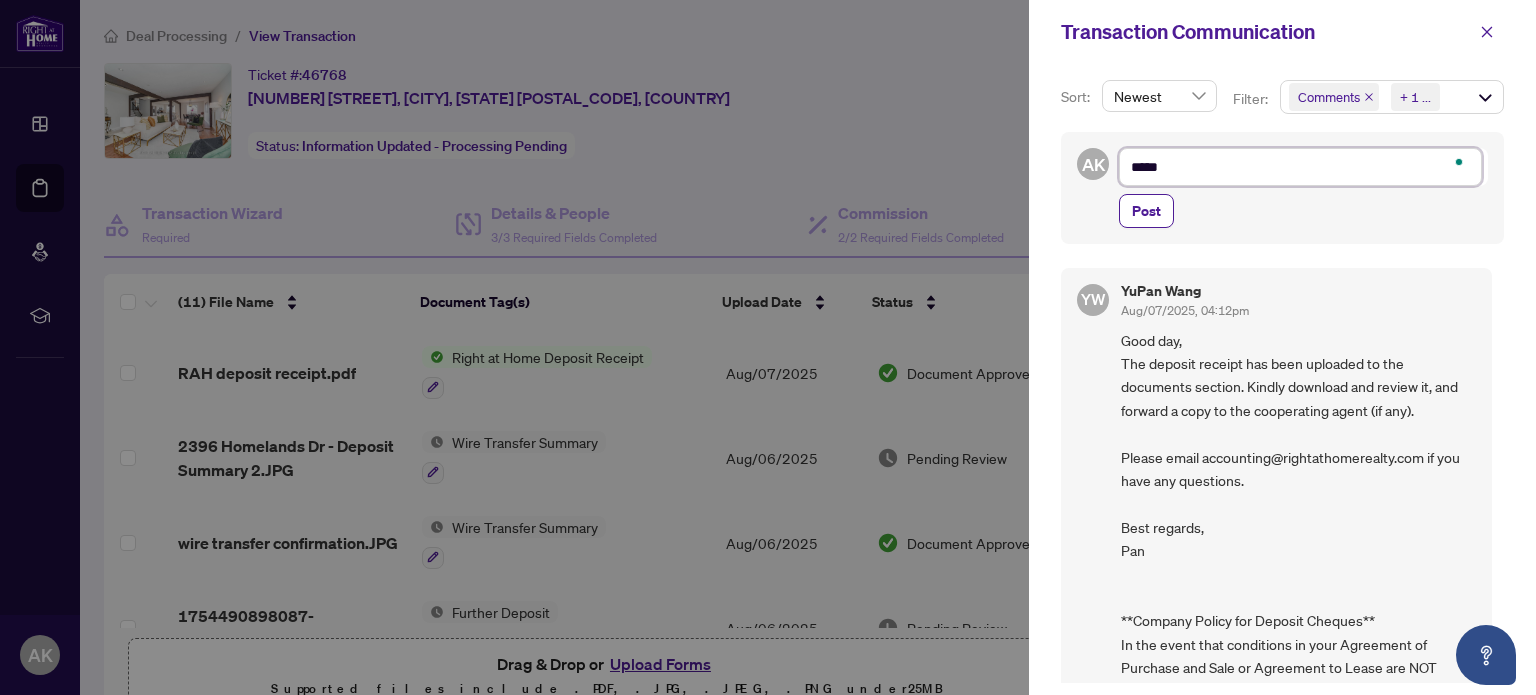 type on "******" 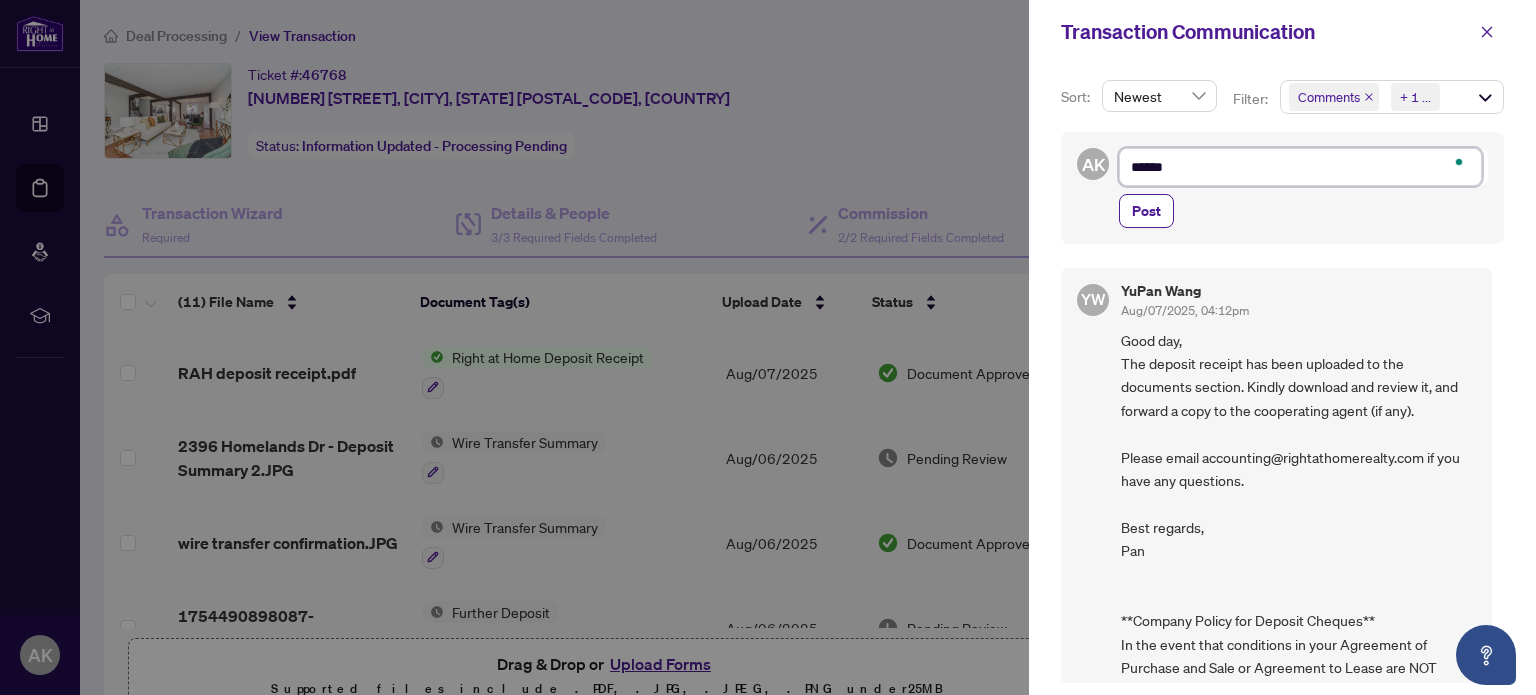 type on "******" 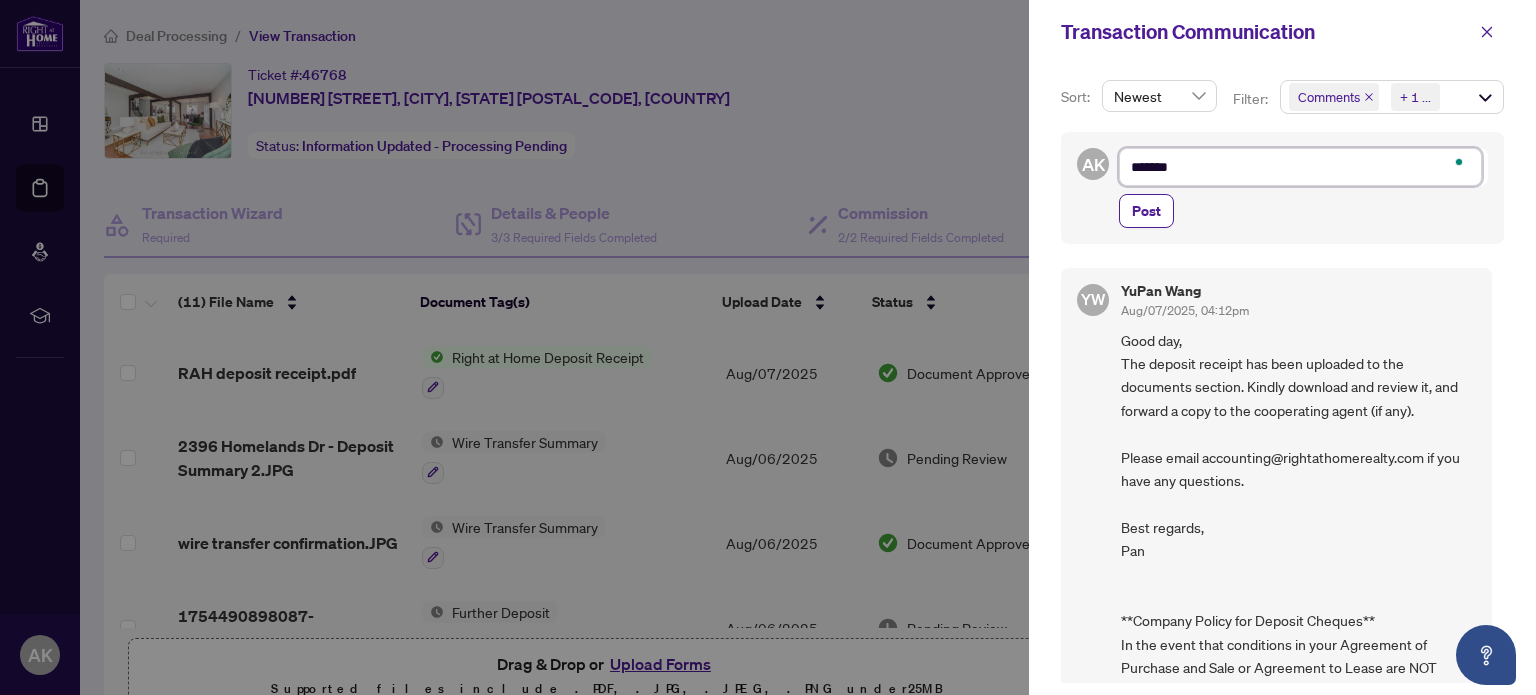 type on "********" 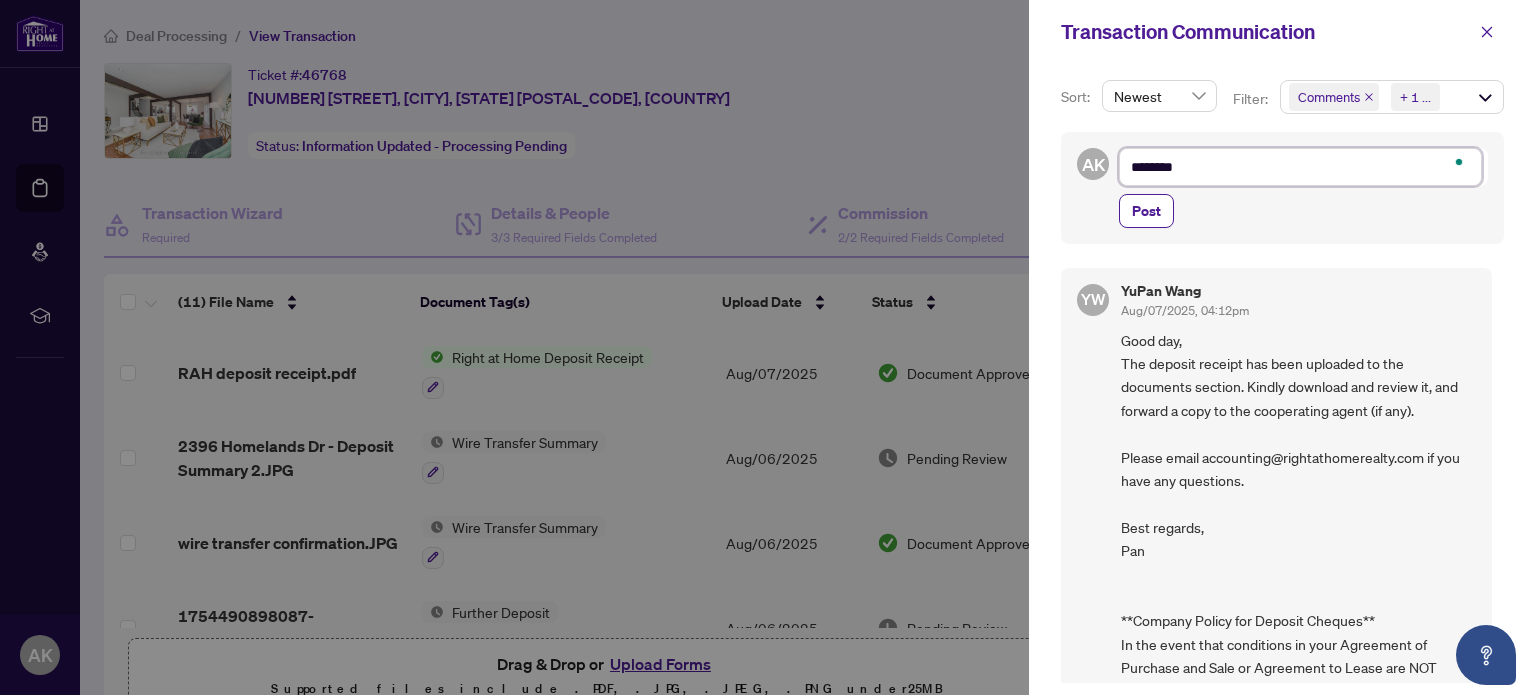 type on "*********" 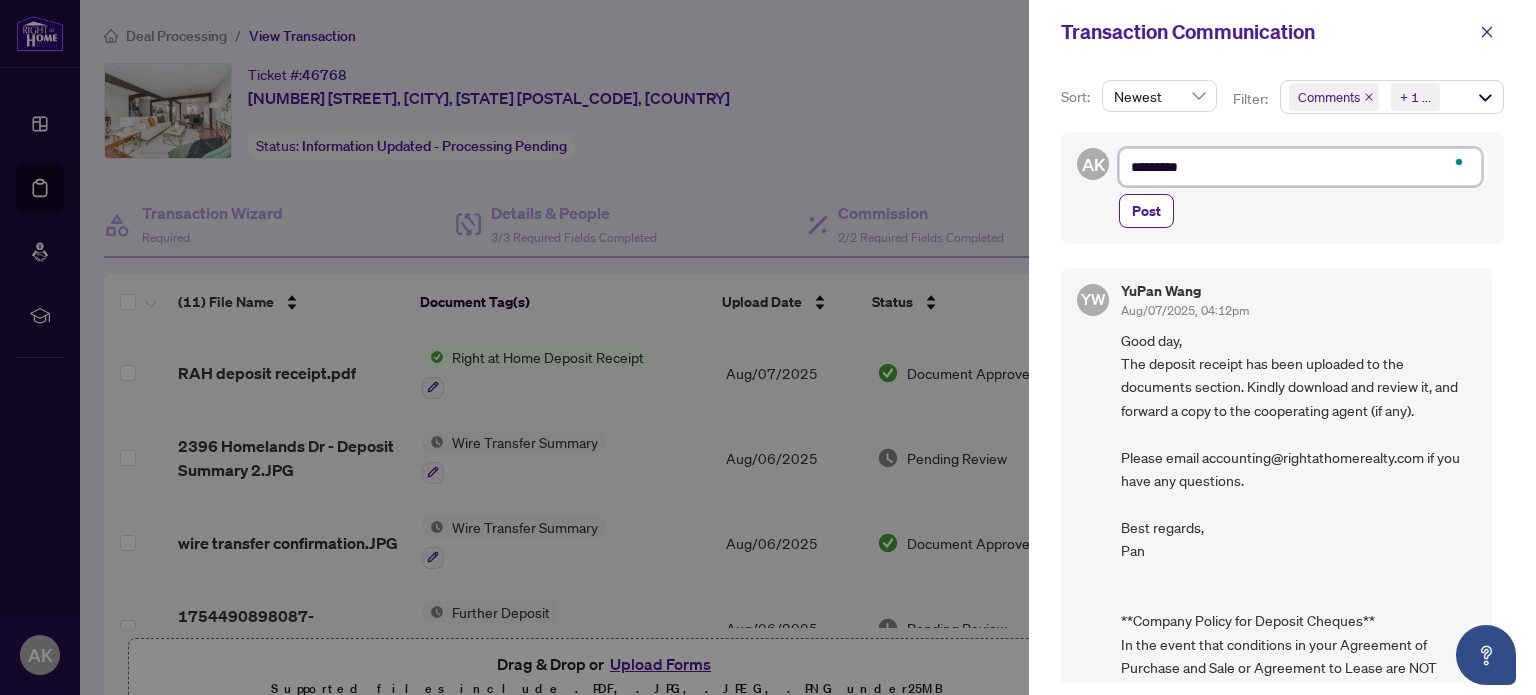type on "**********" 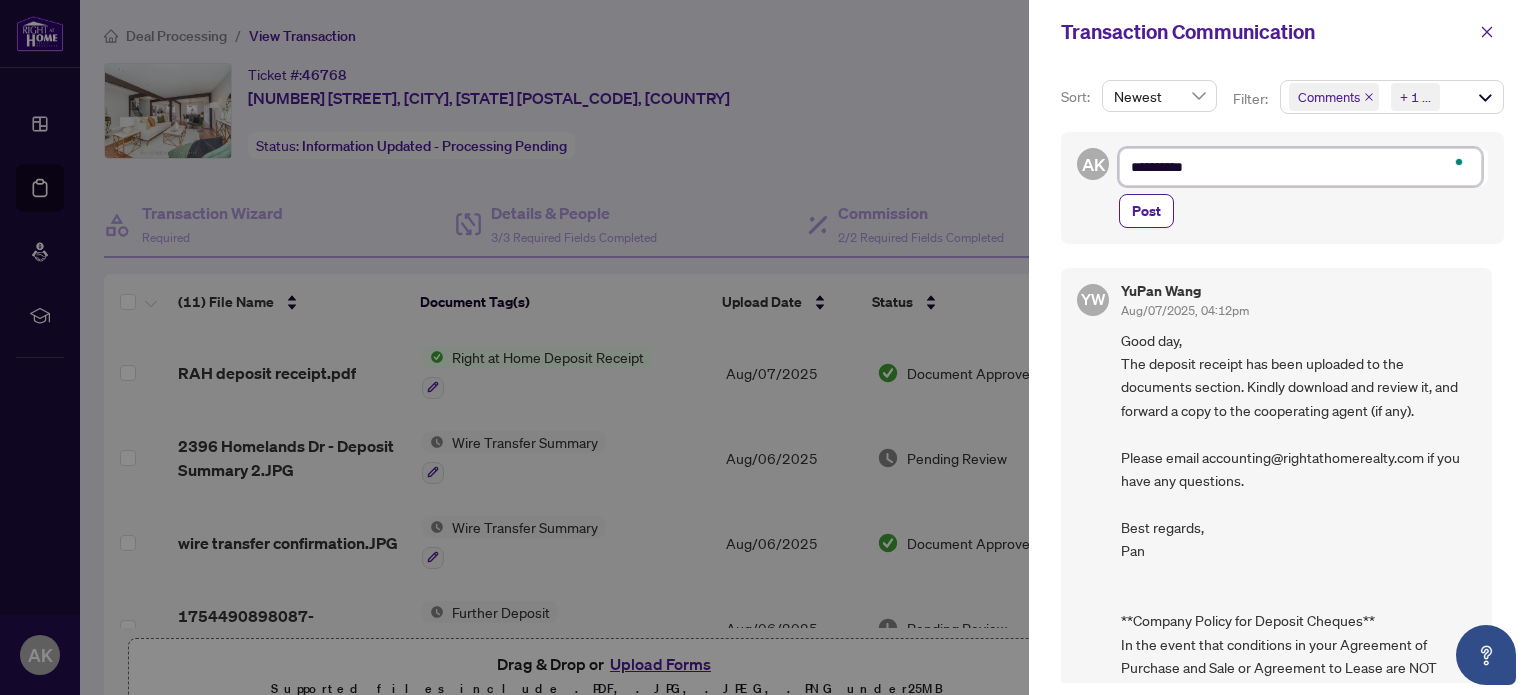 type on "**********" 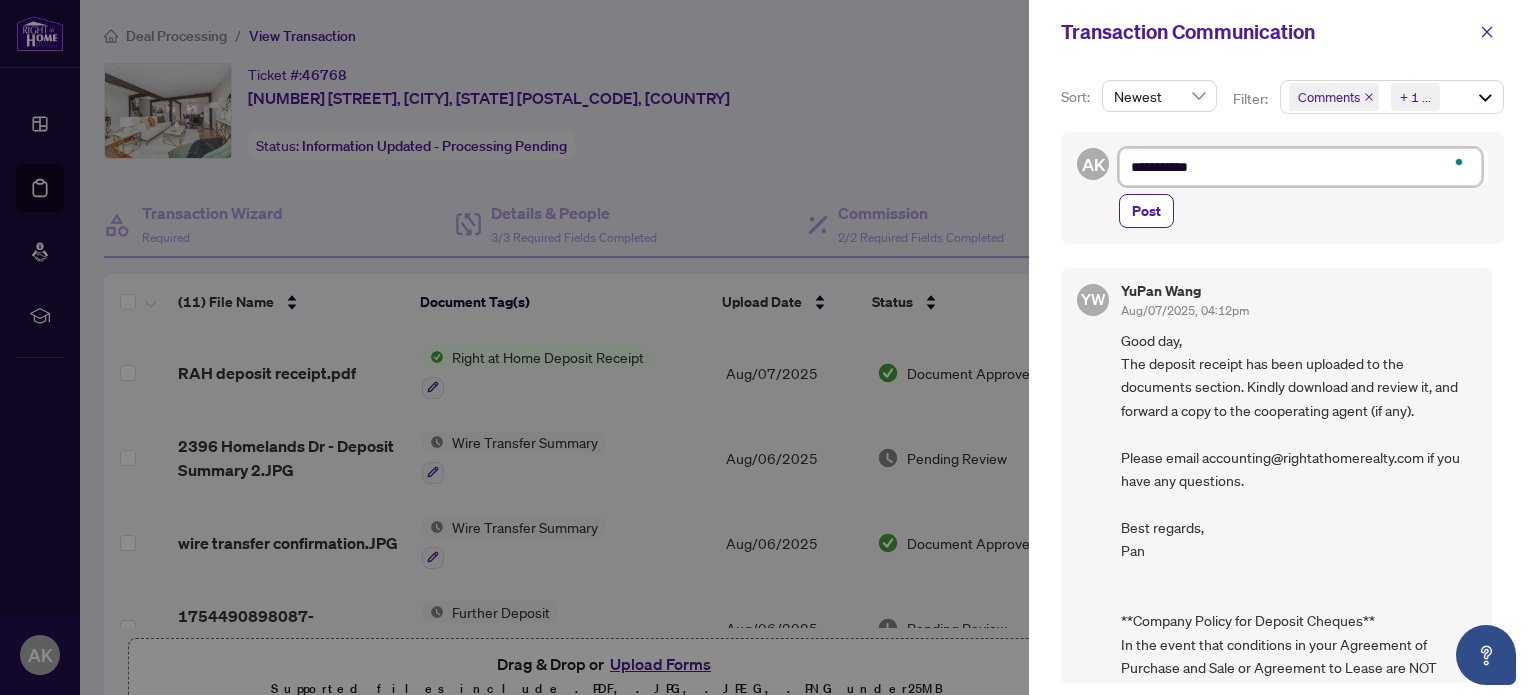 type on "**********" 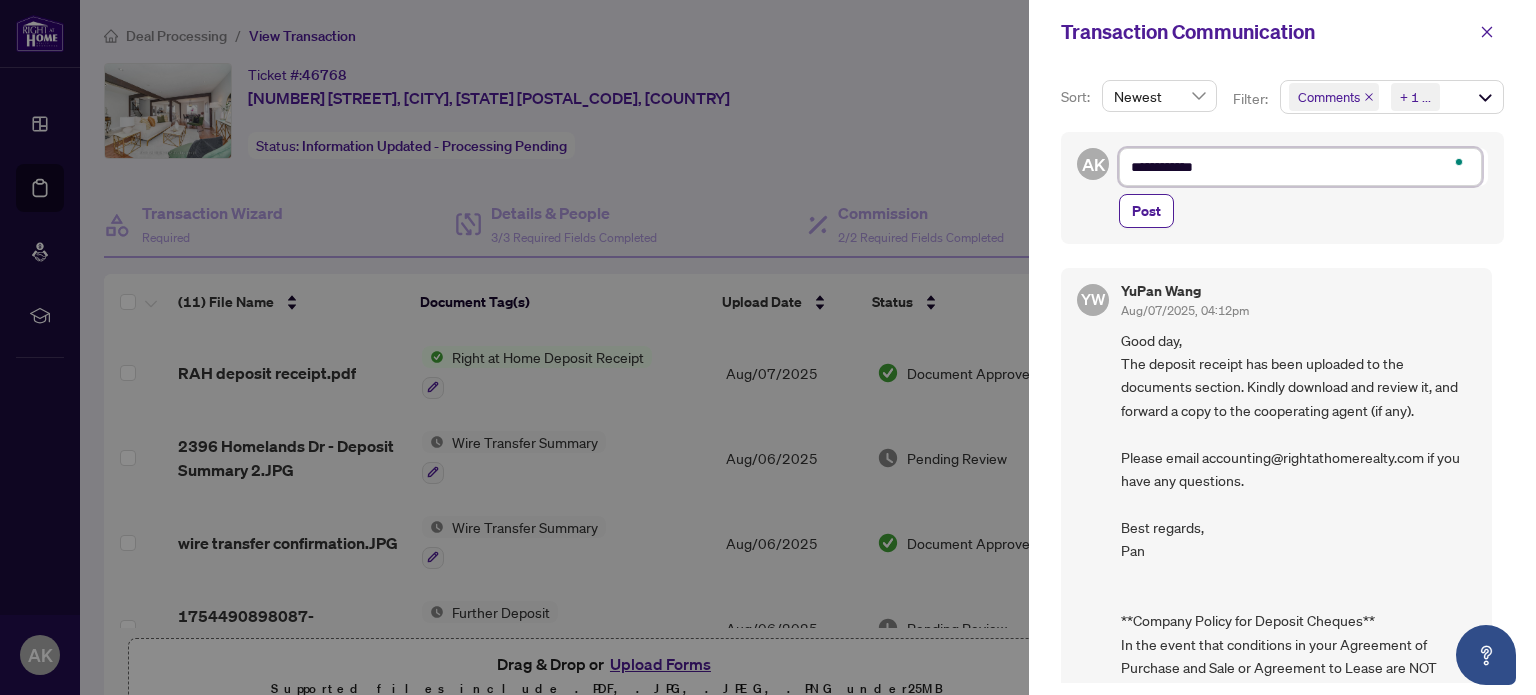 type on "**********" 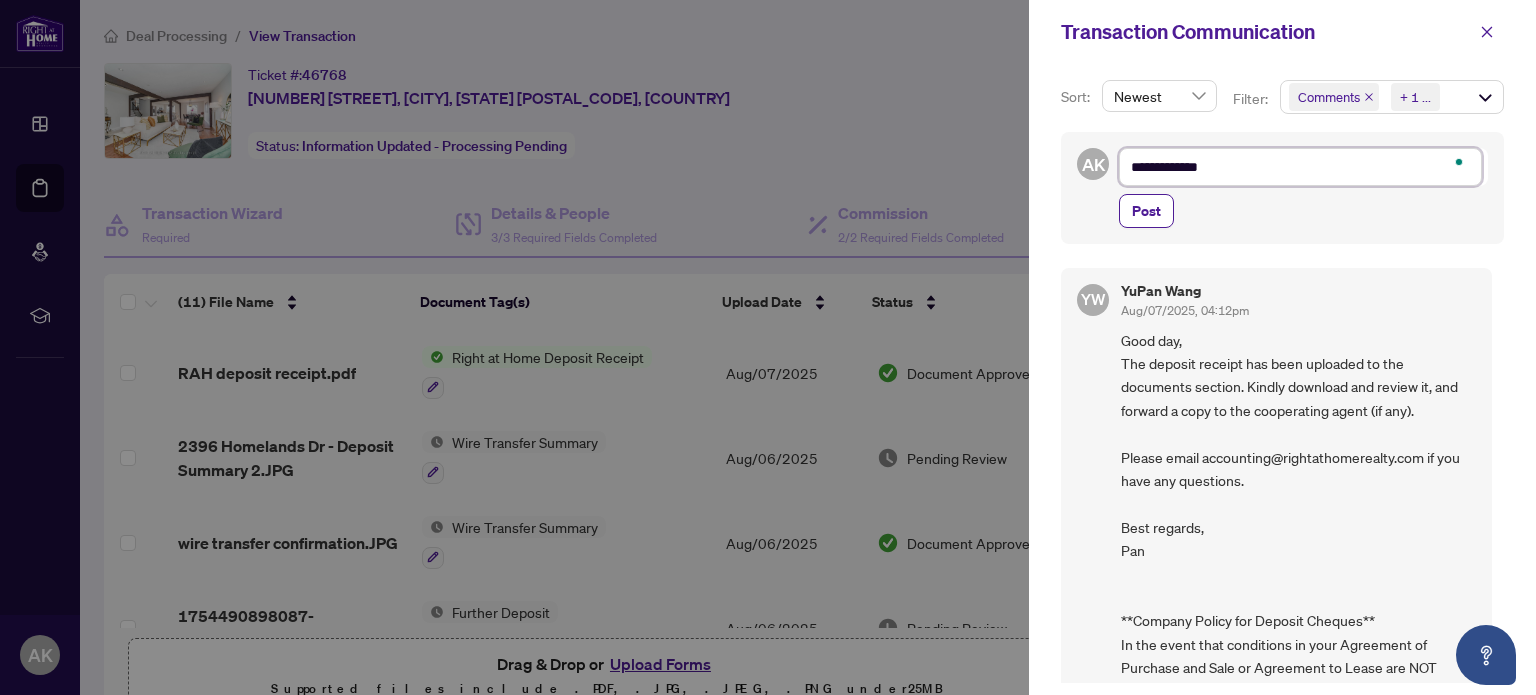 type on "**********" 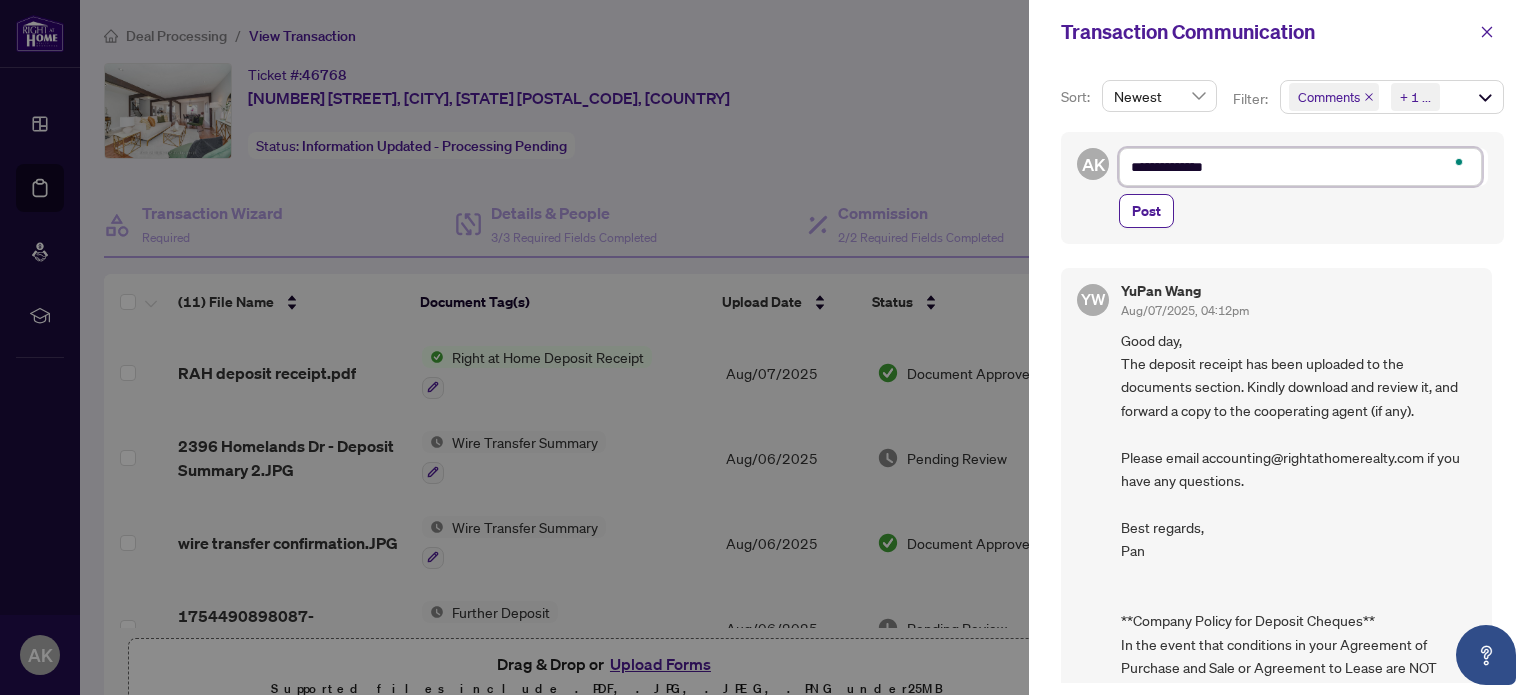 type on "**********" 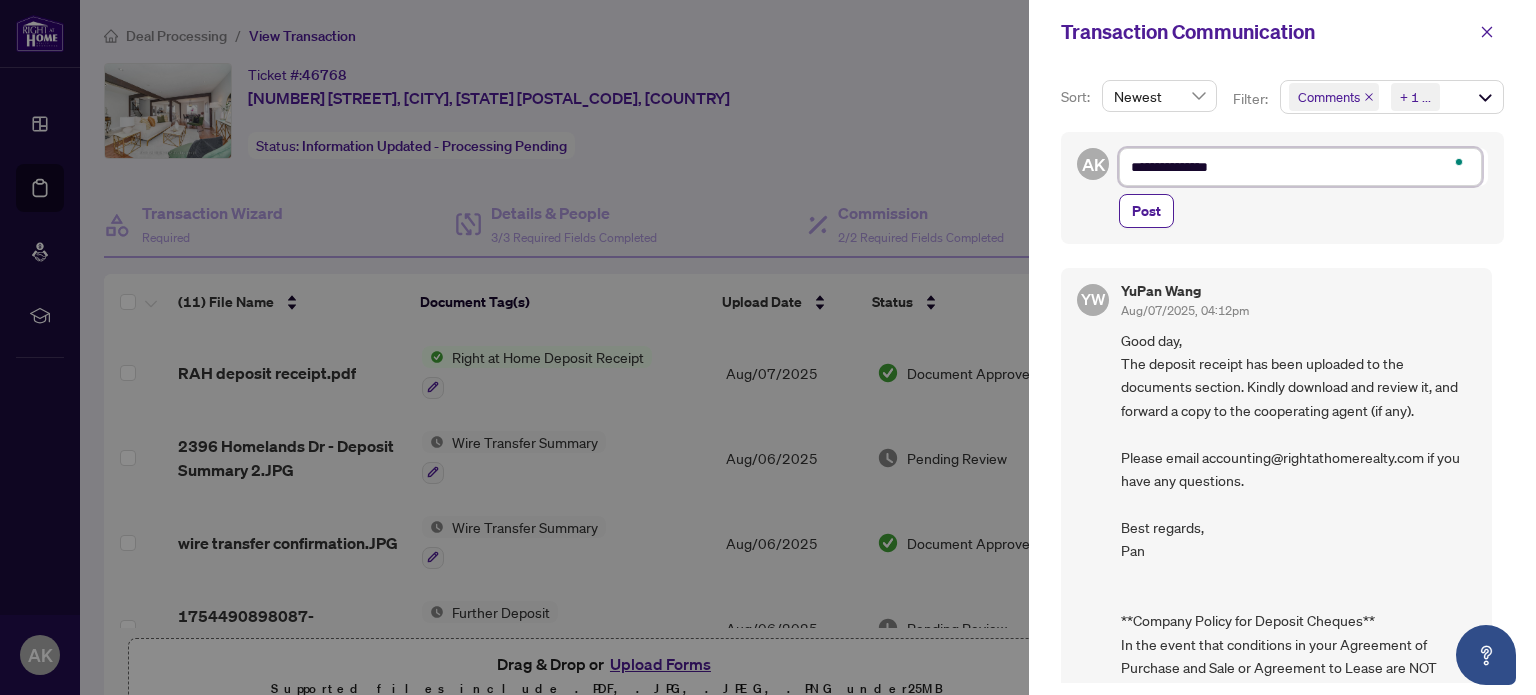 type on "**********" 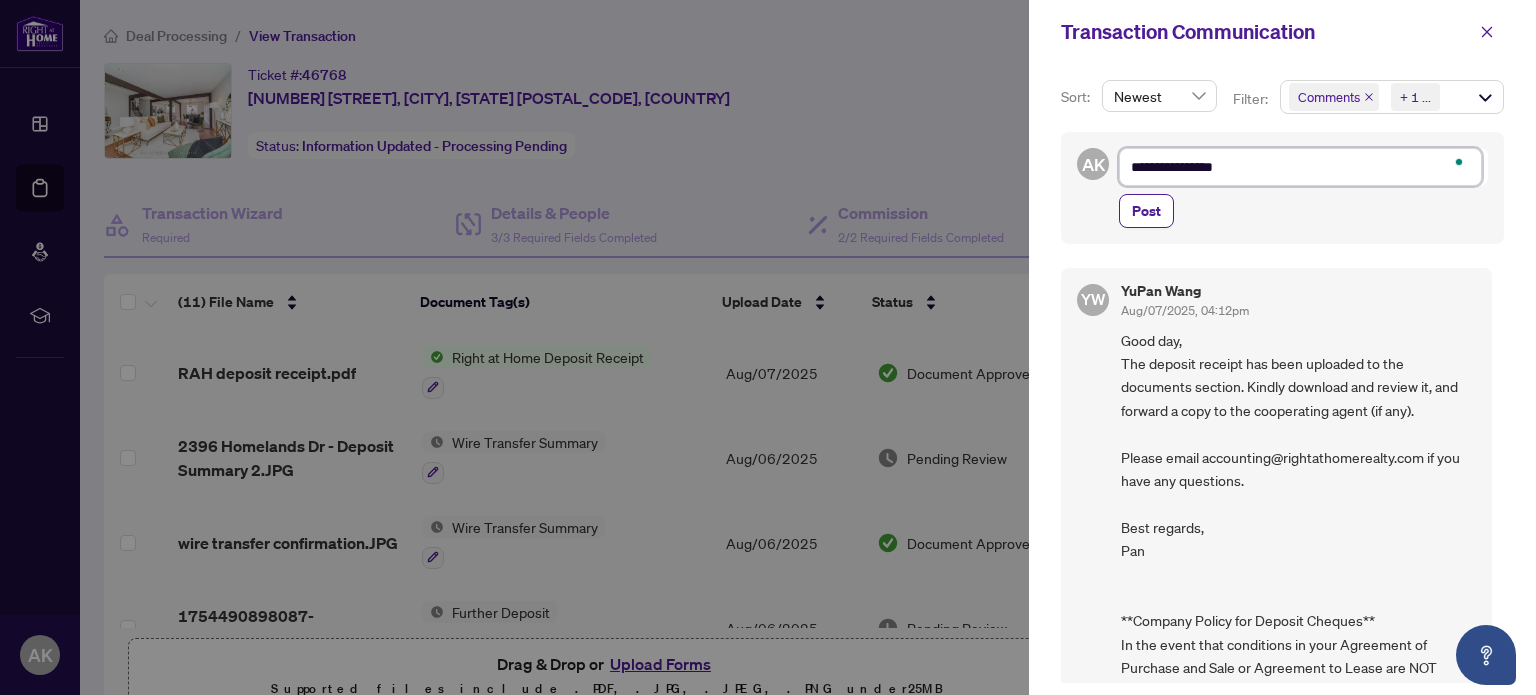 type on "**********" 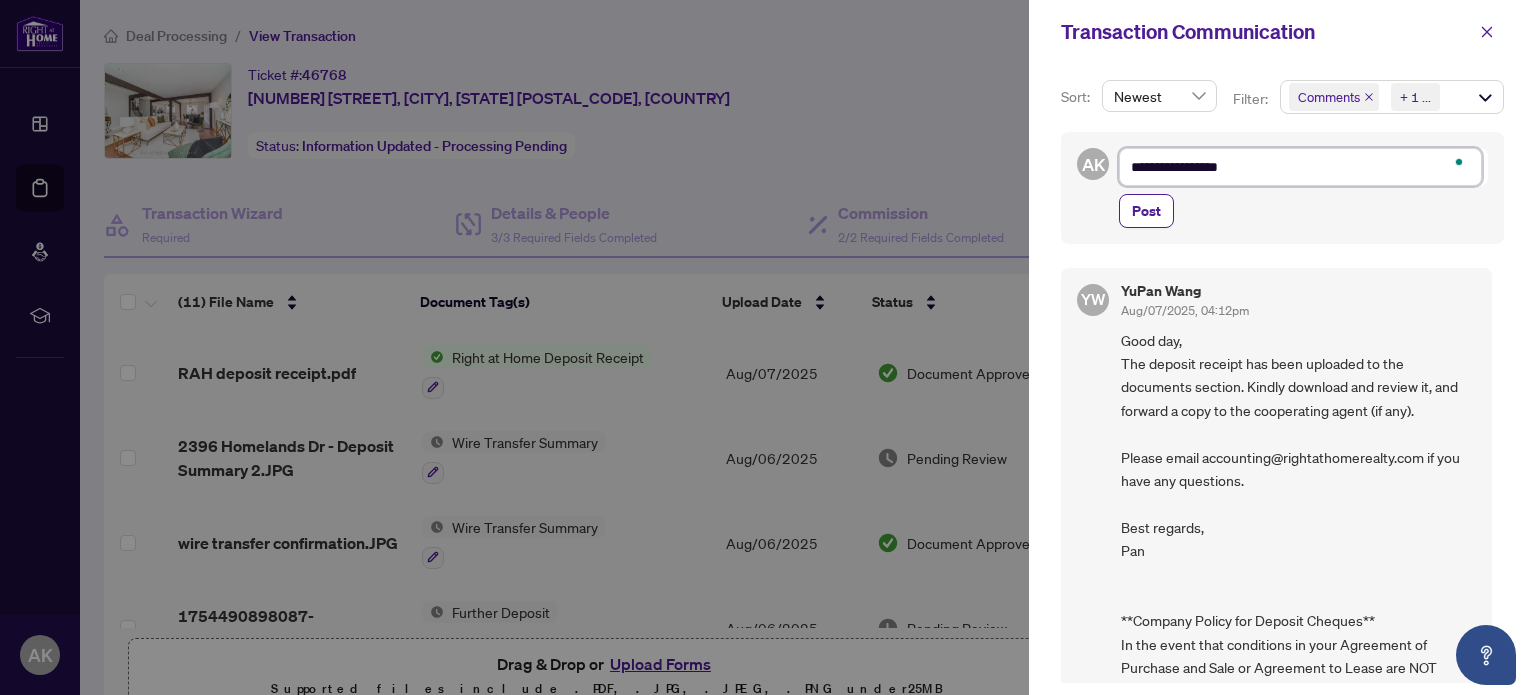 type on "**********" 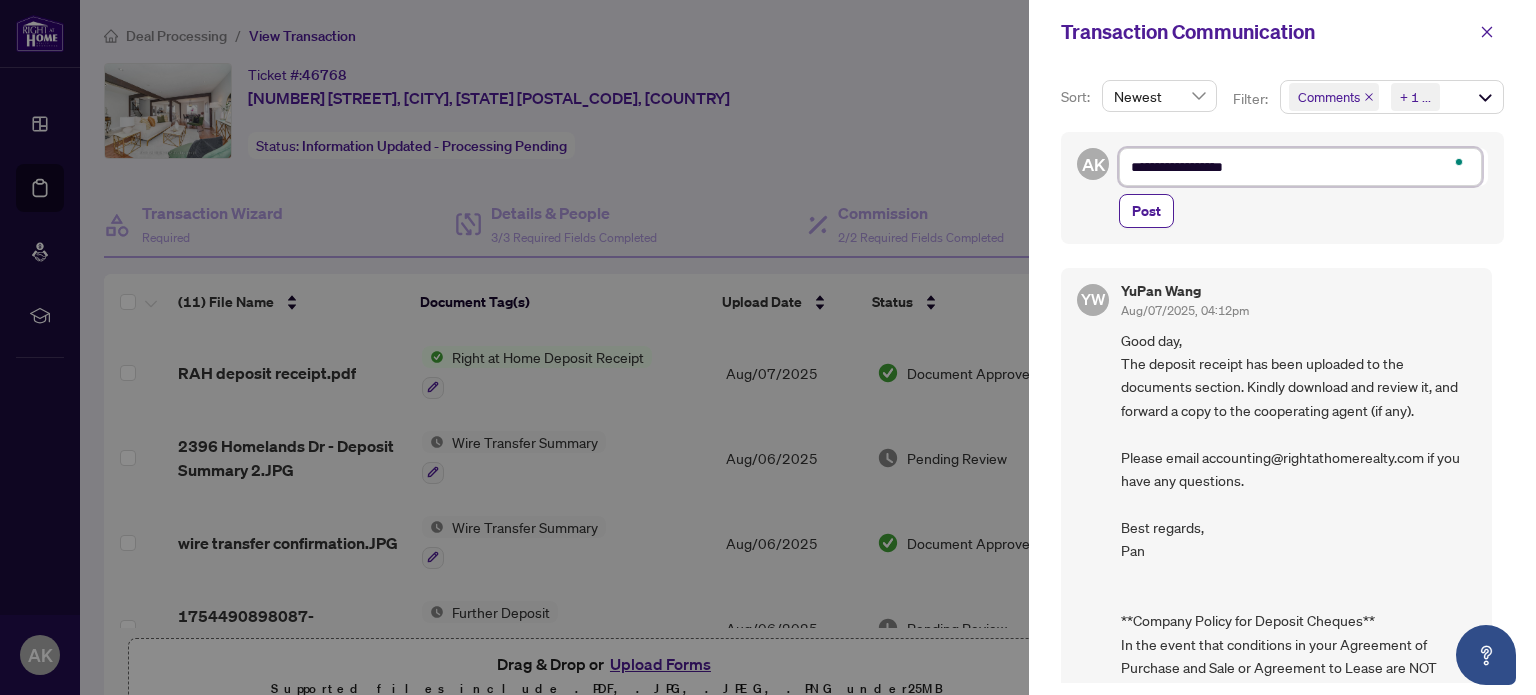 type on "**********" 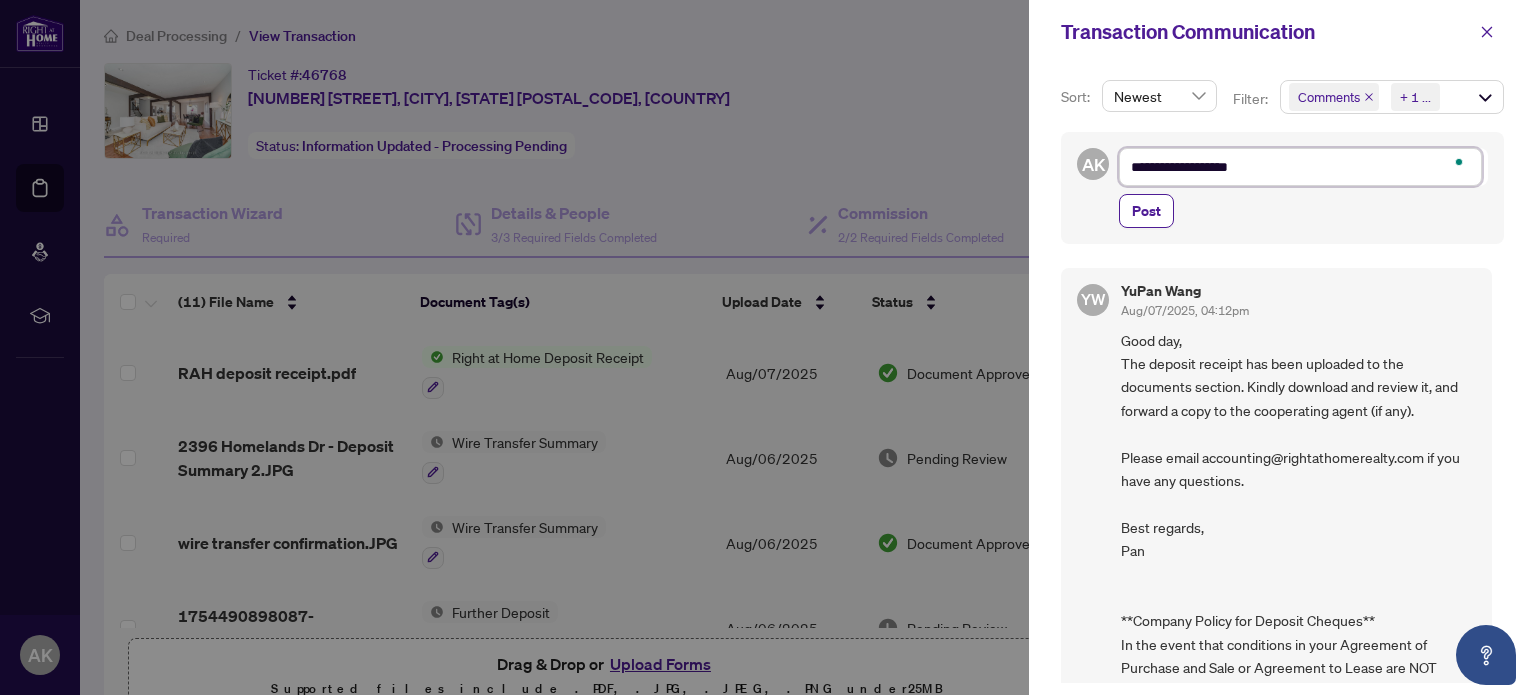 type on "**********" 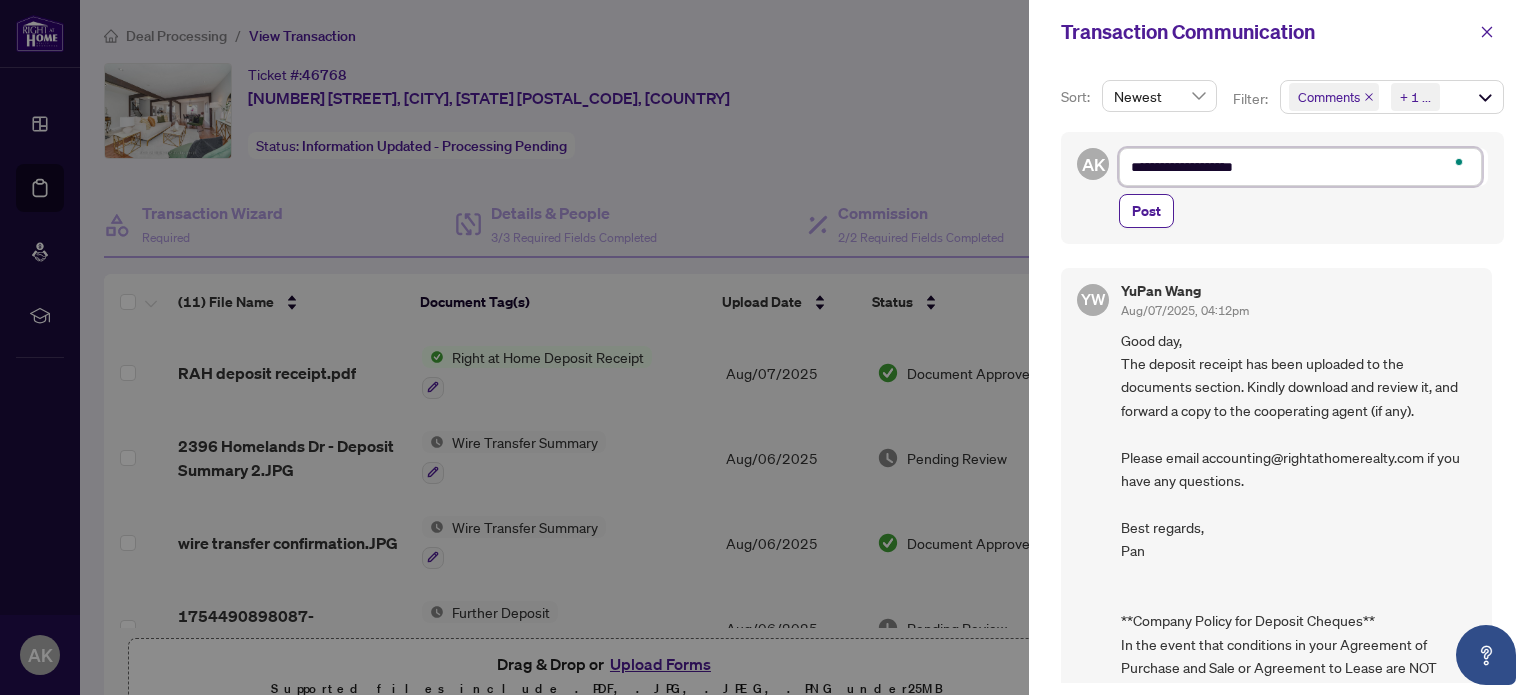 type on "**********" 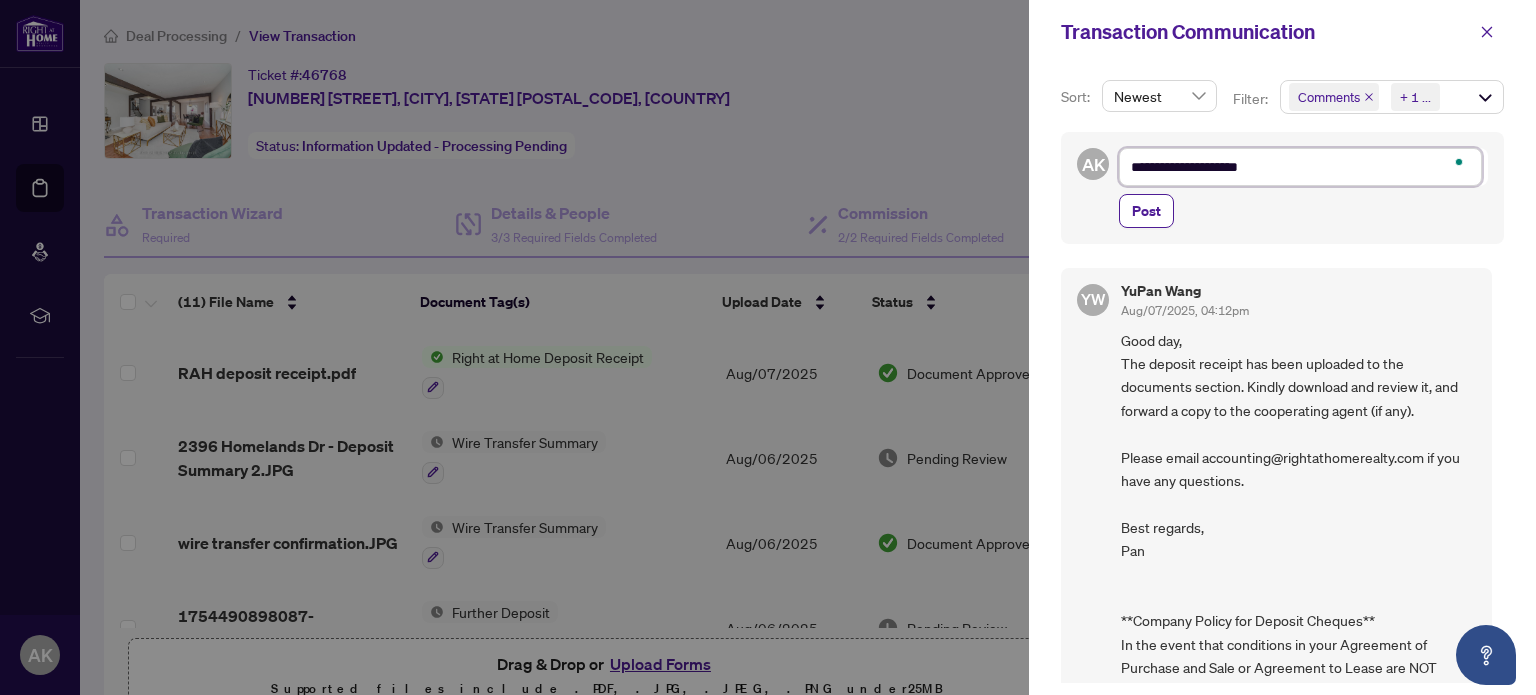 type on "**********" 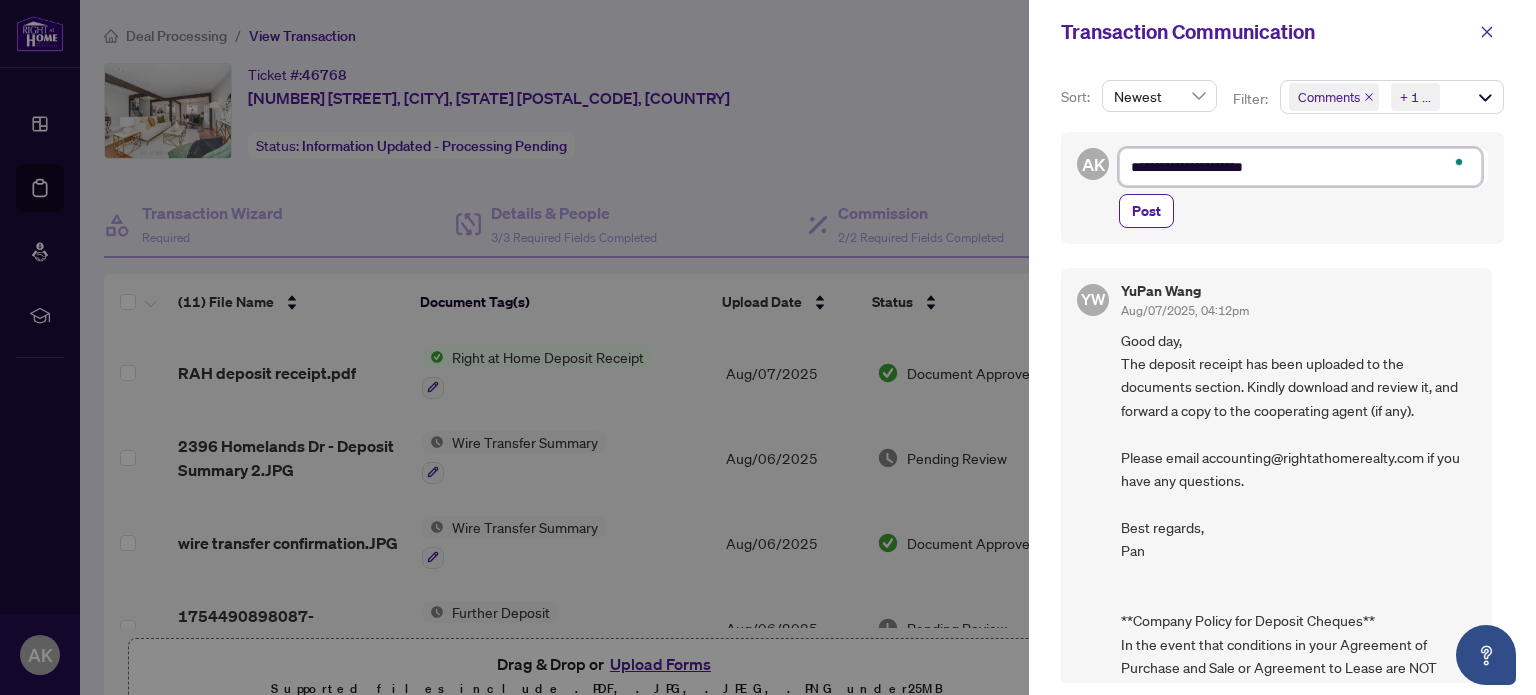 type on "**********" 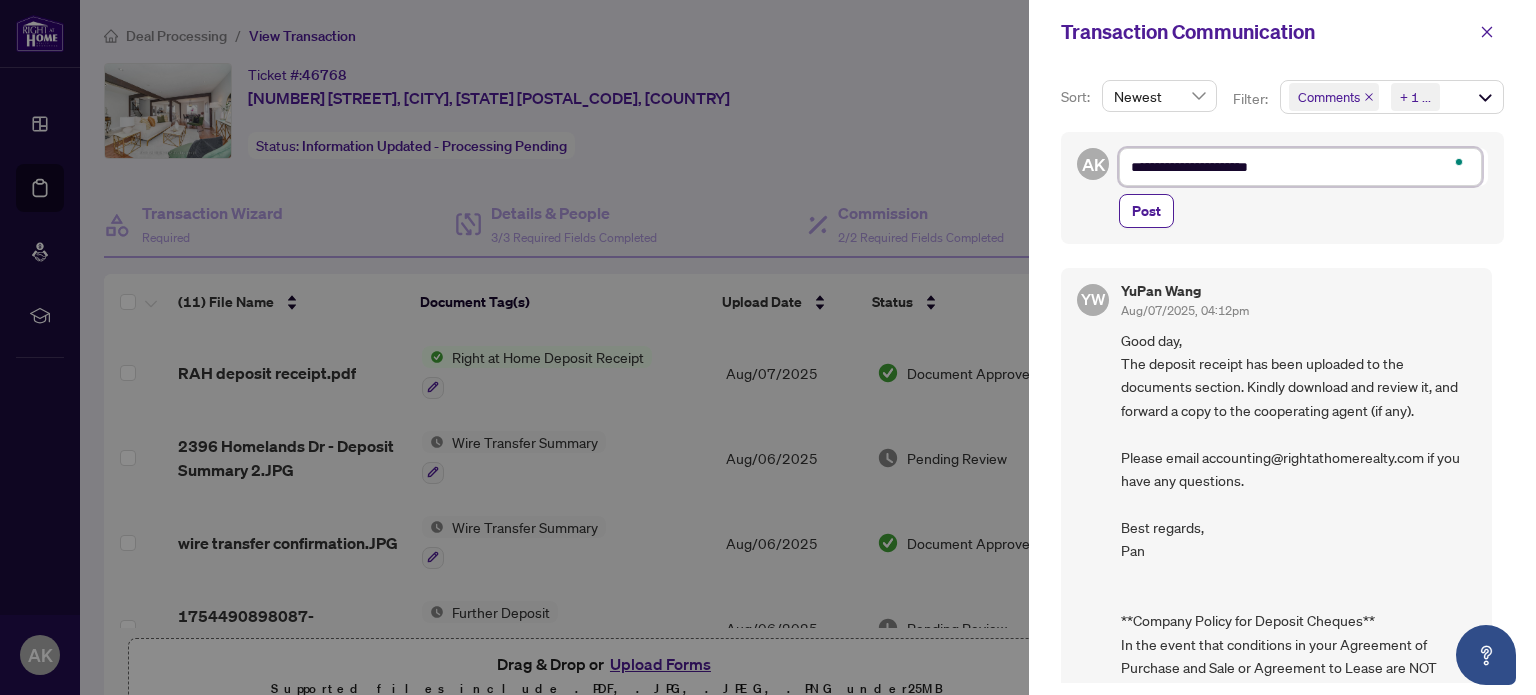 type on "**********" 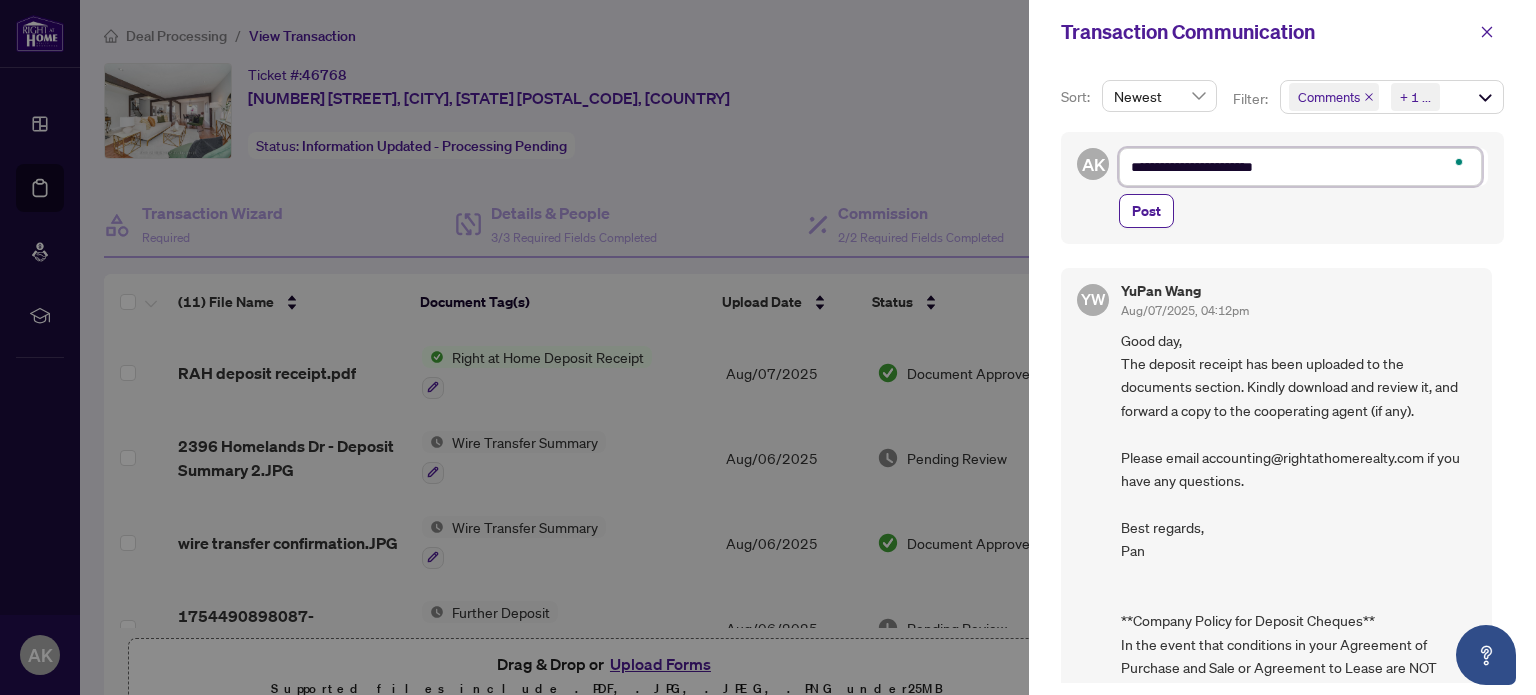 type on "**********" 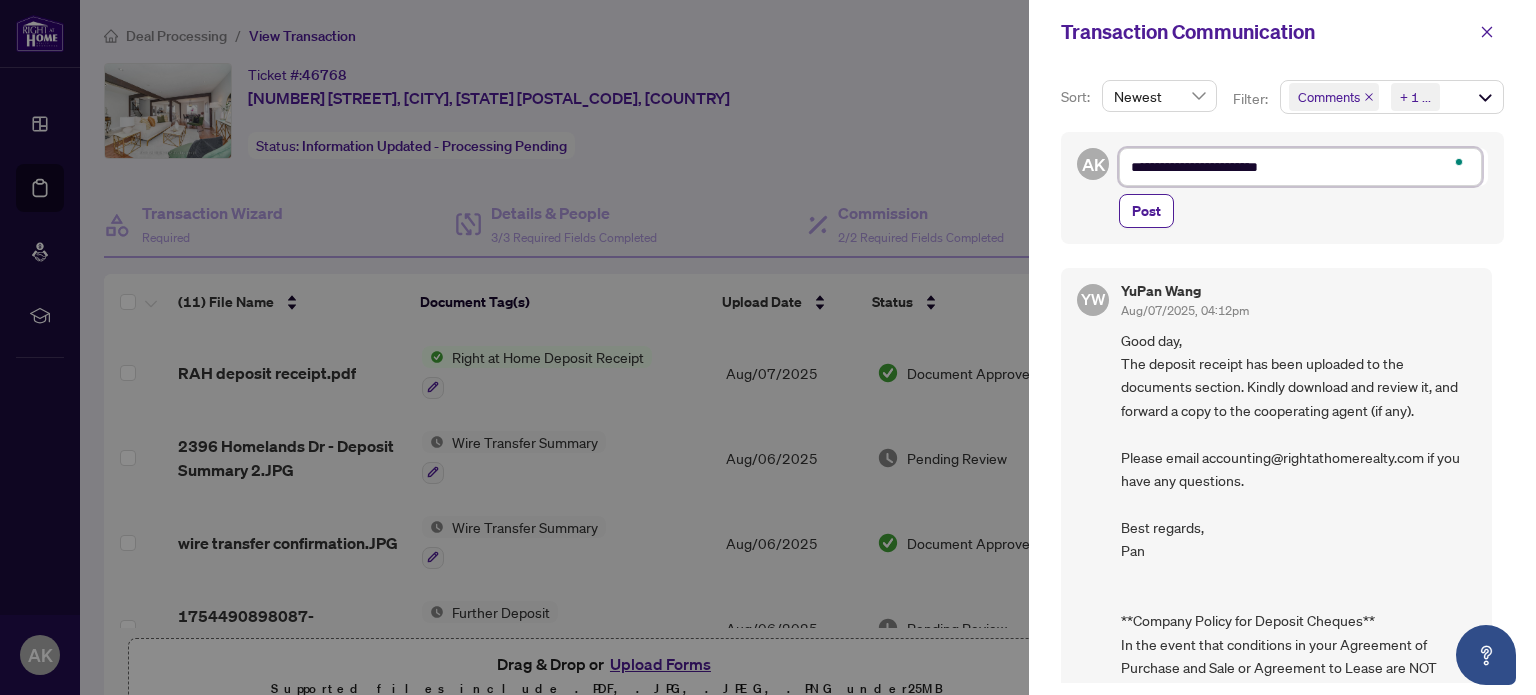 type on "**********" 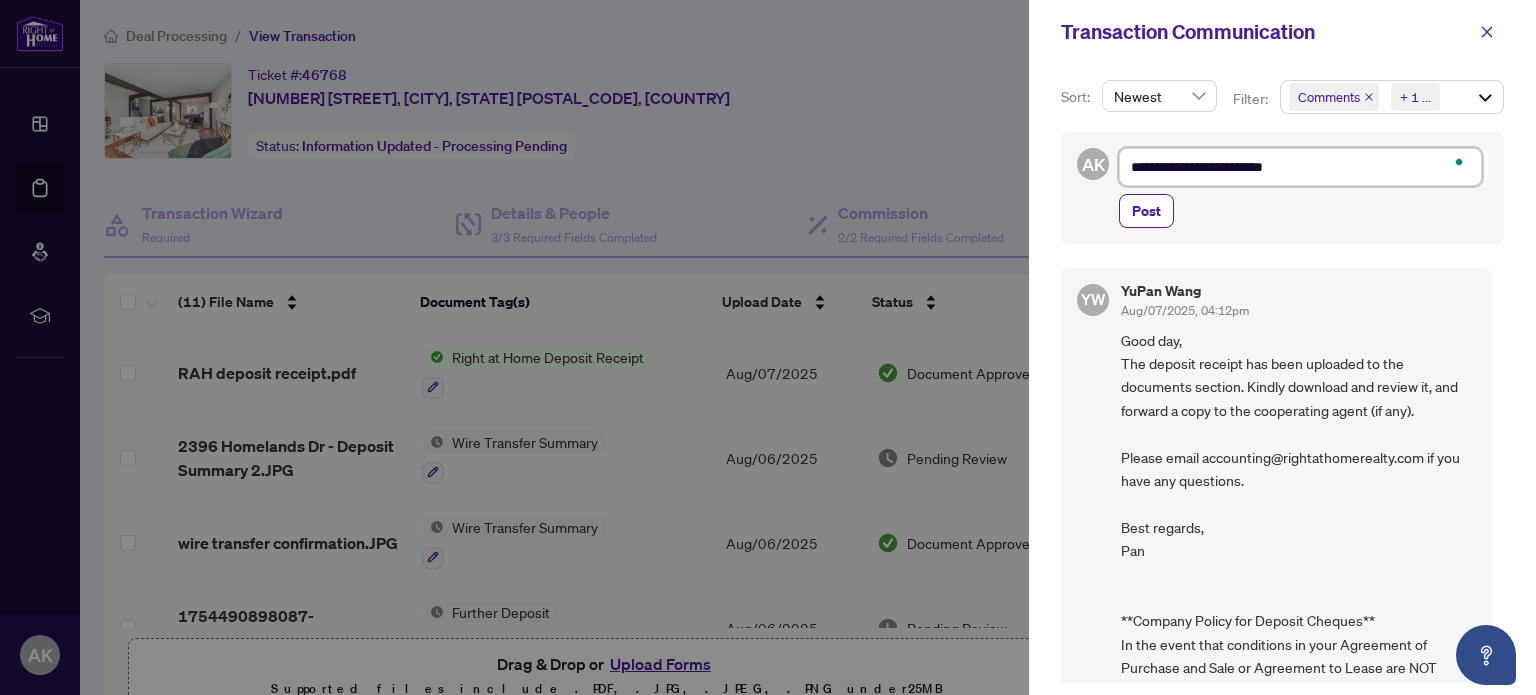 type on "**********" 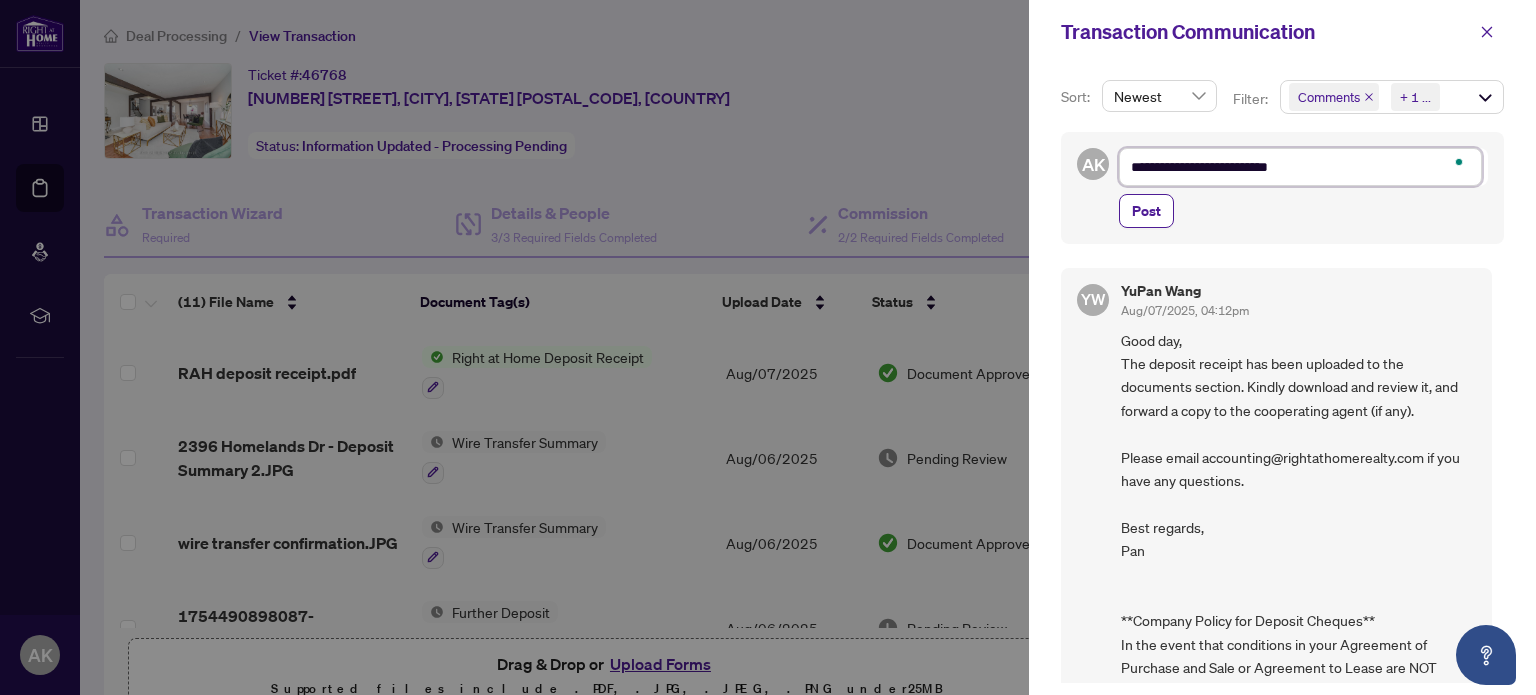 type on "**********" 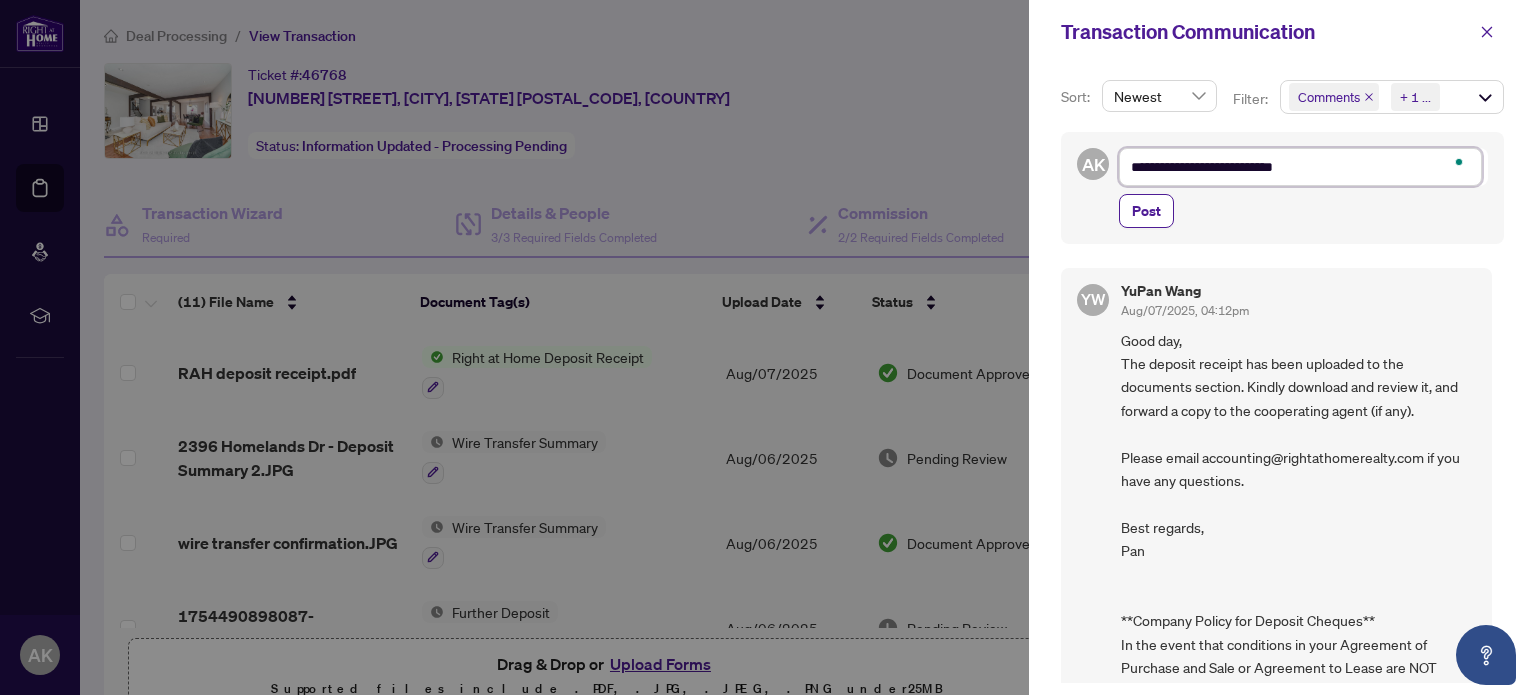 type on "**********" 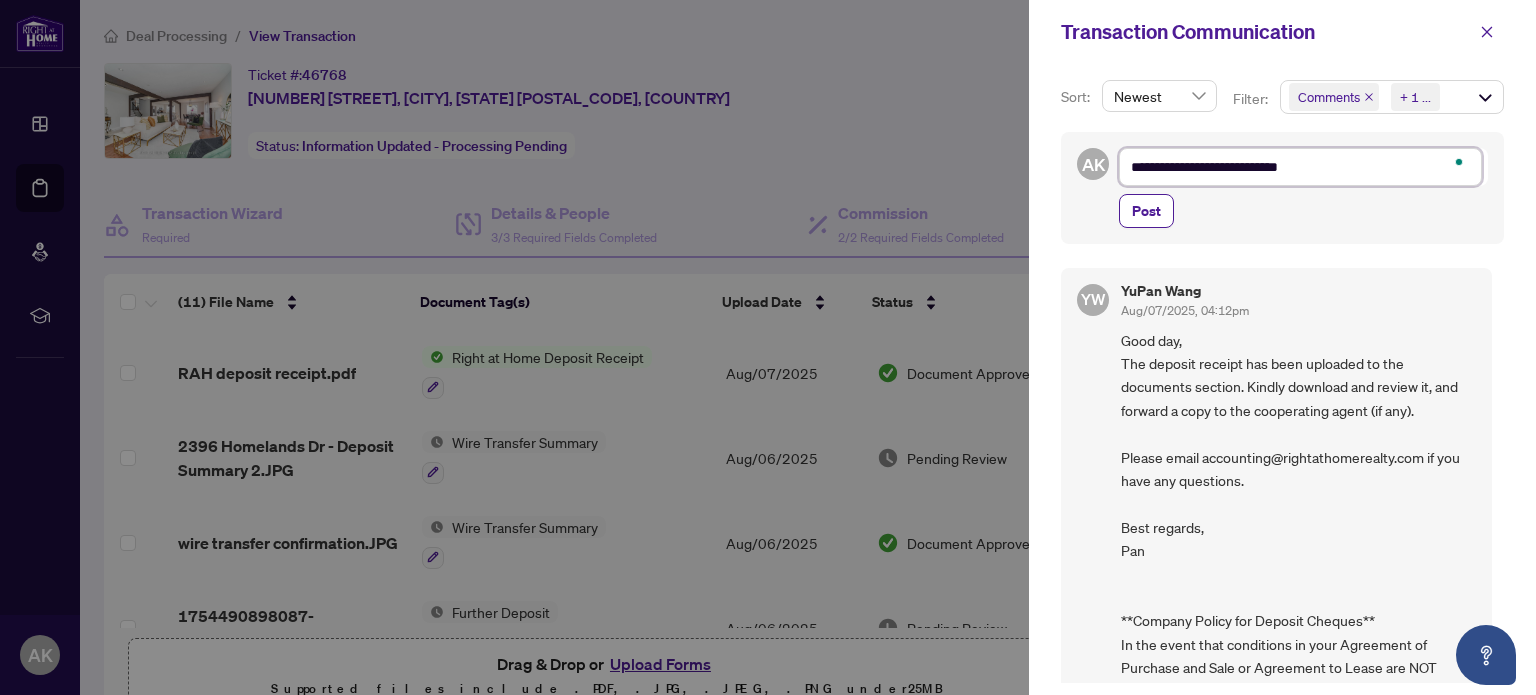 type on "**********" 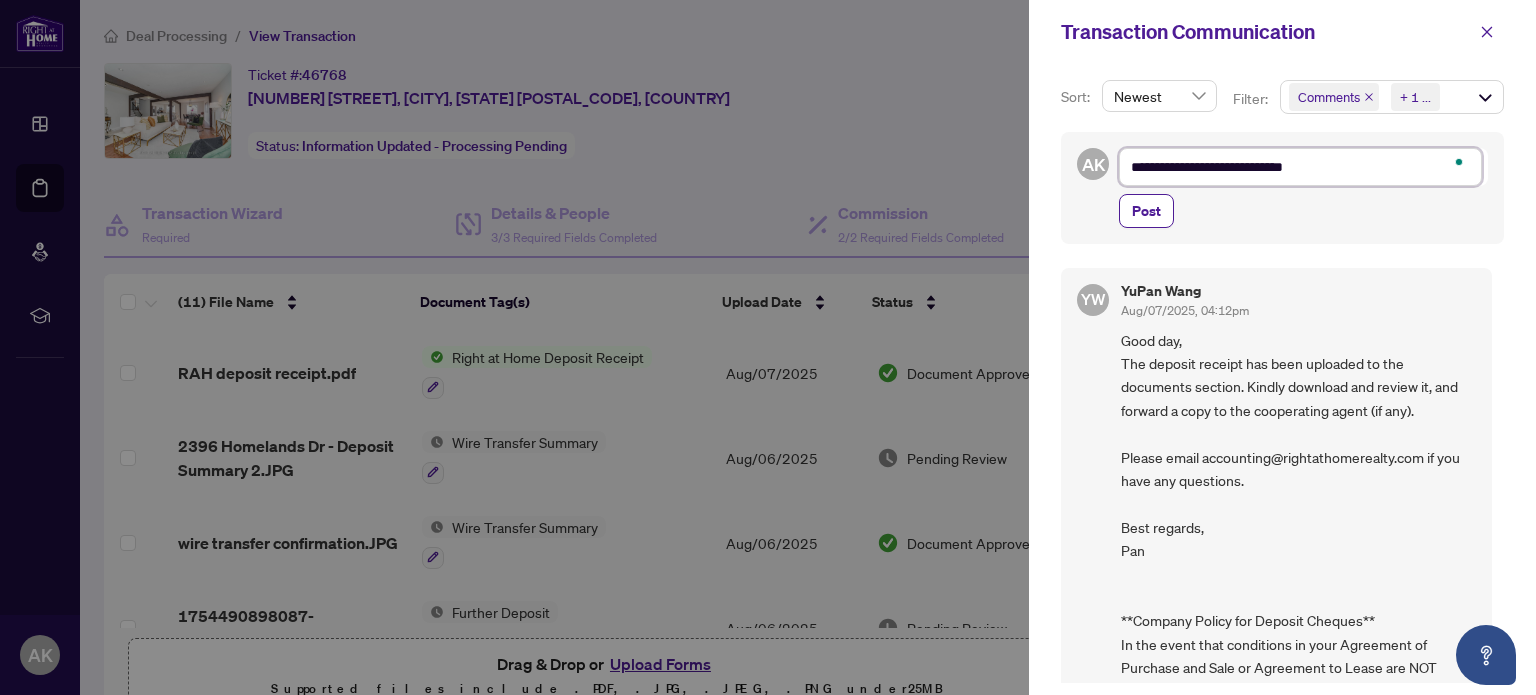 type on "**********" 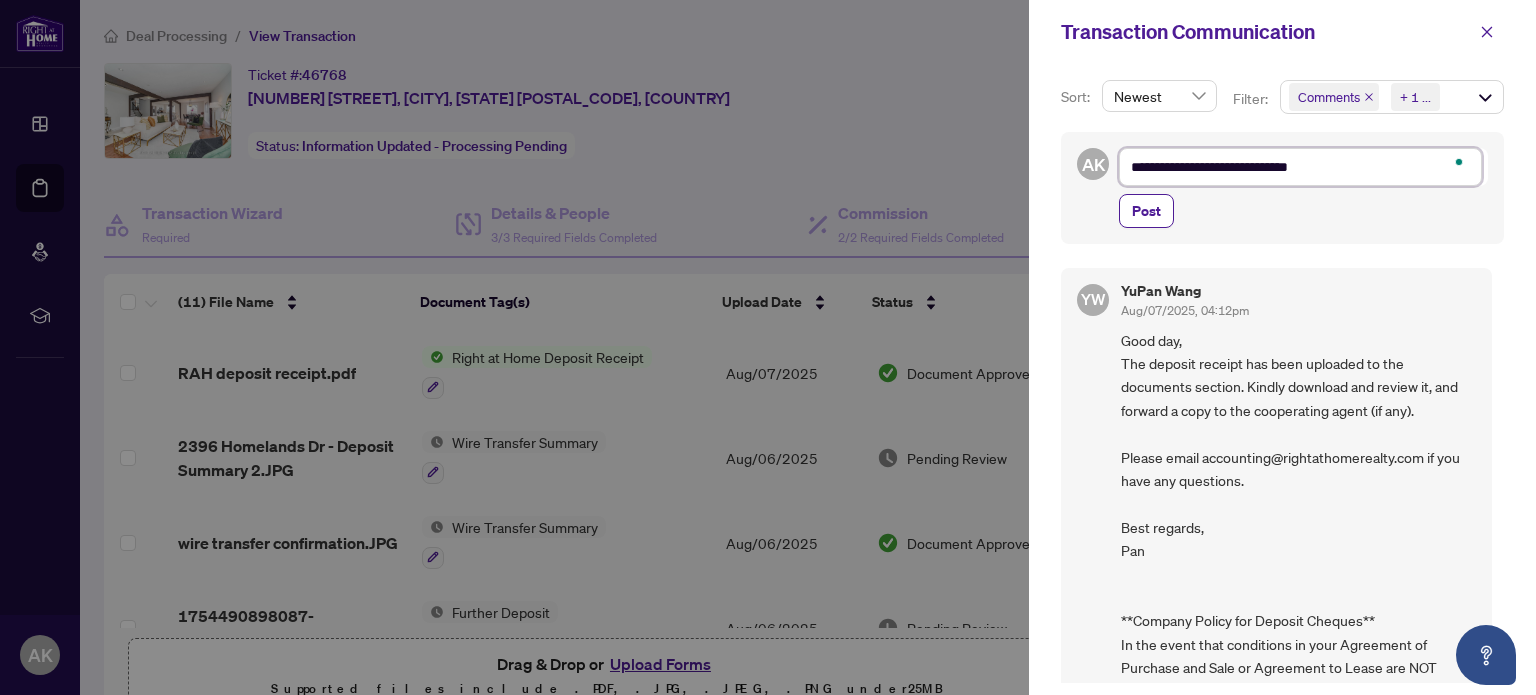 type on "**********" 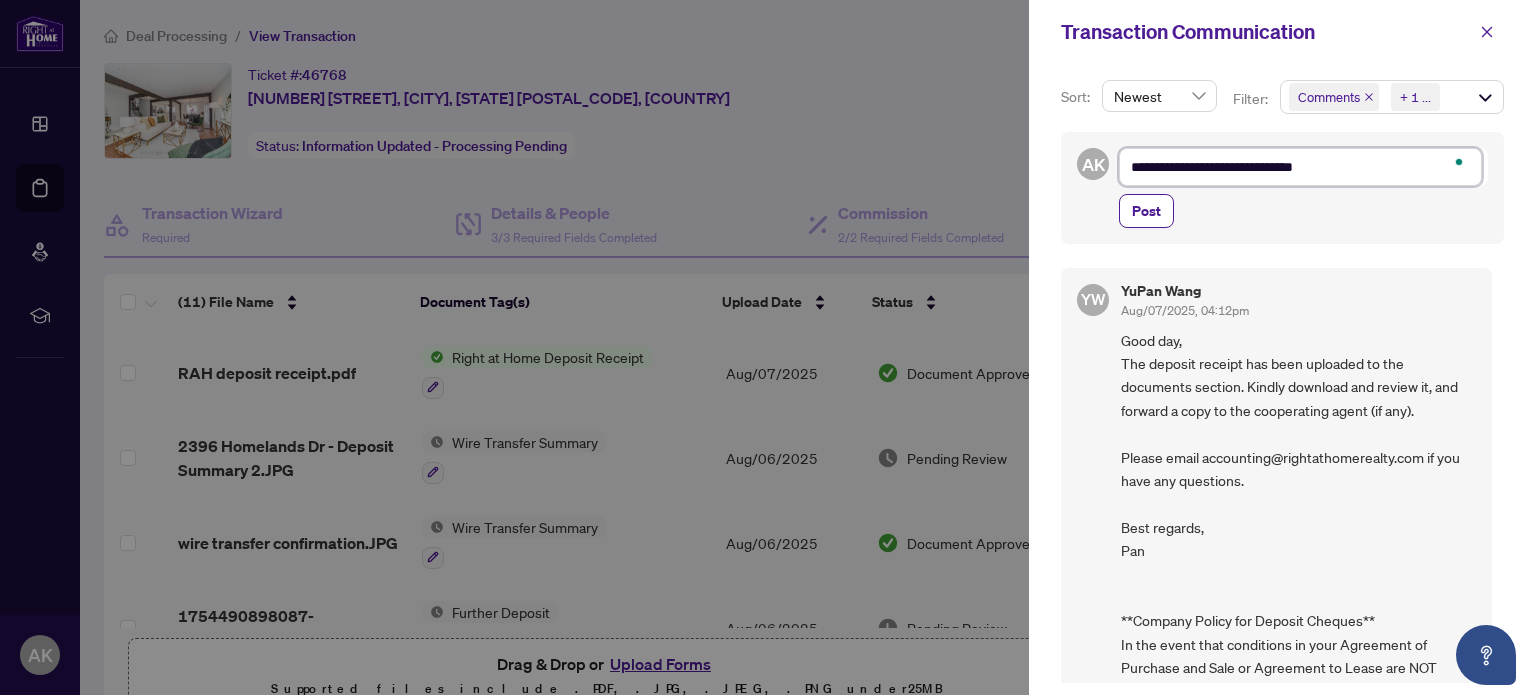 type on "**********" 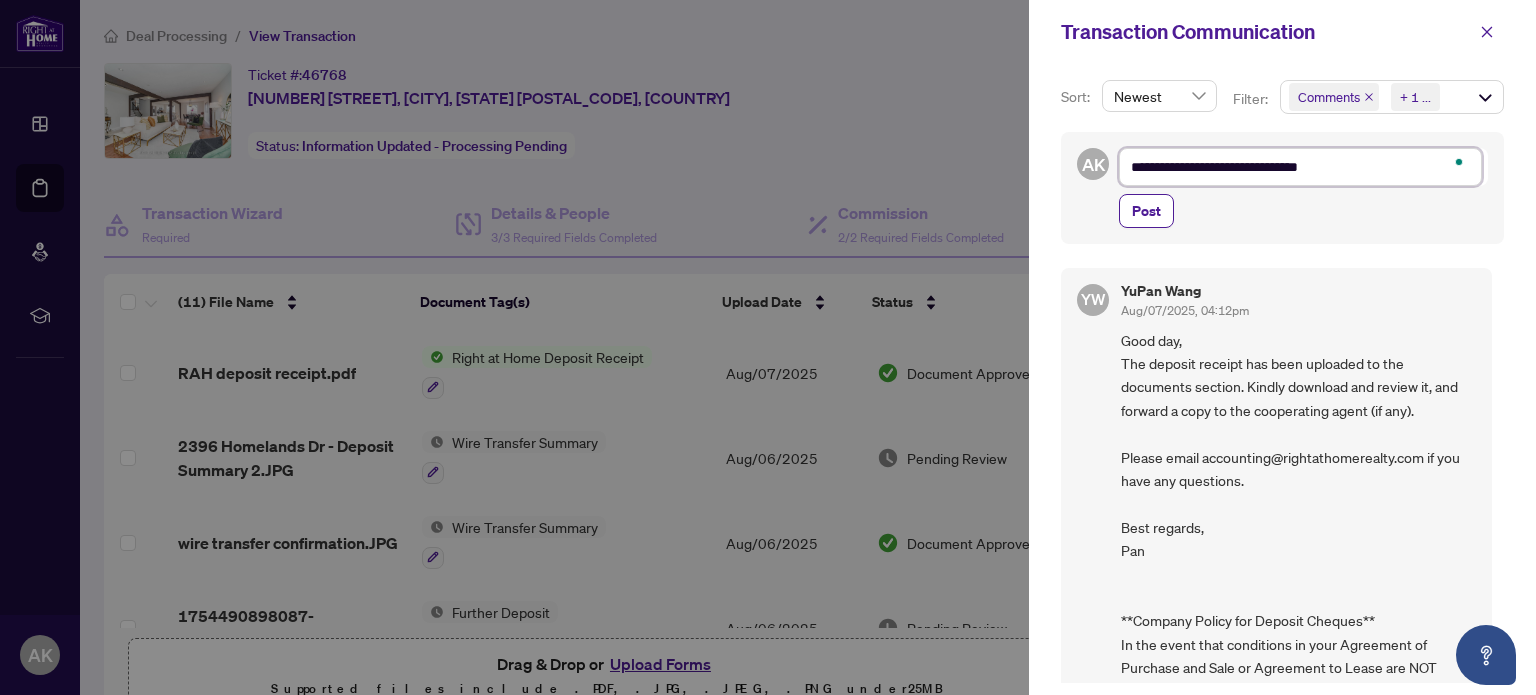 type on "**********" 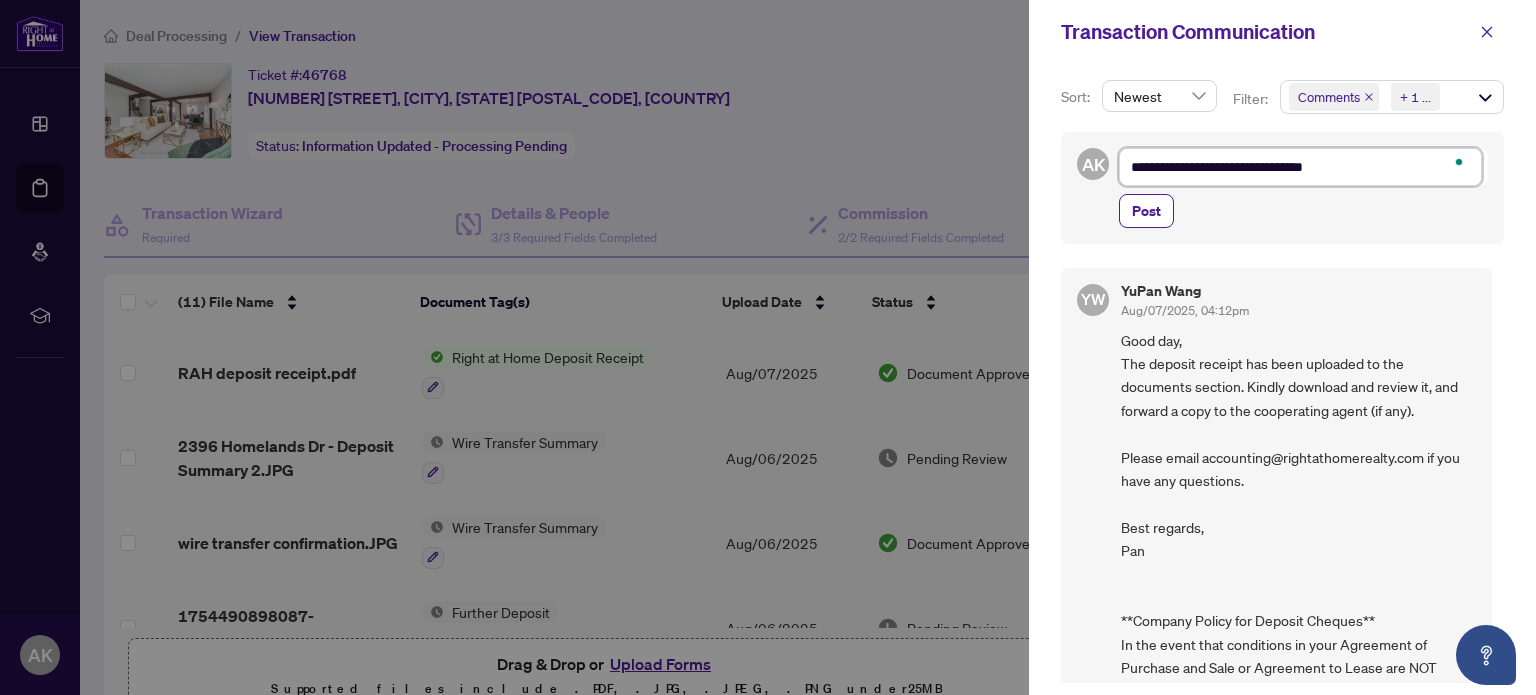 type on "**********" 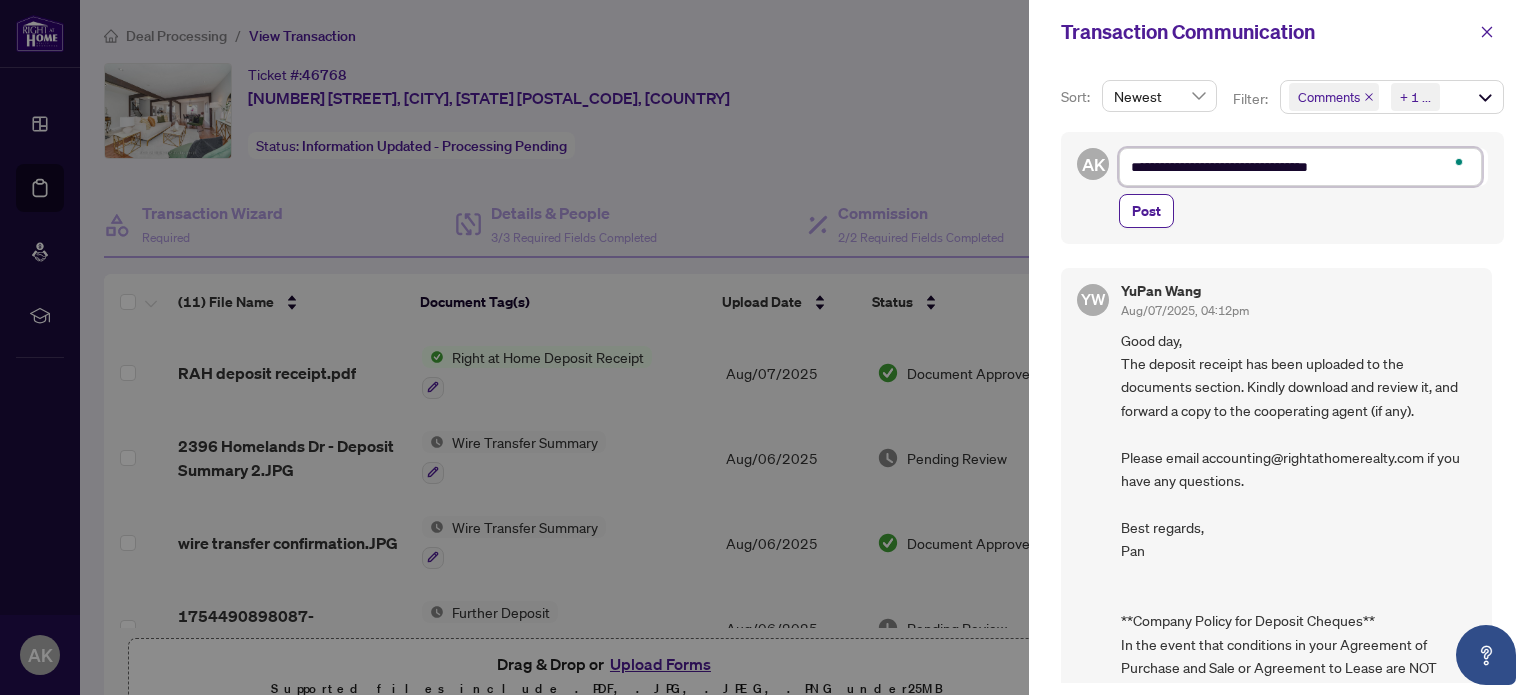 type on "**********" 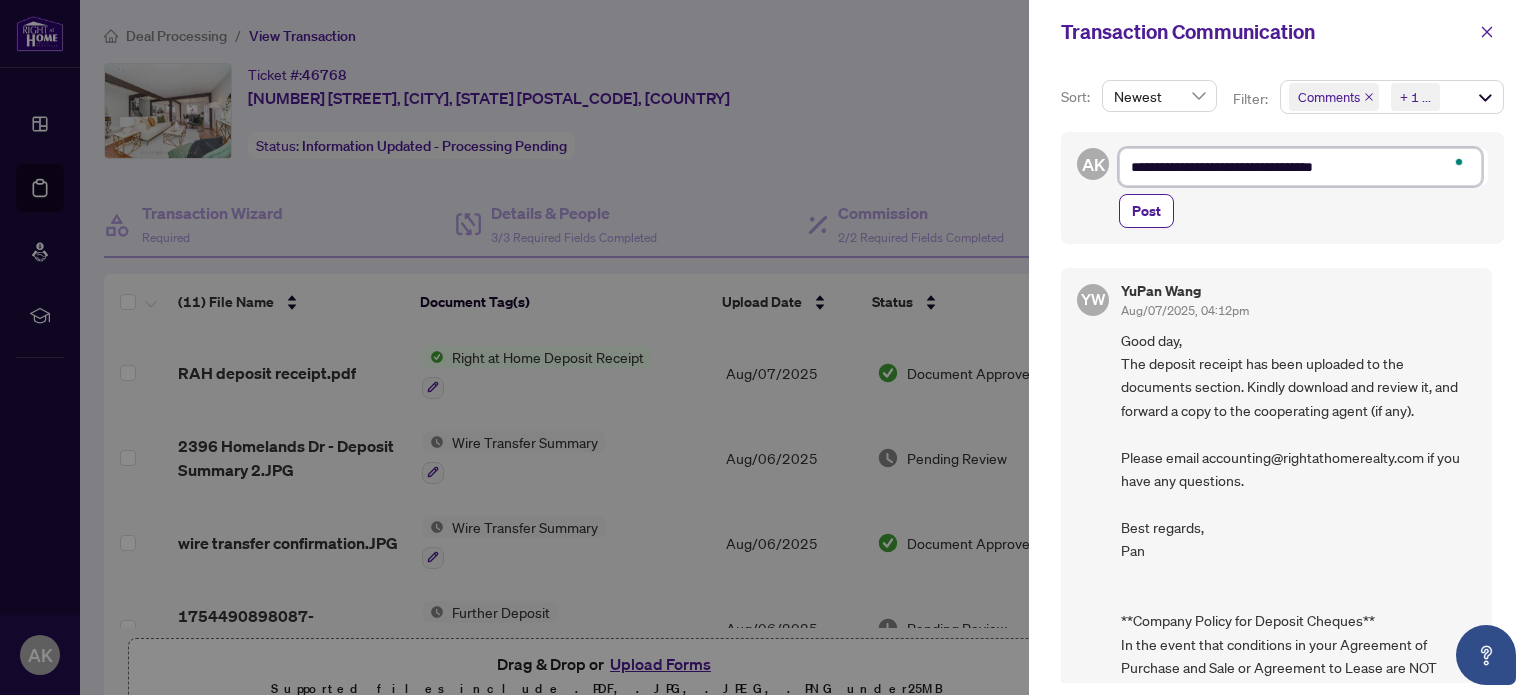 type on "**********" 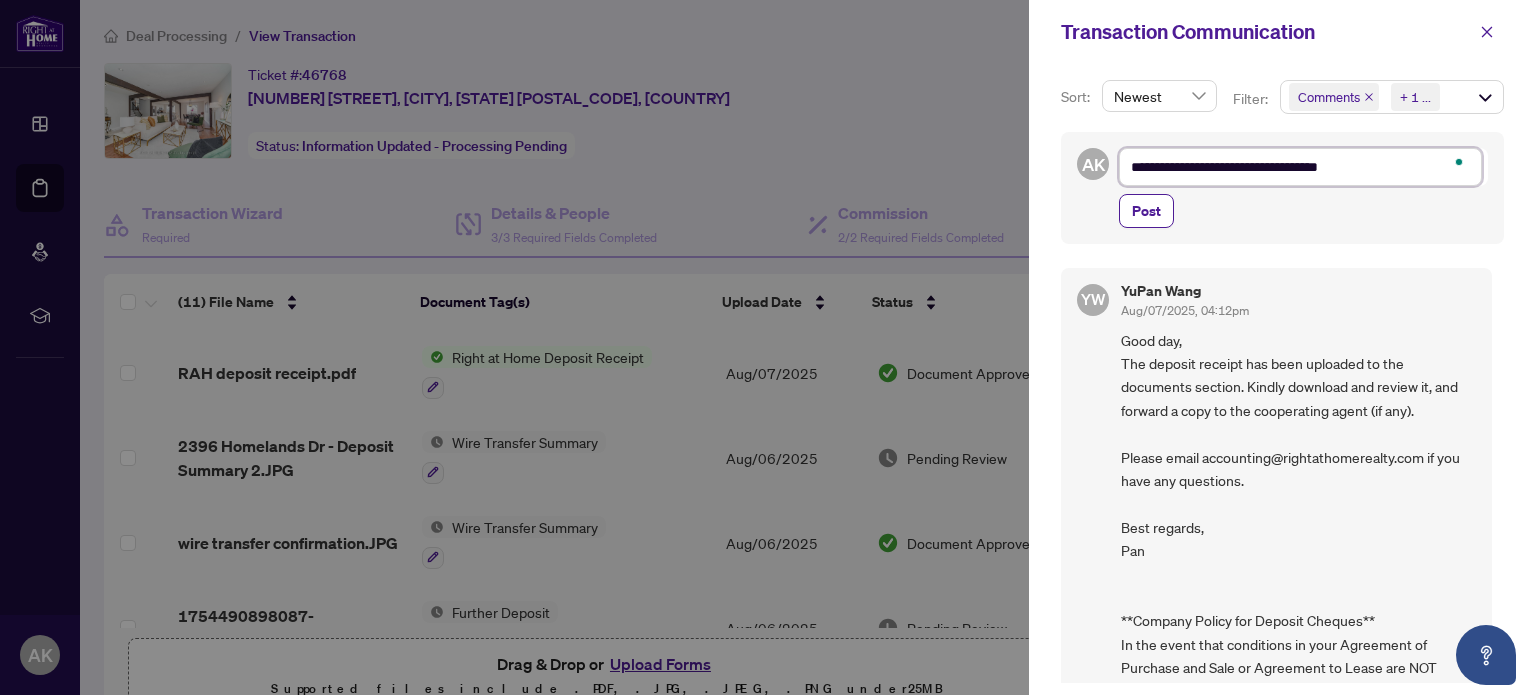 type on "**********" 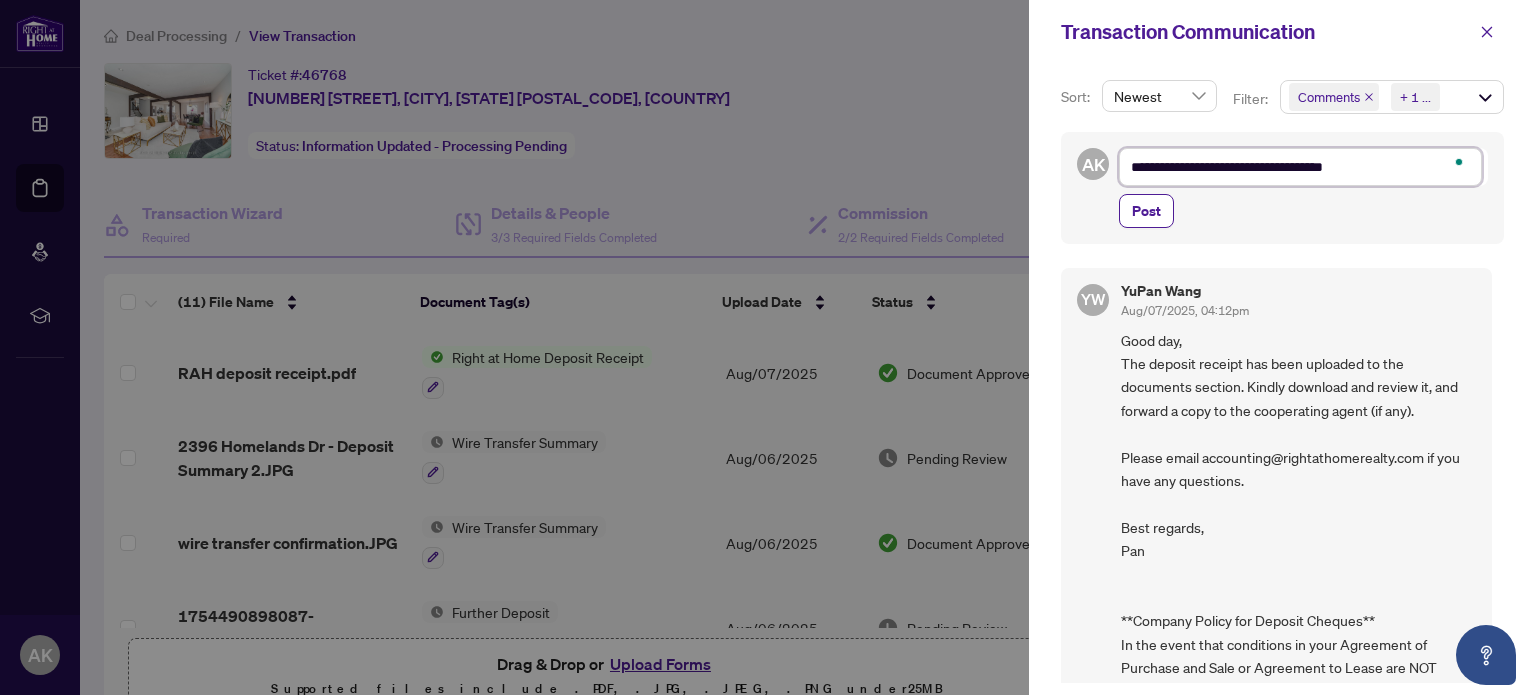 type on "**********" 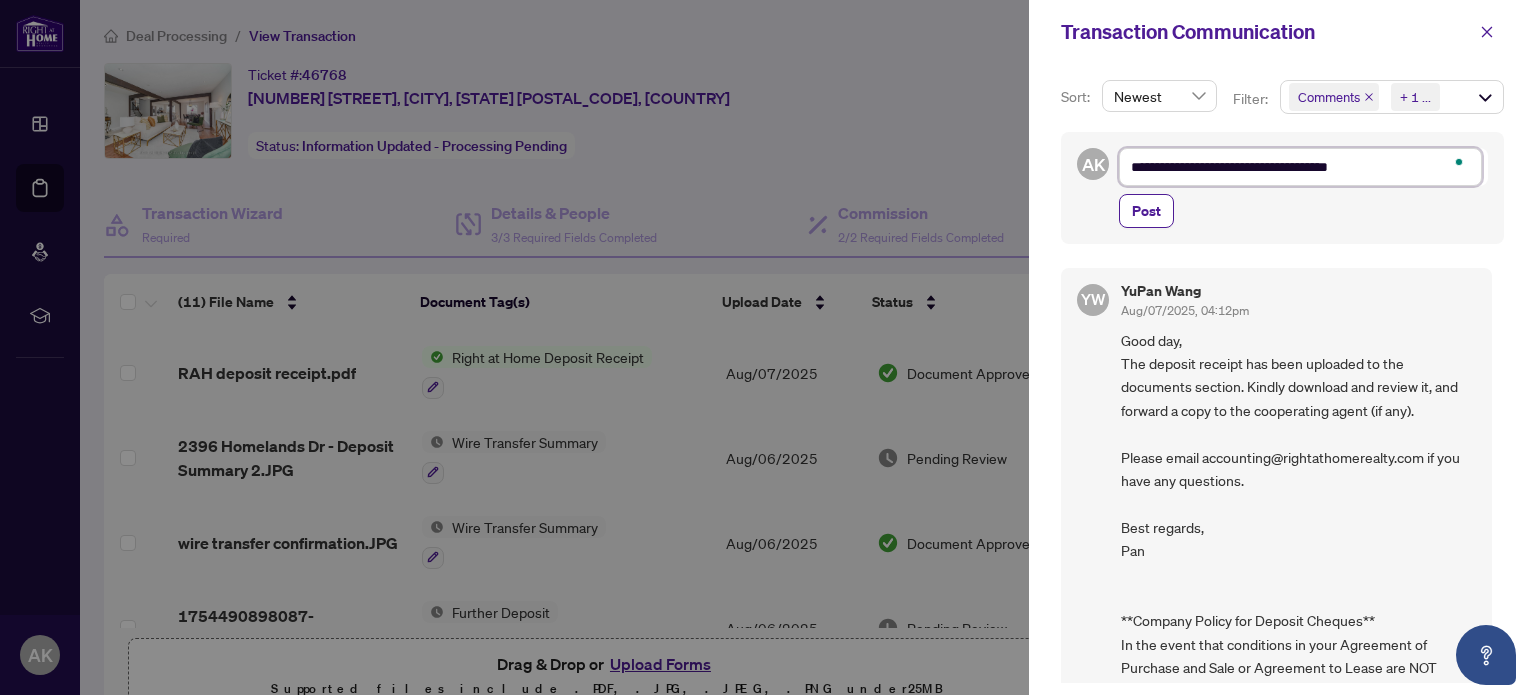 type on "**********" 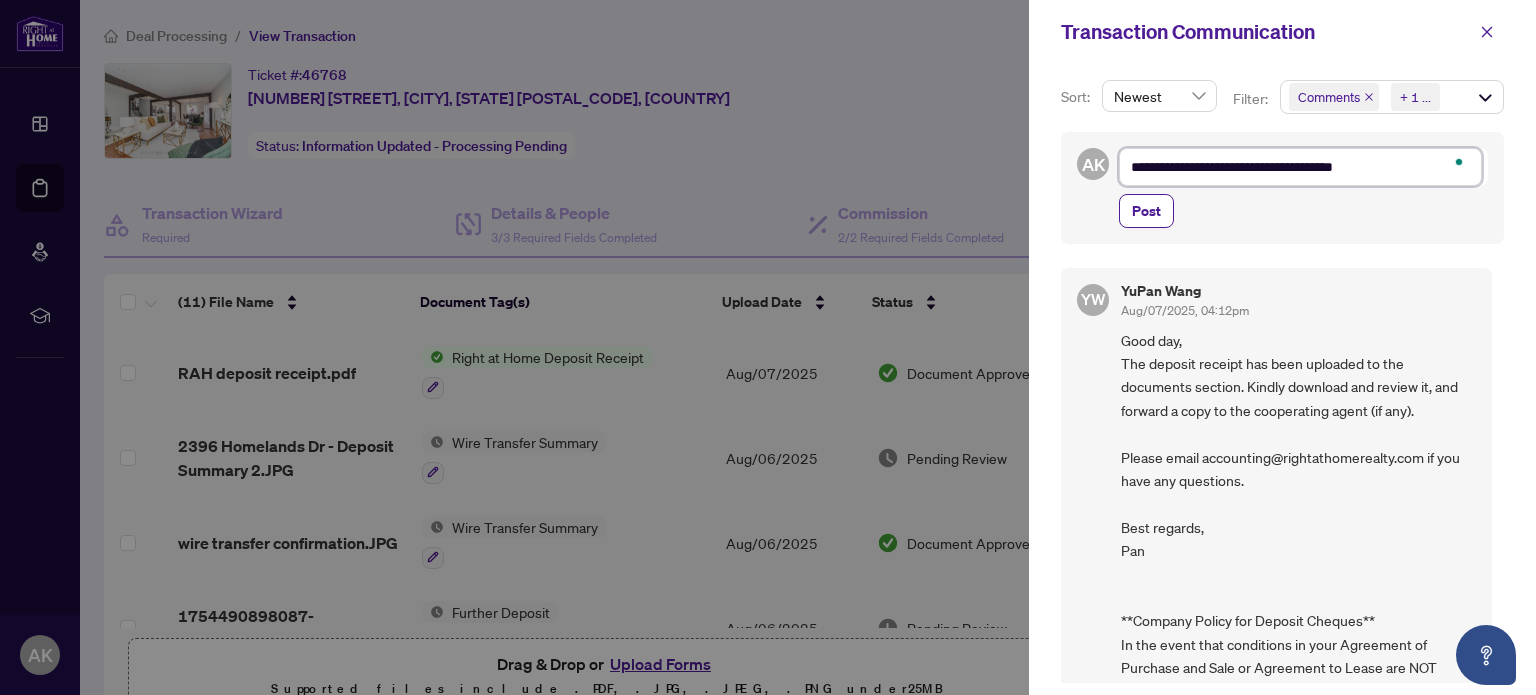 type on "**********" 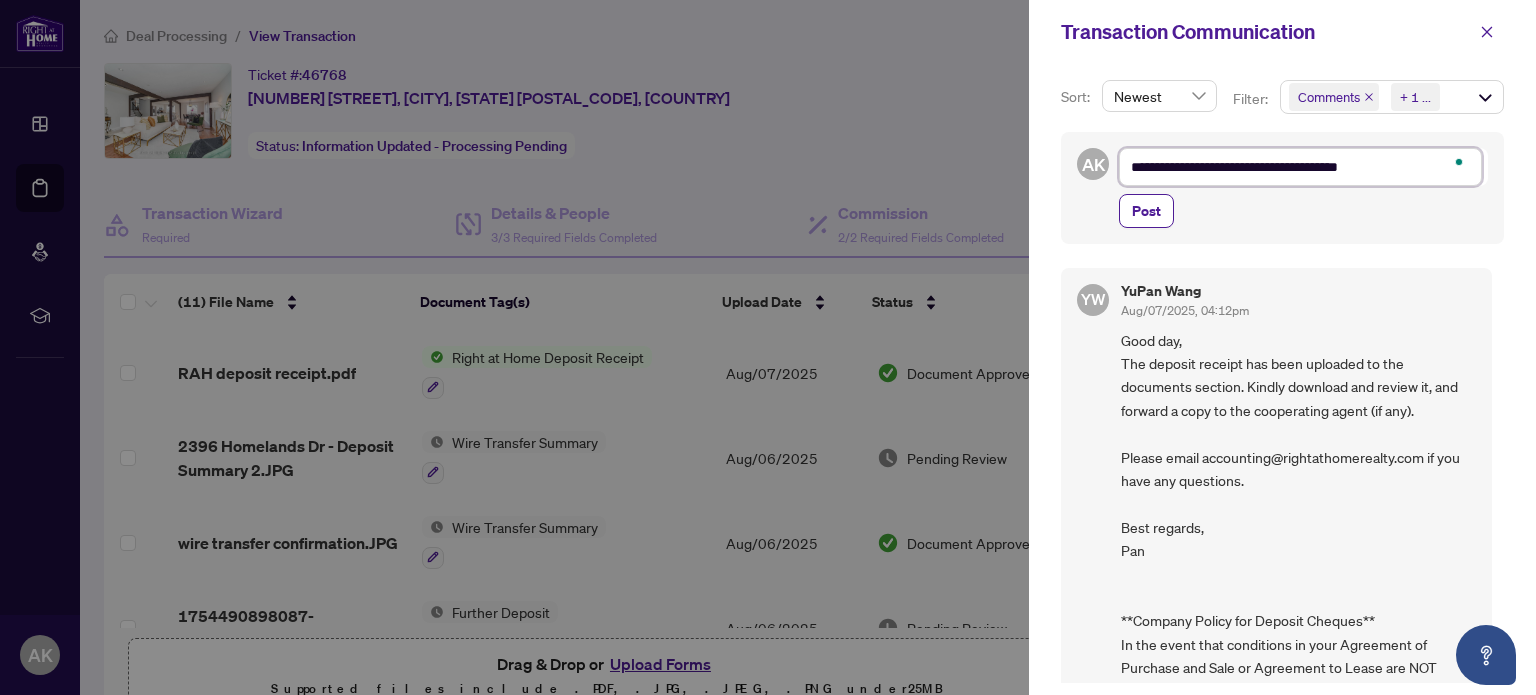 type on "**********" 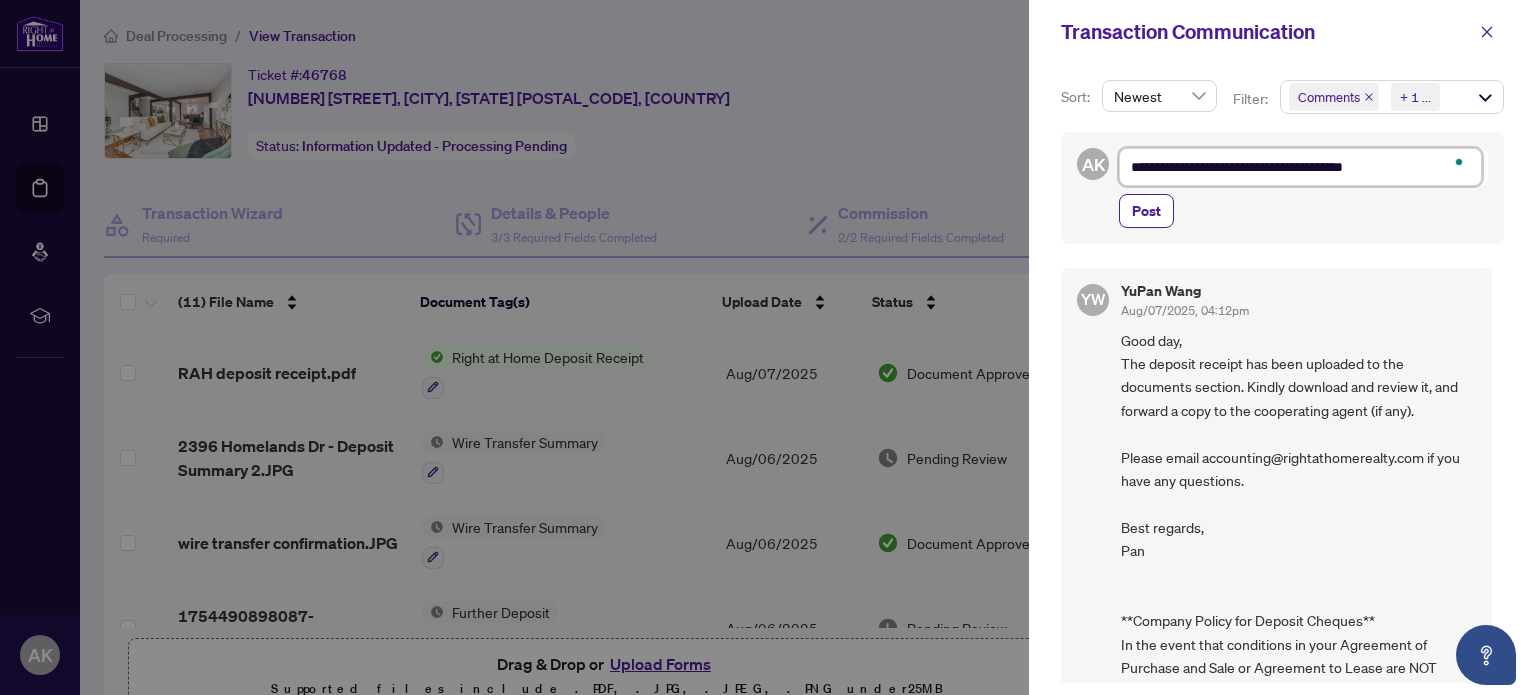 type on "**********" 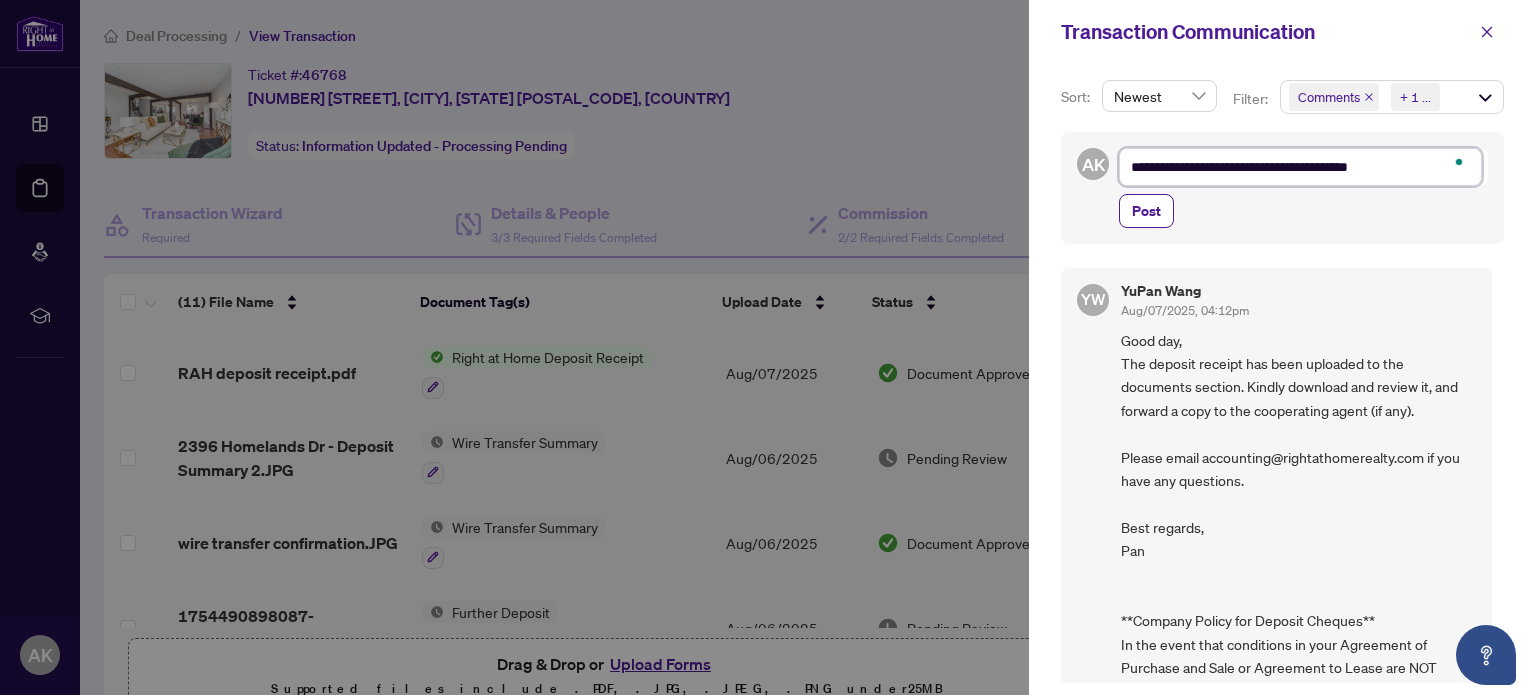 type on "**********" 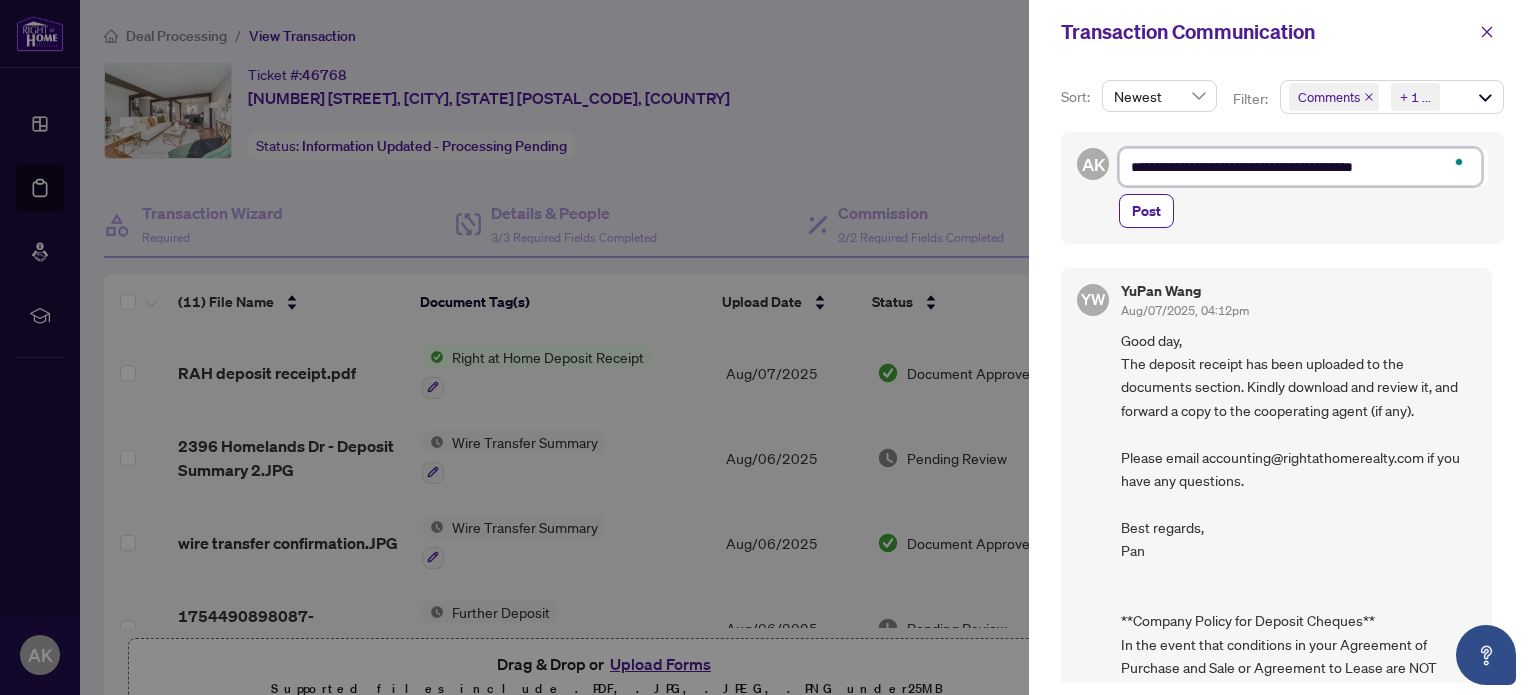 type on "**********" 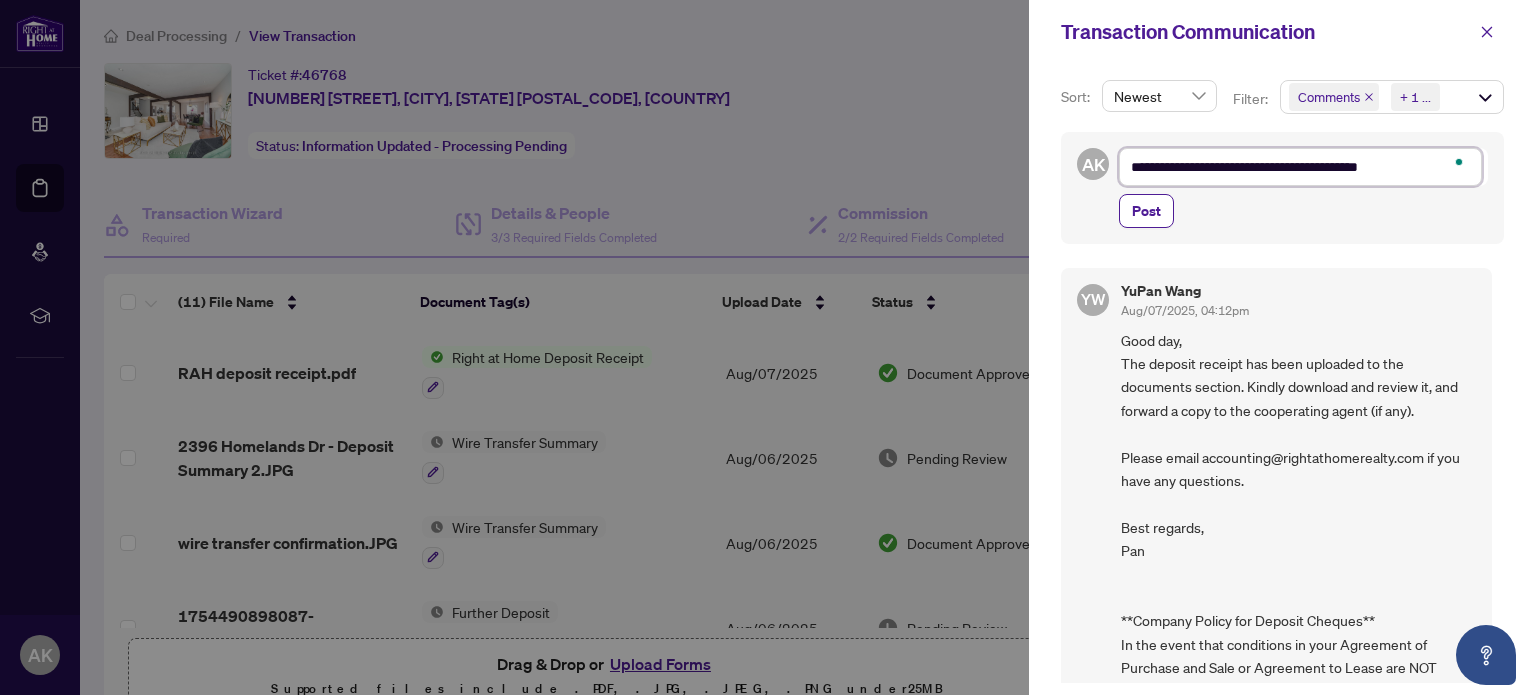 type on "**********" 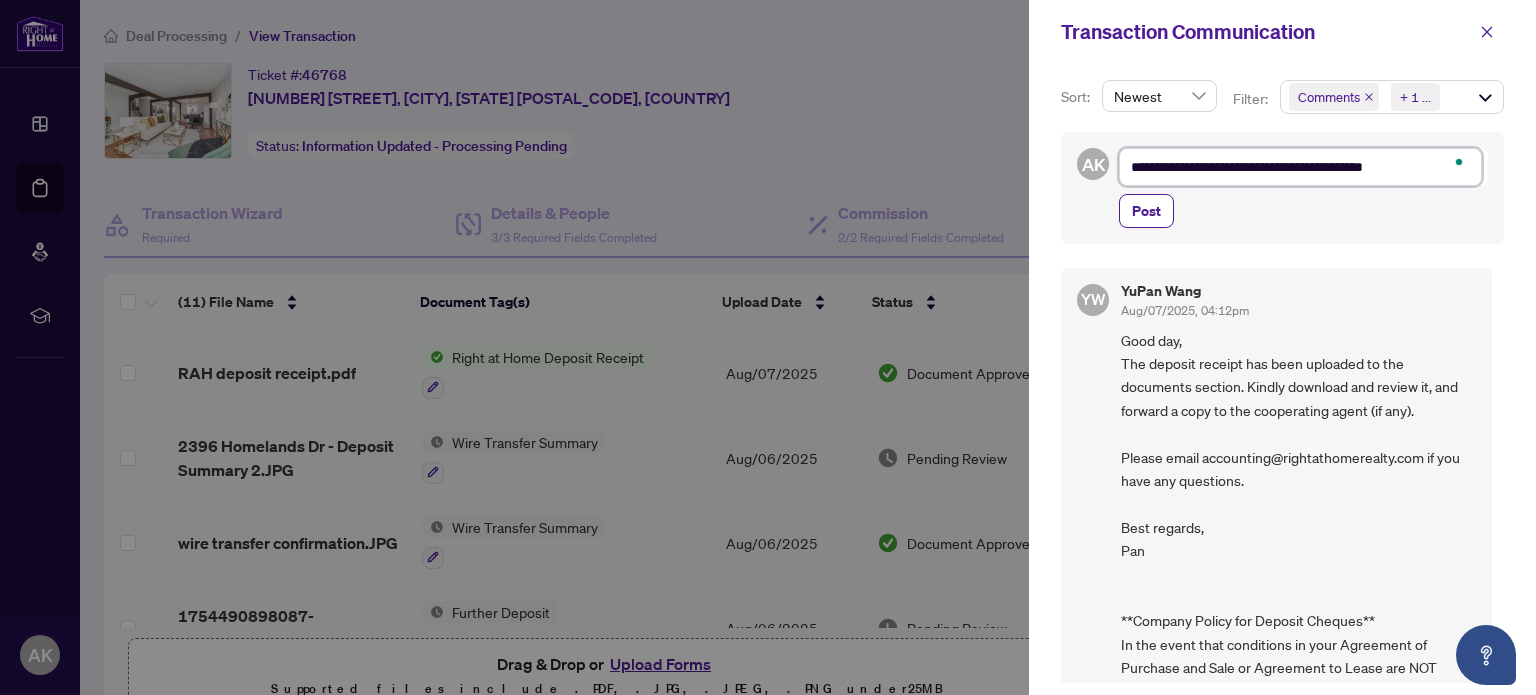 type on "**********" 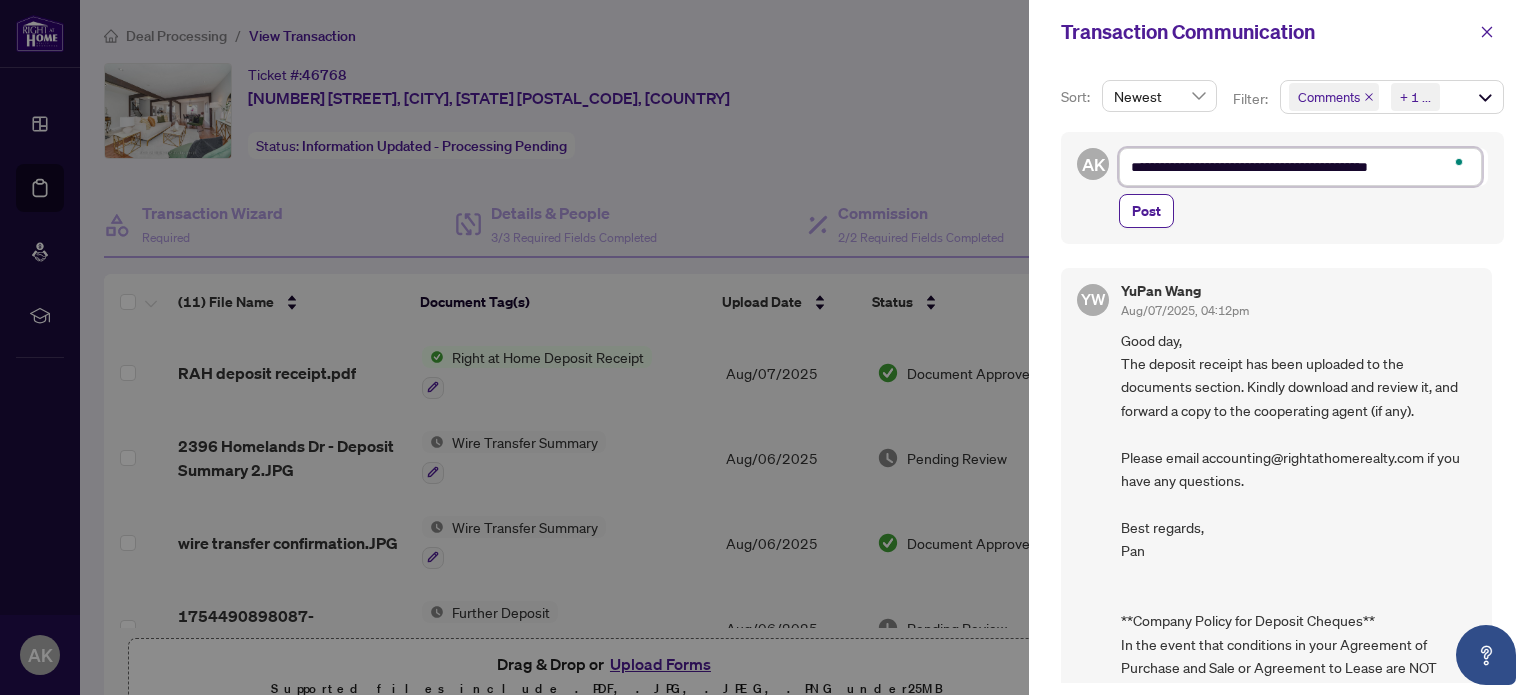 type on "**********" 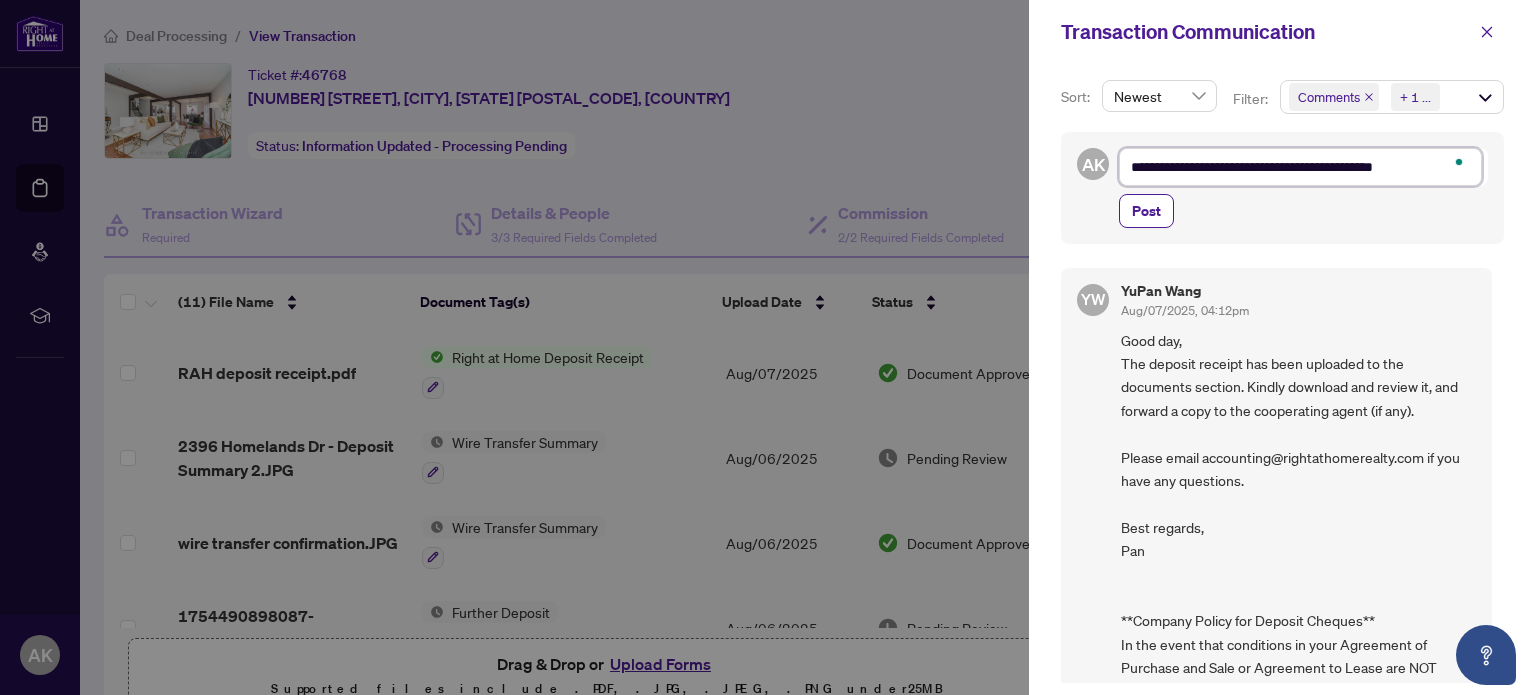 type on "**********" 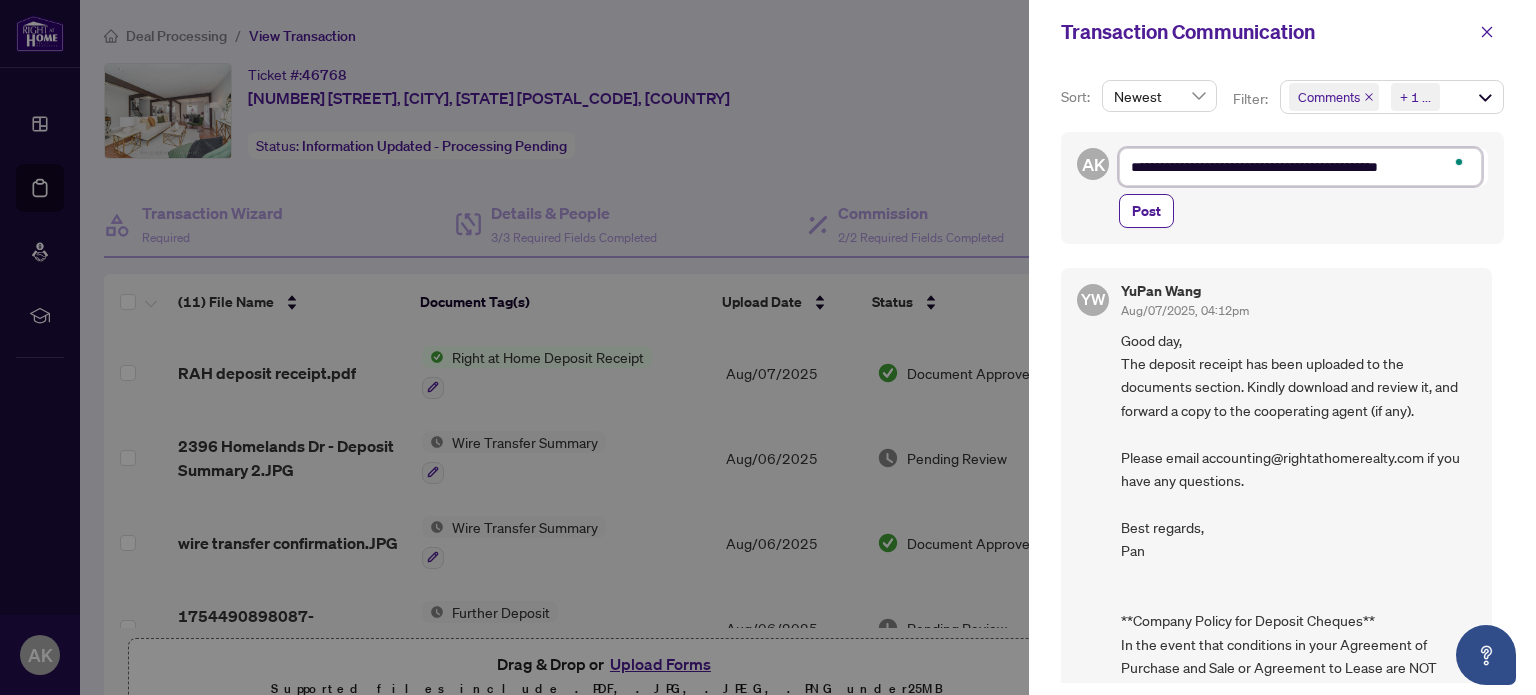 type on "**********" 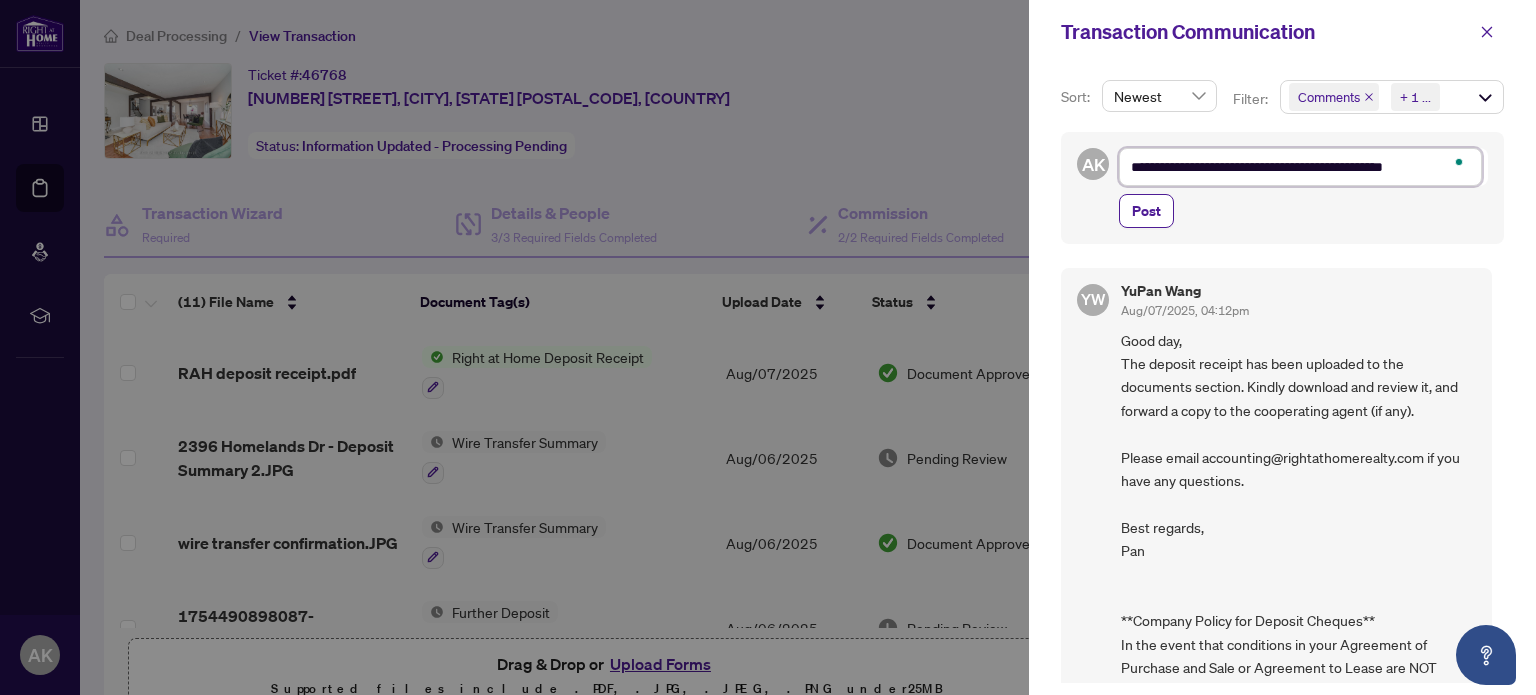 type on "**********" 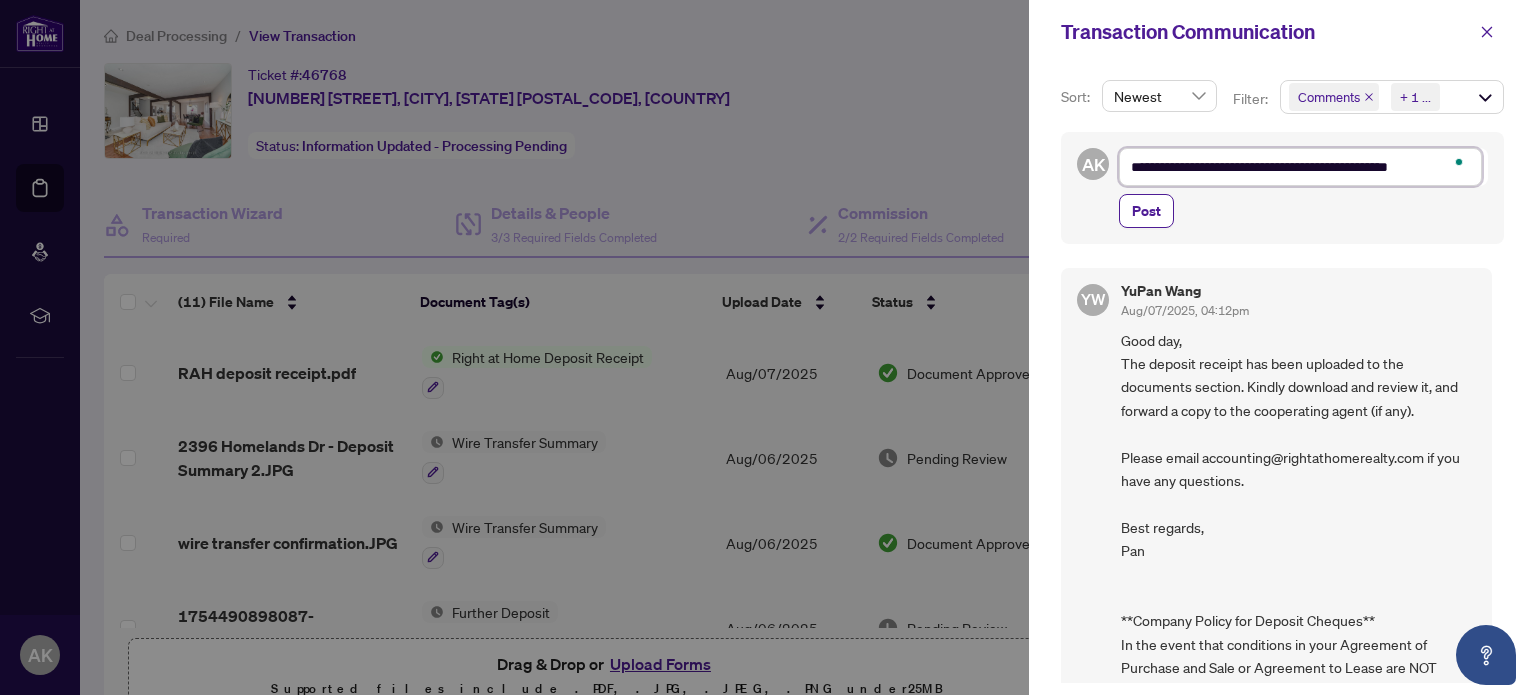 type on "**********" 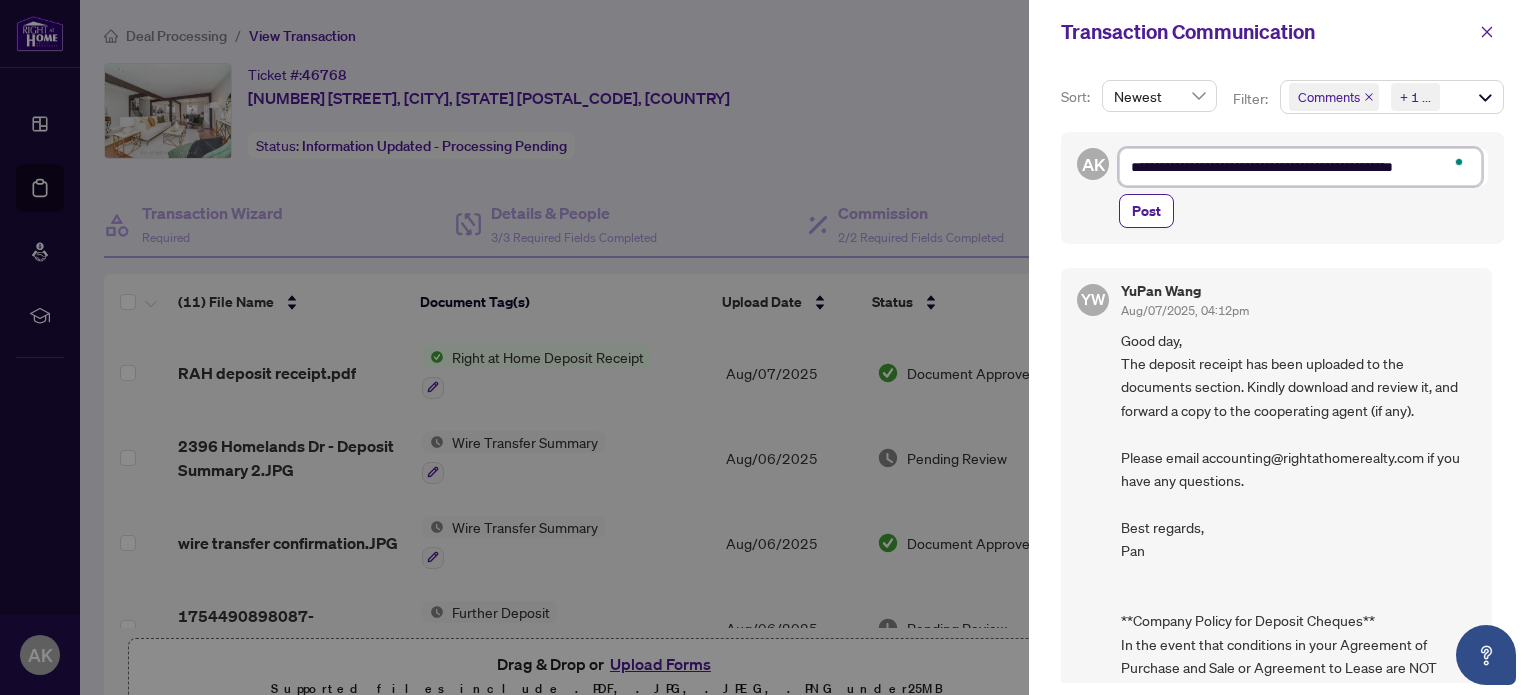 type on "**********" 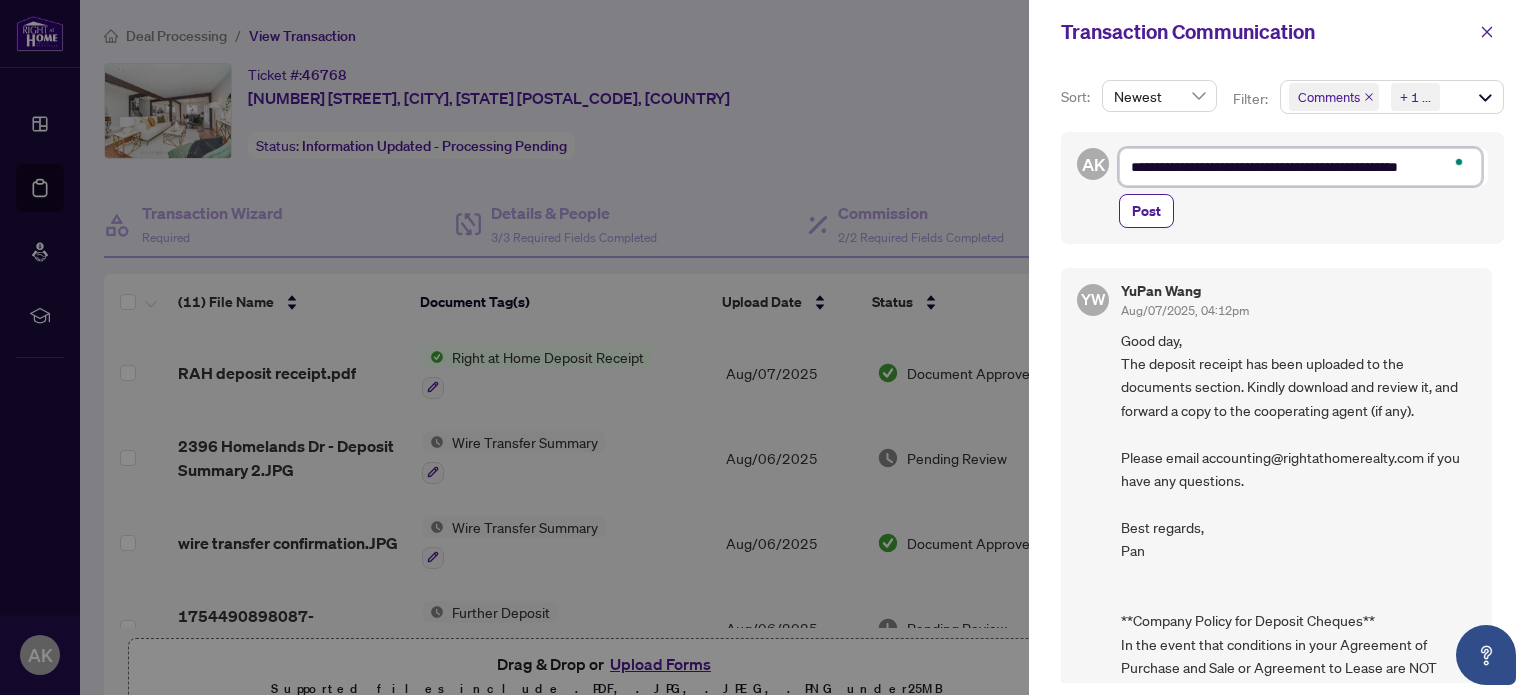 type on "**********" 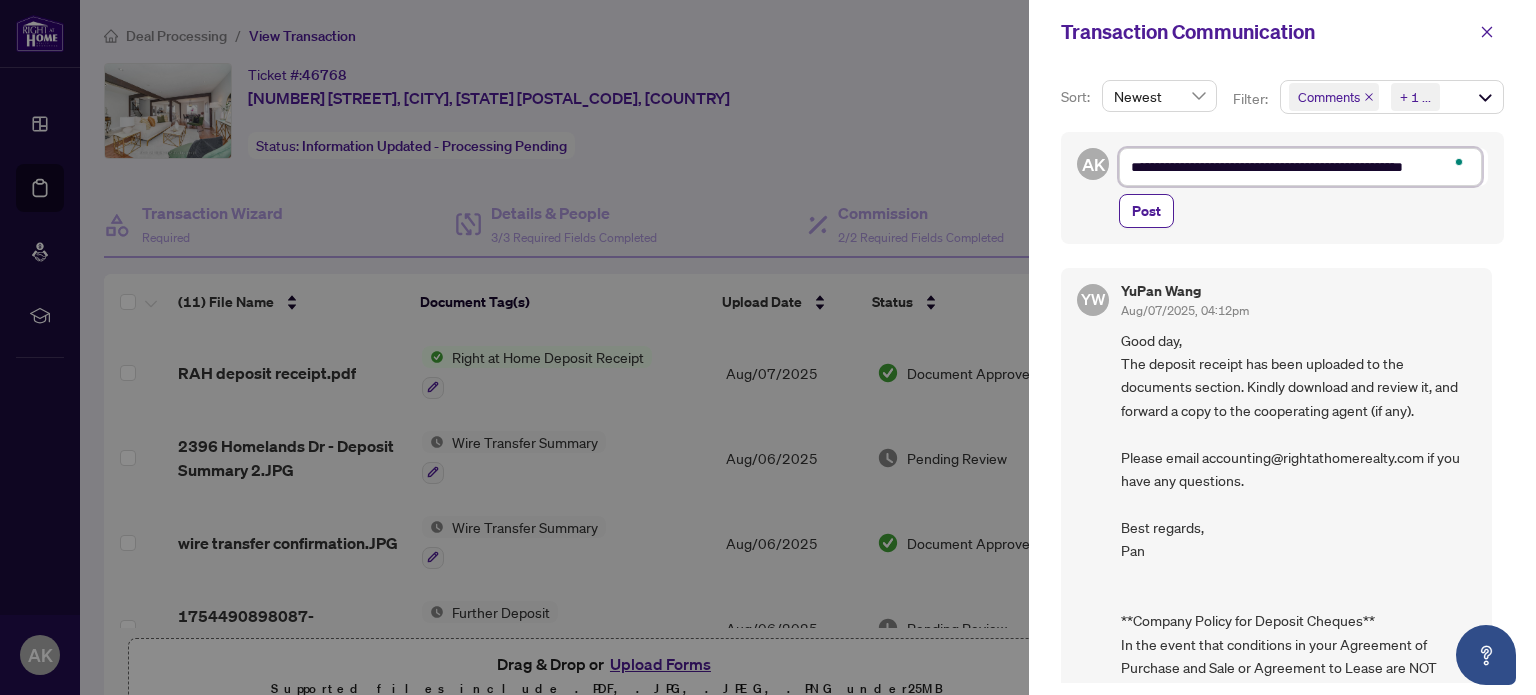 type on "**********" 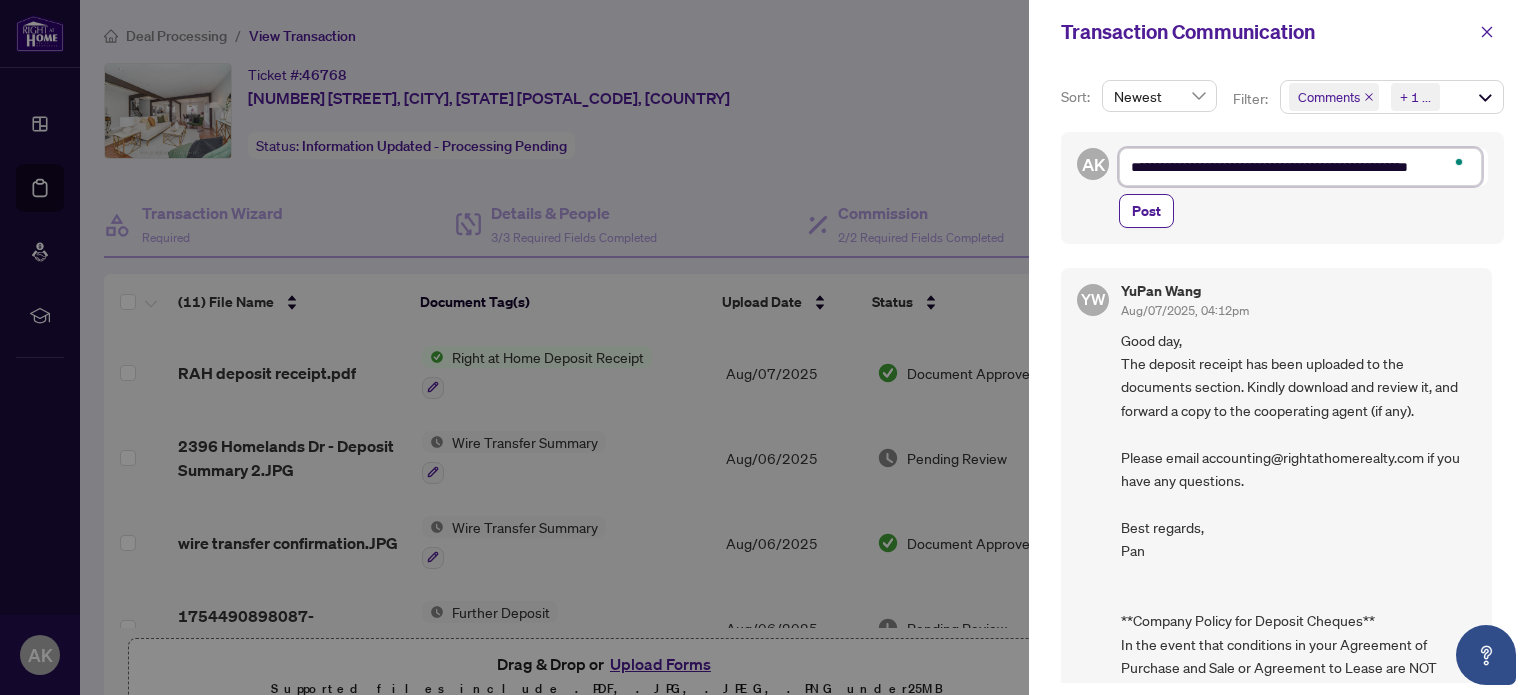 type on "**********" 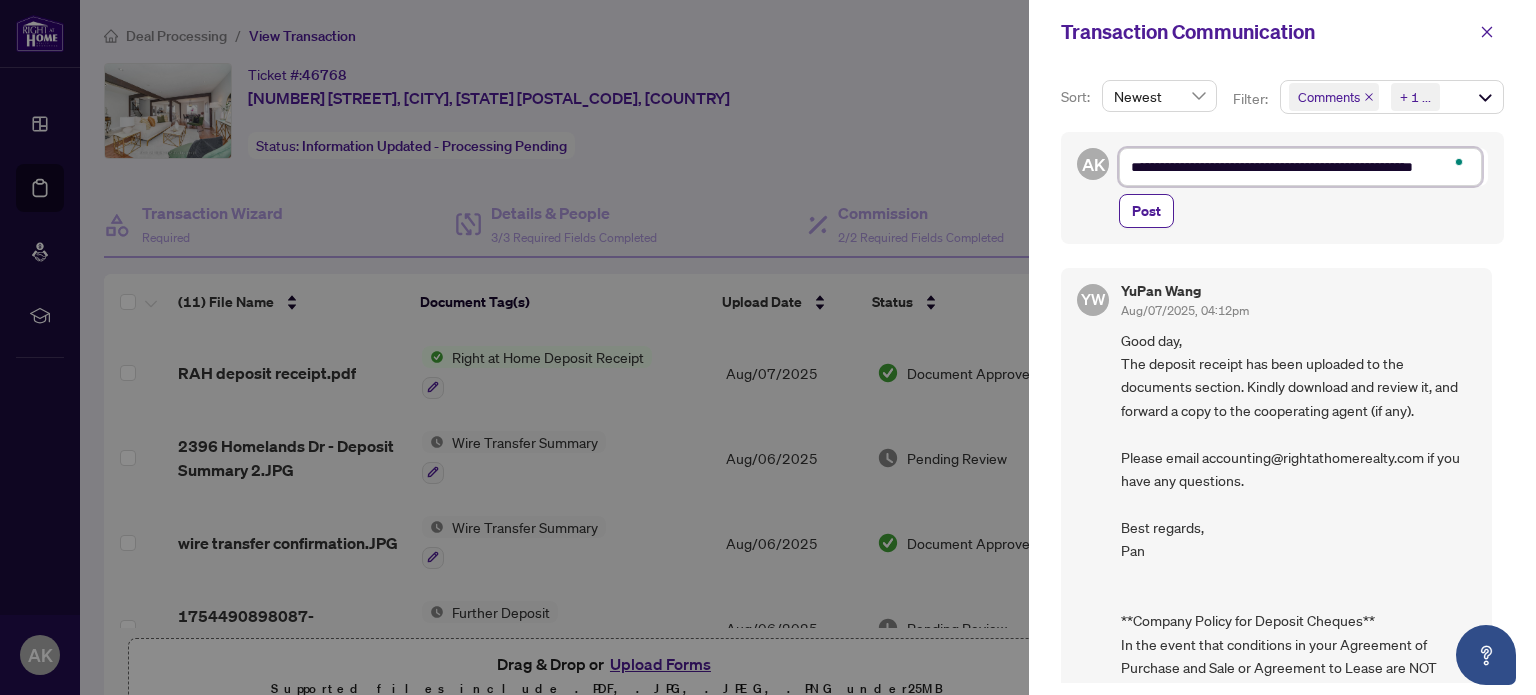 type on "**********" 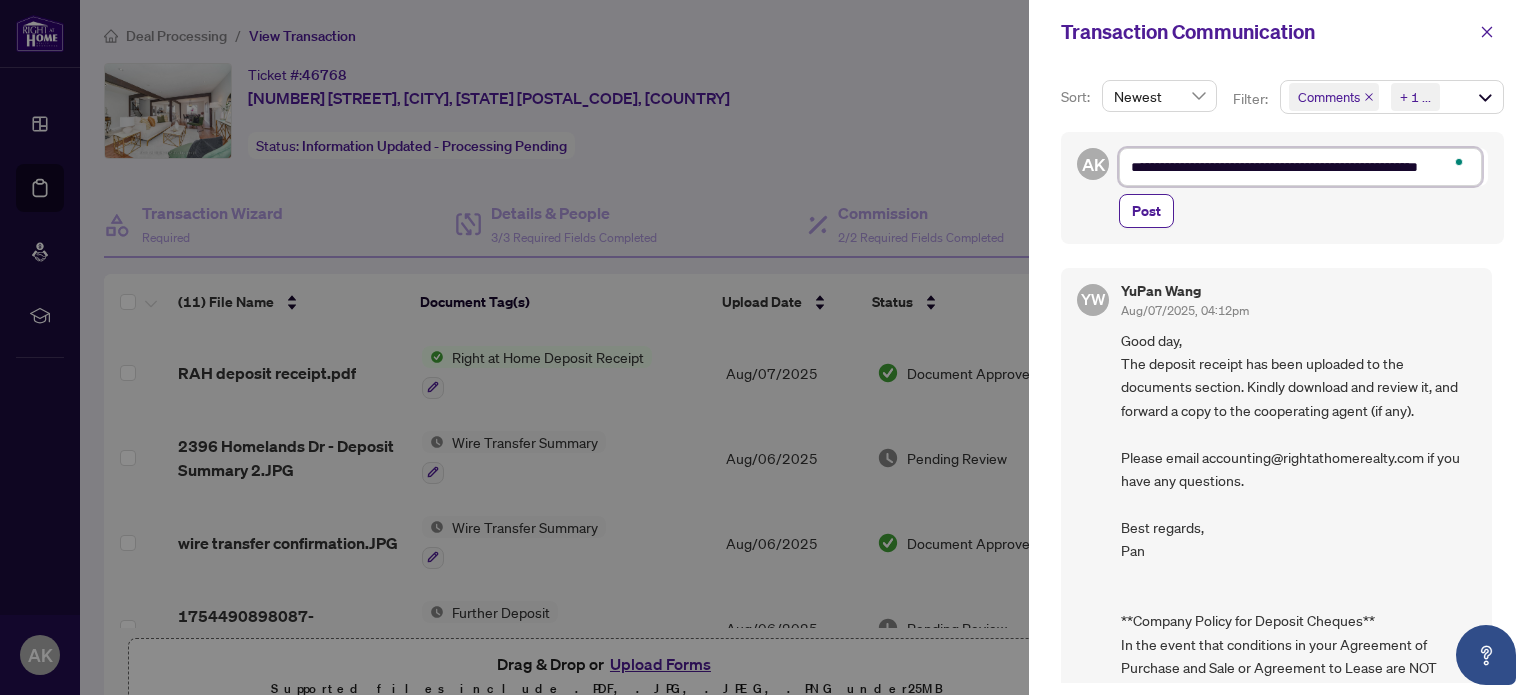 type on "**********" 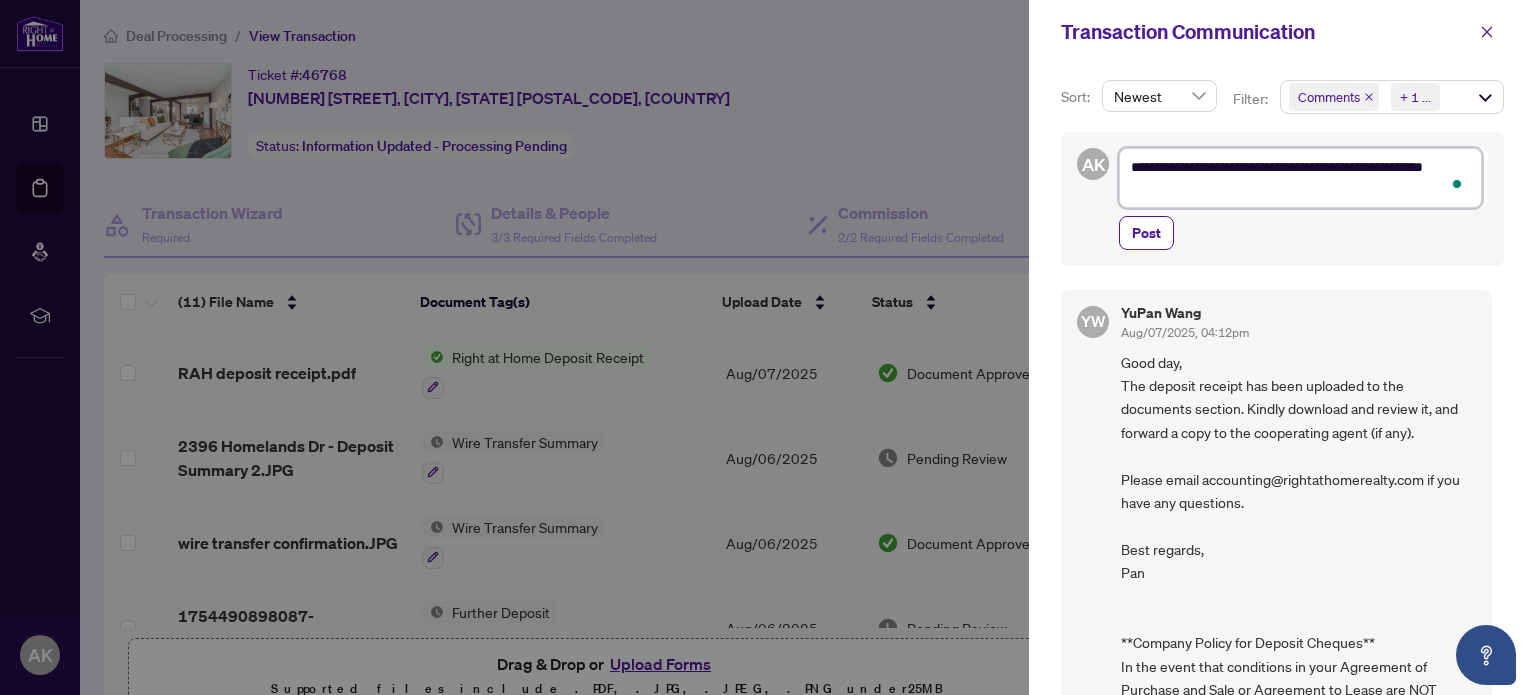type on "**********" 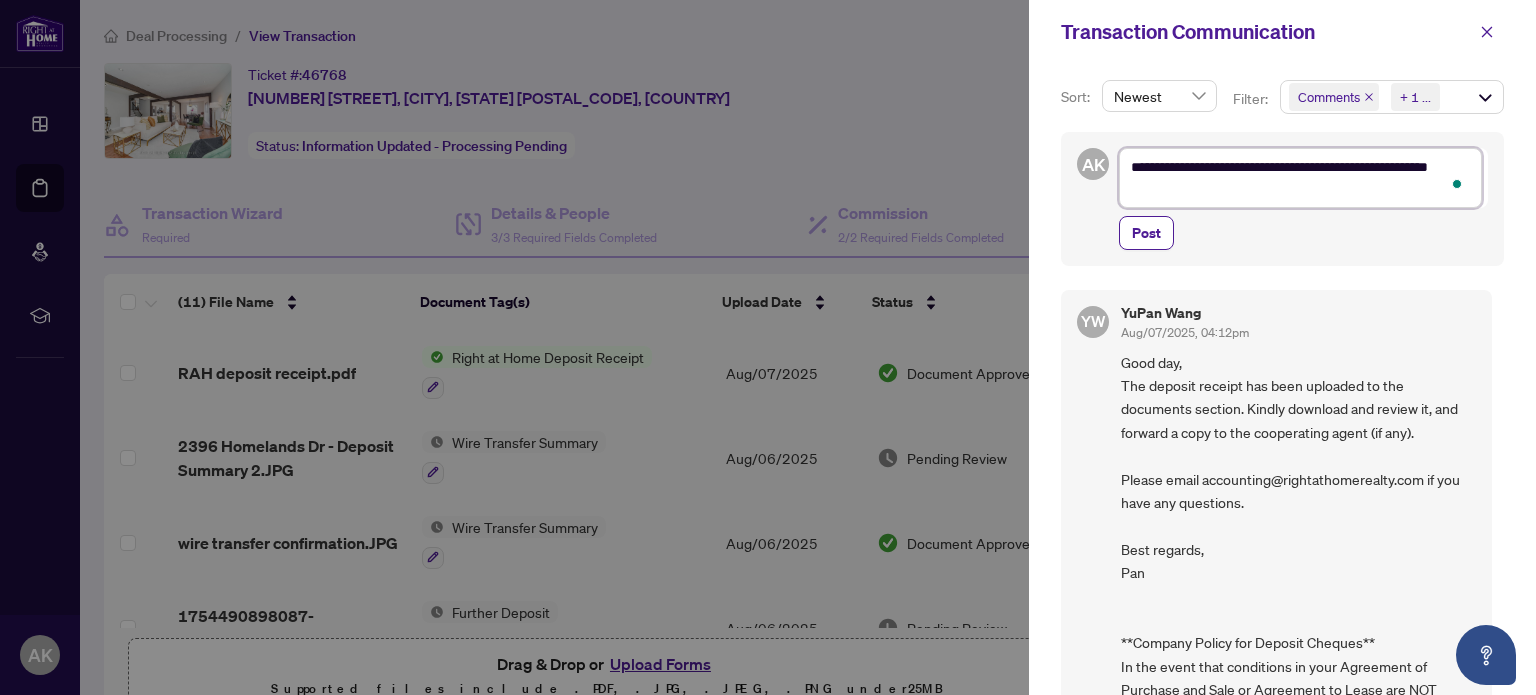 type on "**********" 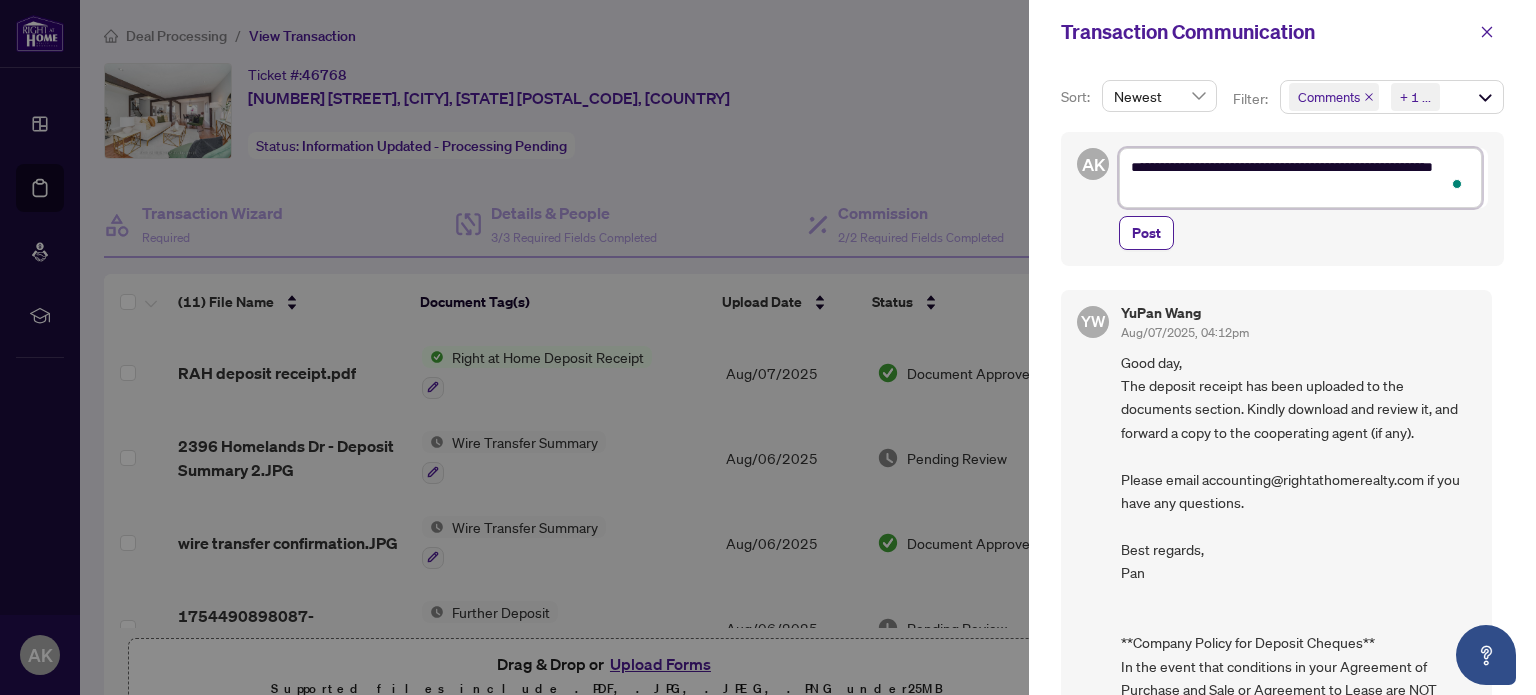 type on "**********" 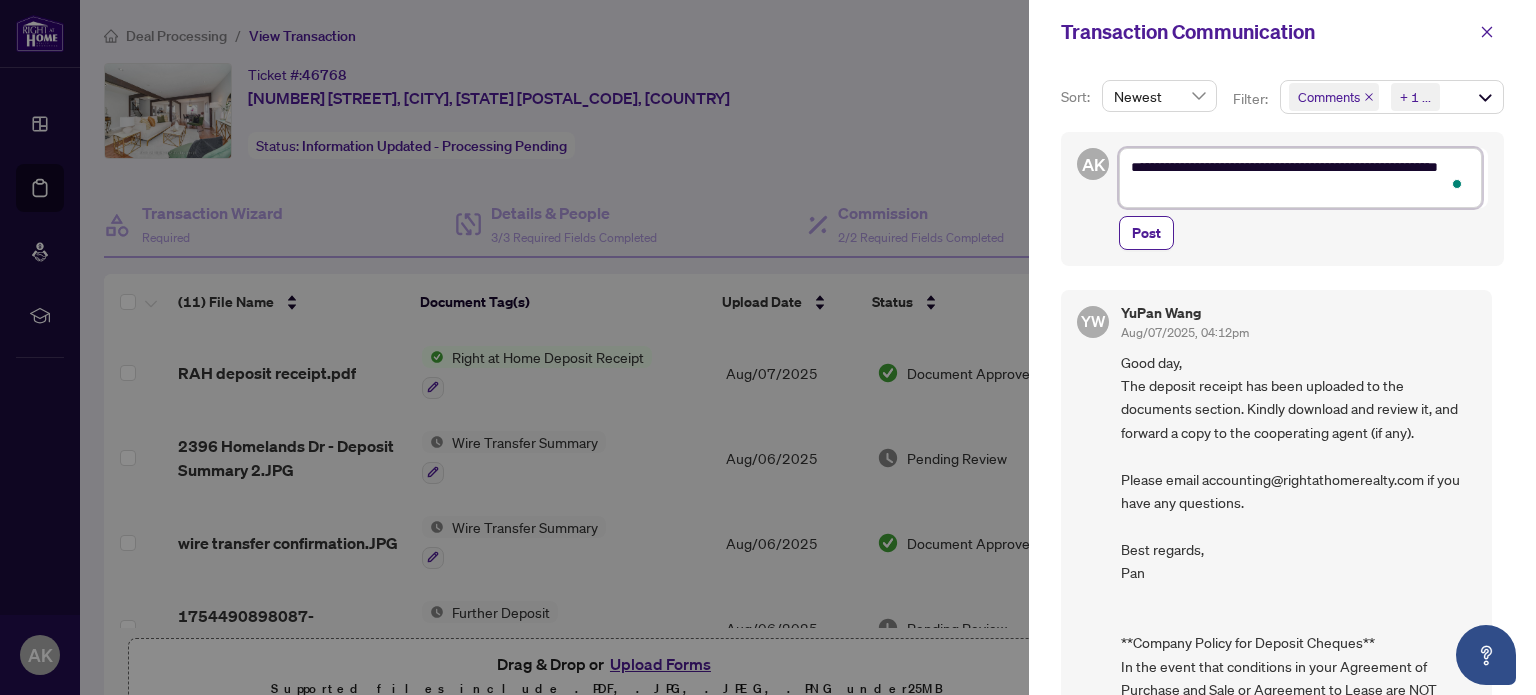type on "**********" 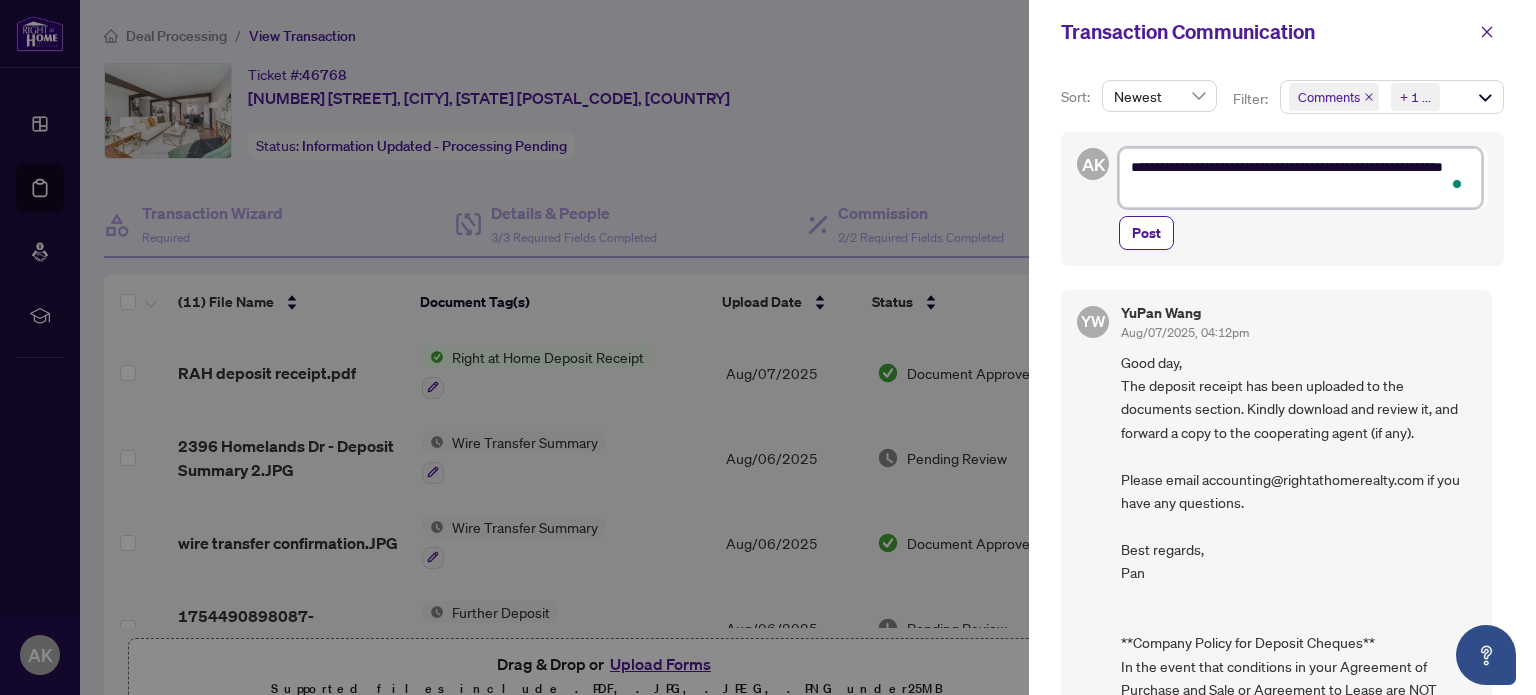type on "**********" 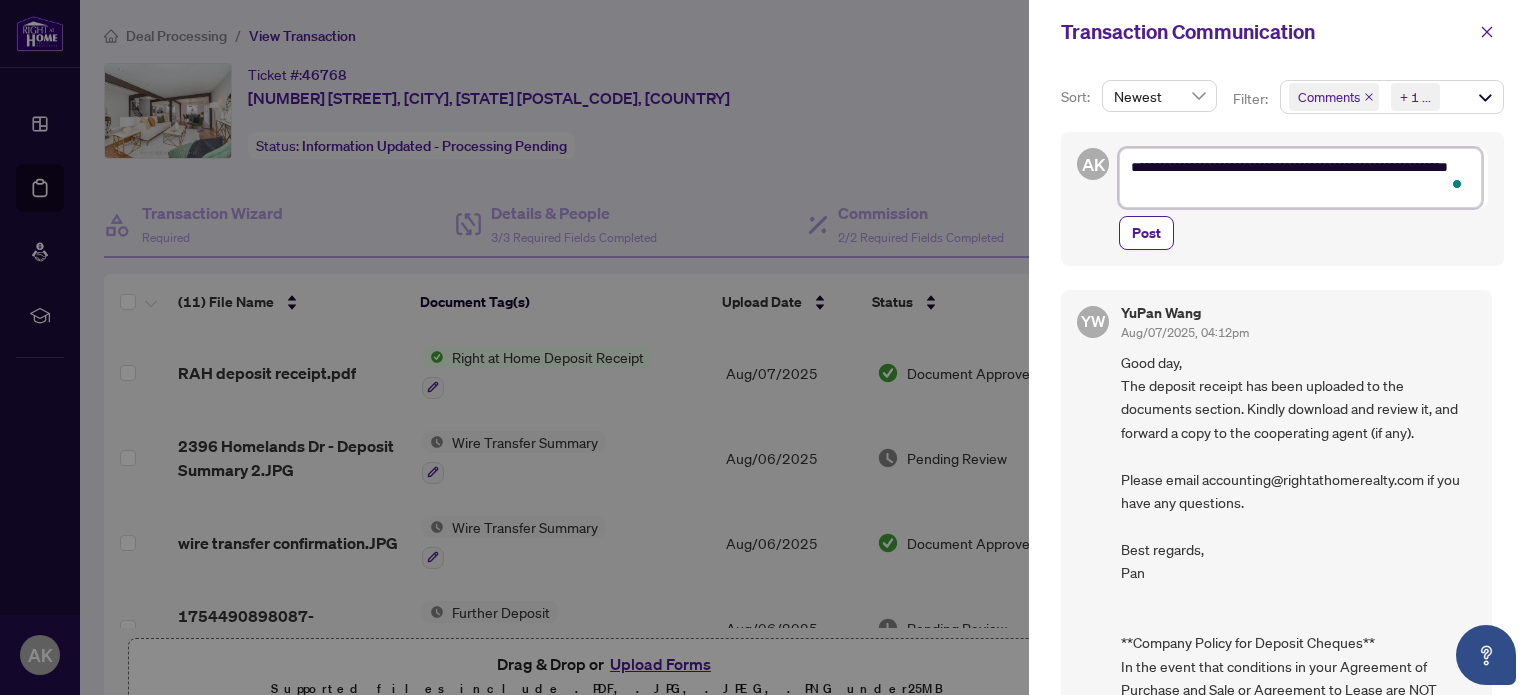 type on "**********" 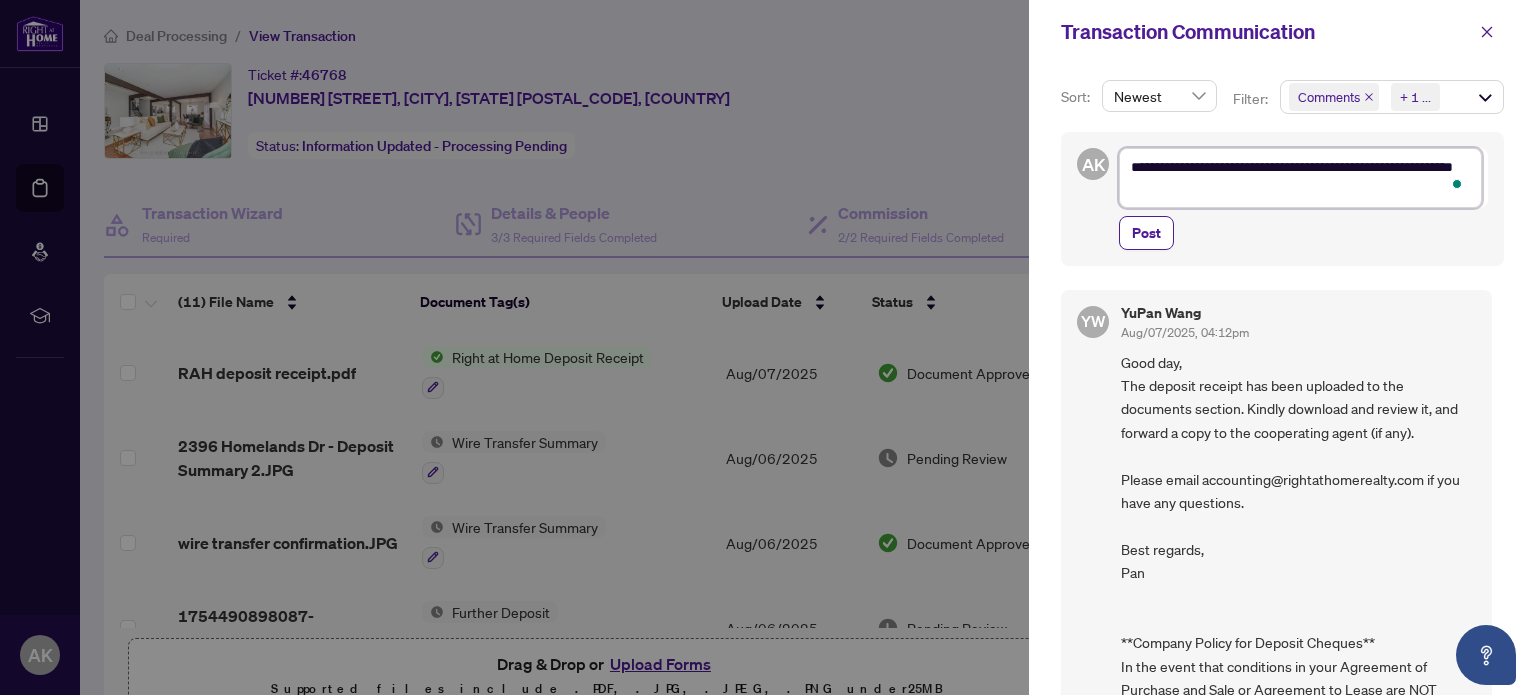 type on "**********" 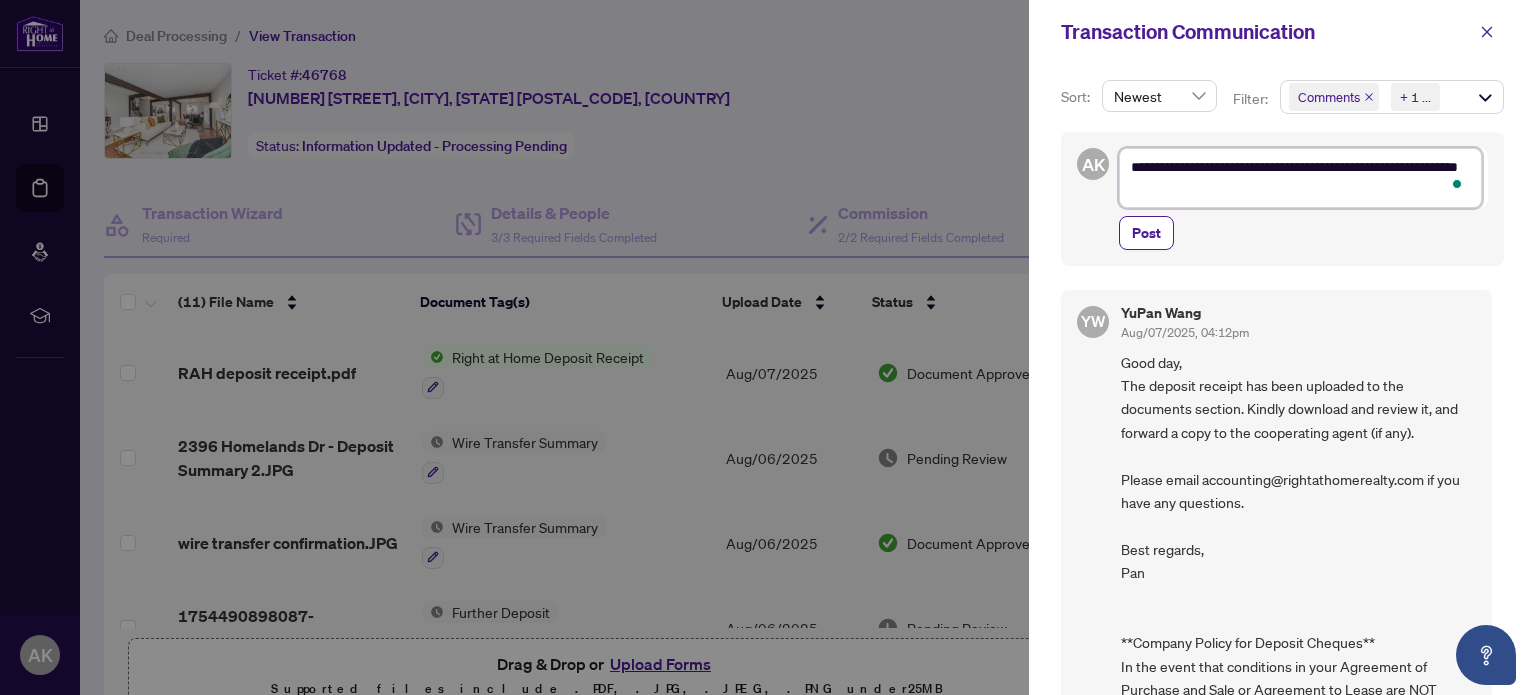 type on "**********" 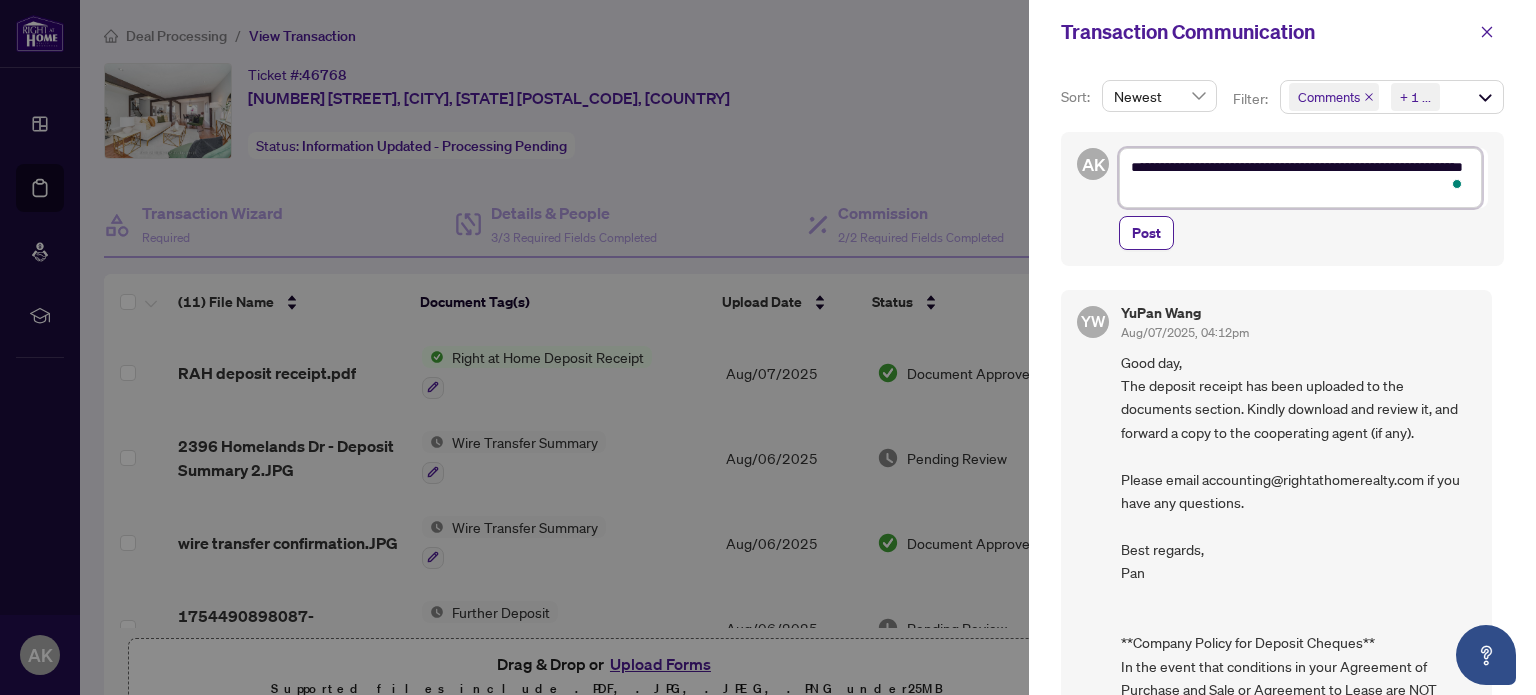 type on "**********" 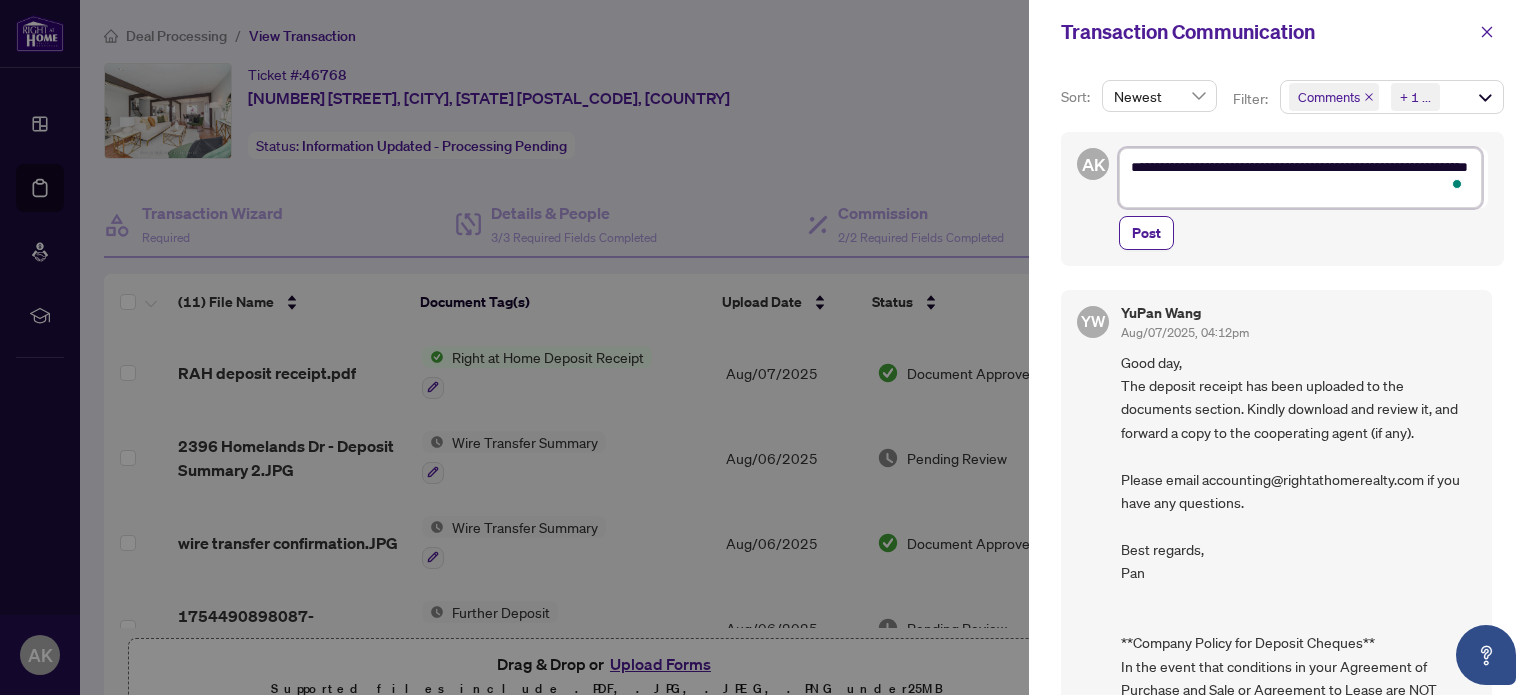 type on "**********" 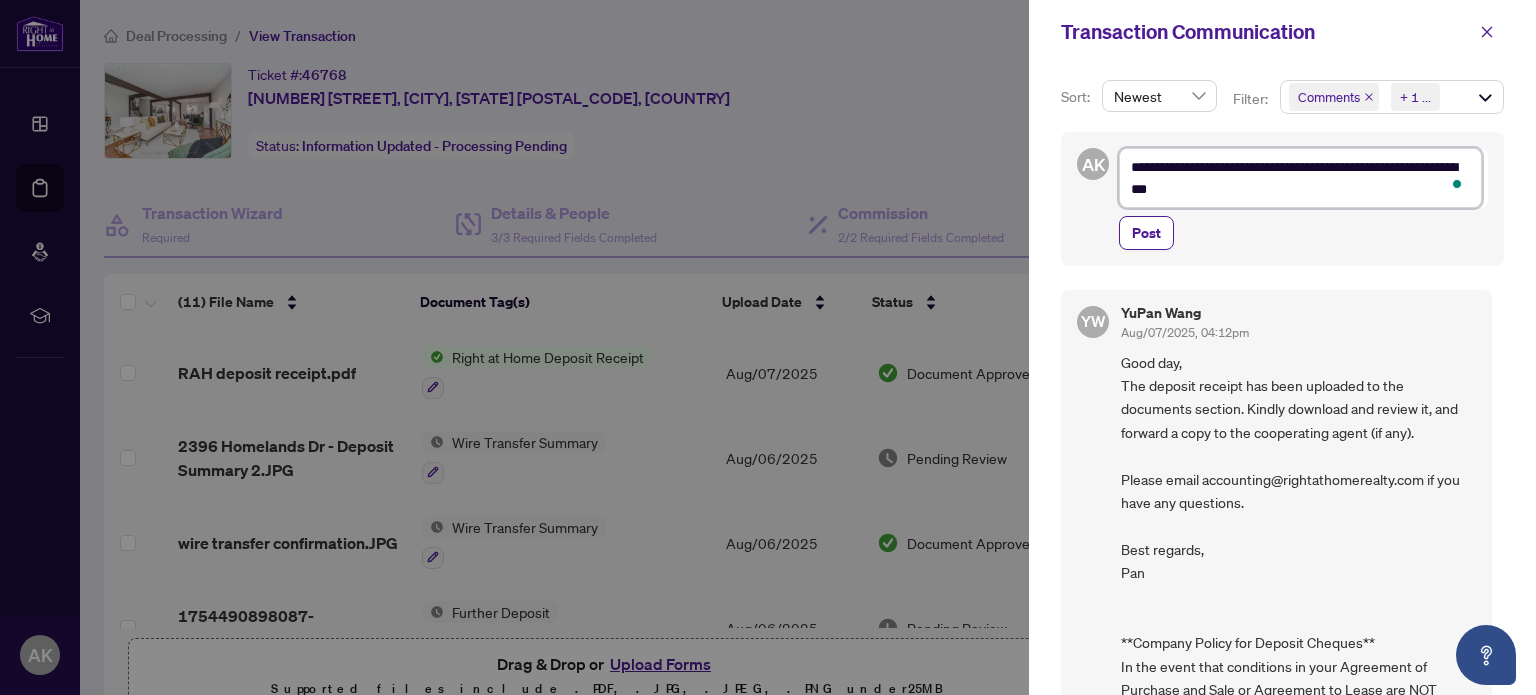type on "**********" 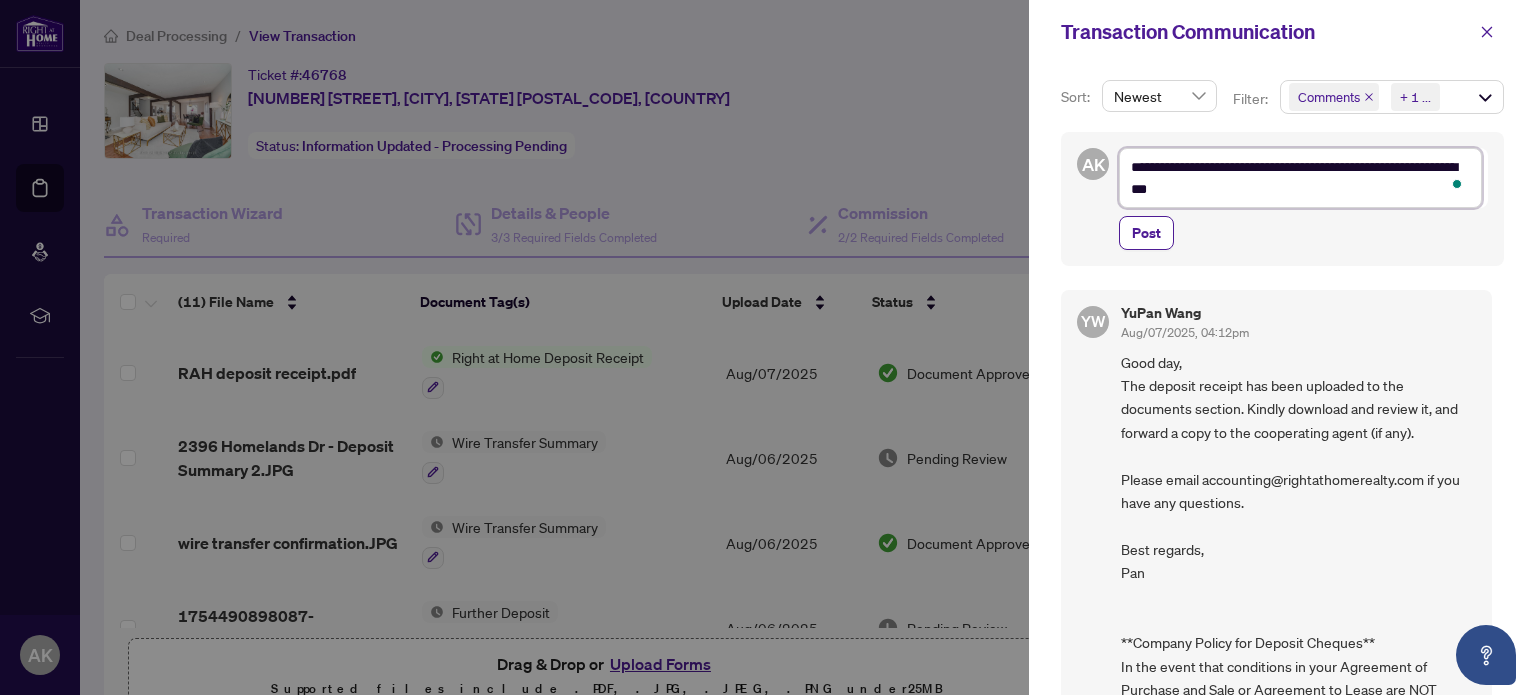 type on "**********" 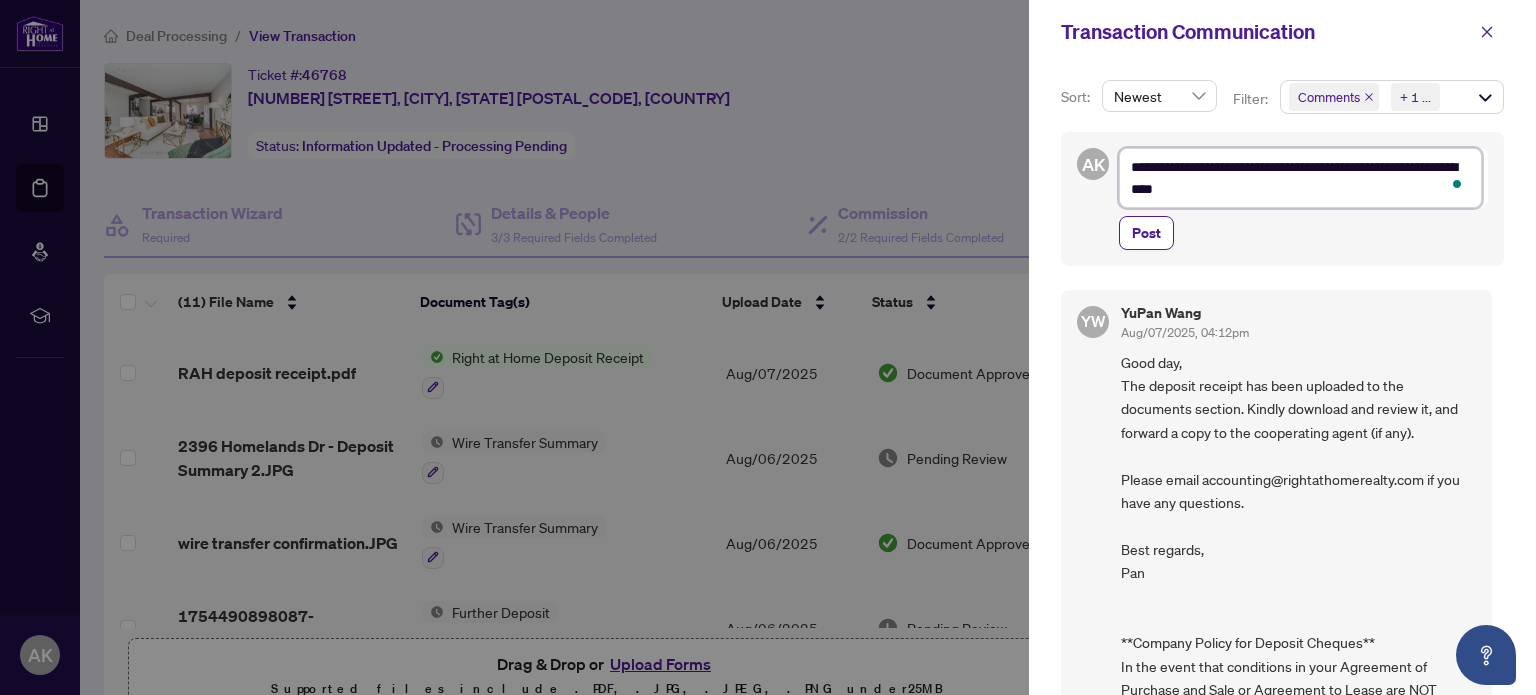 type on "**********" 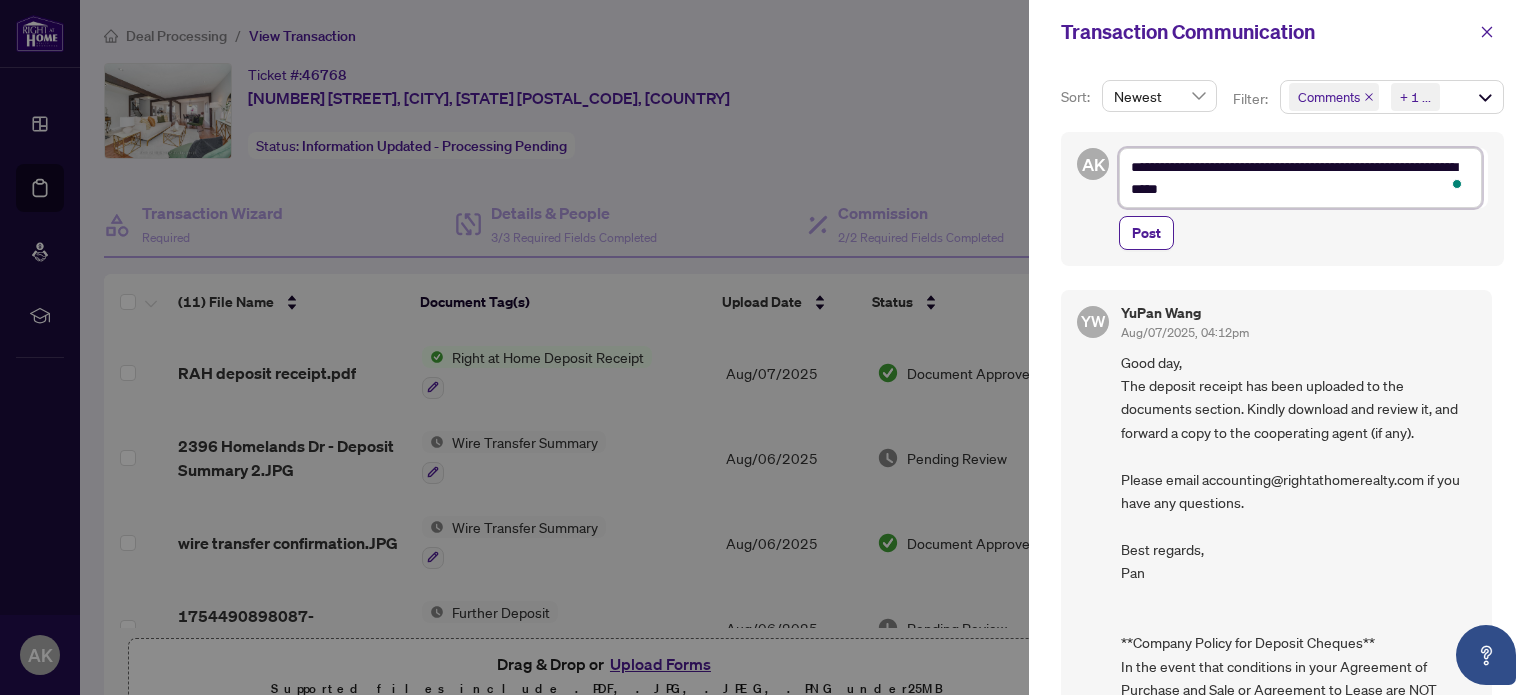 type on "**********" 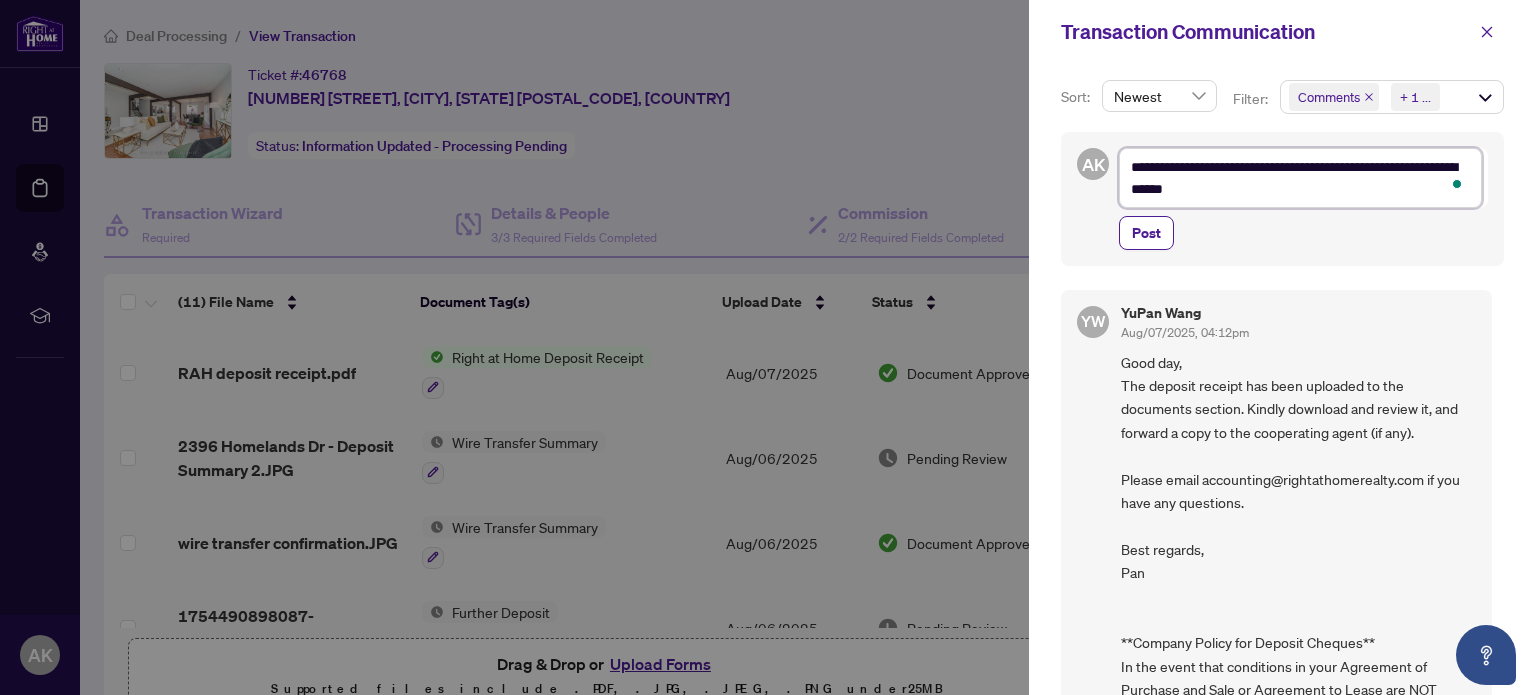 type on "**********" 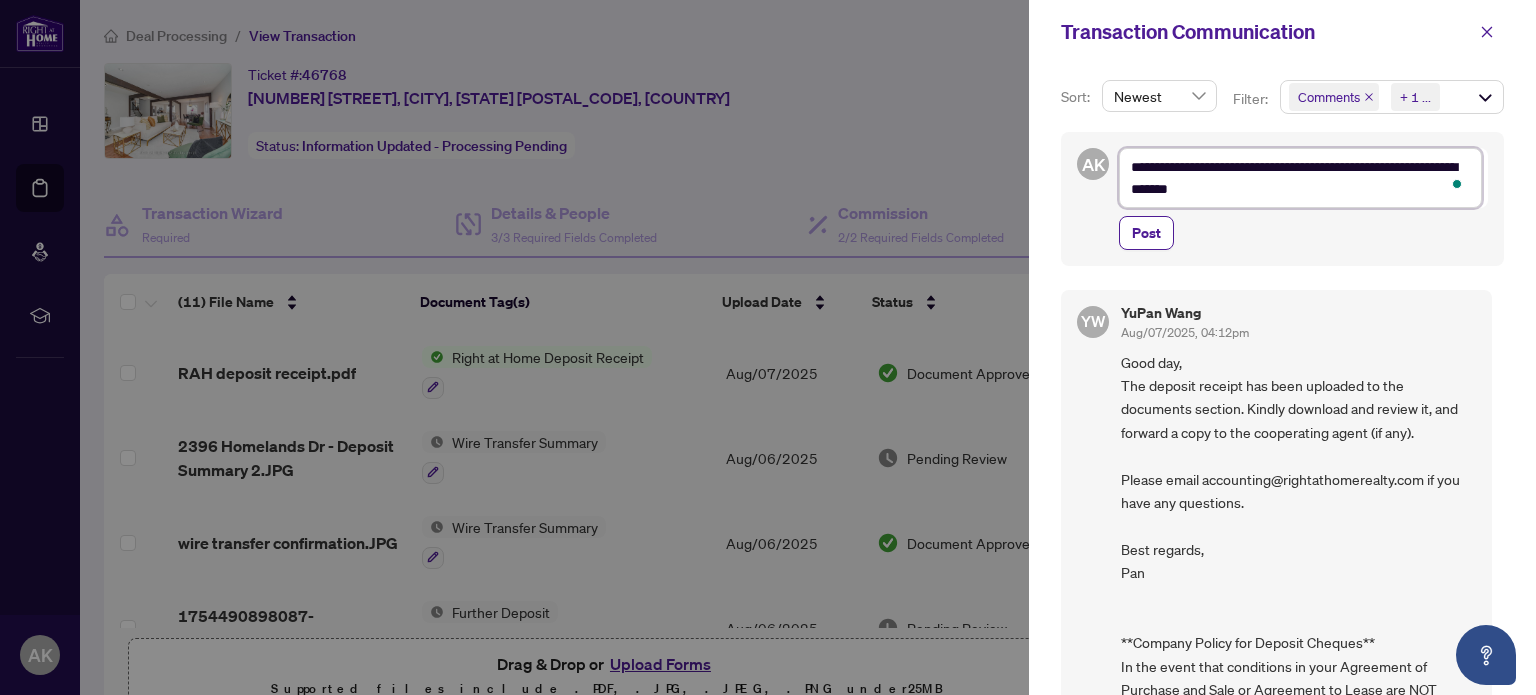 type on "**********" 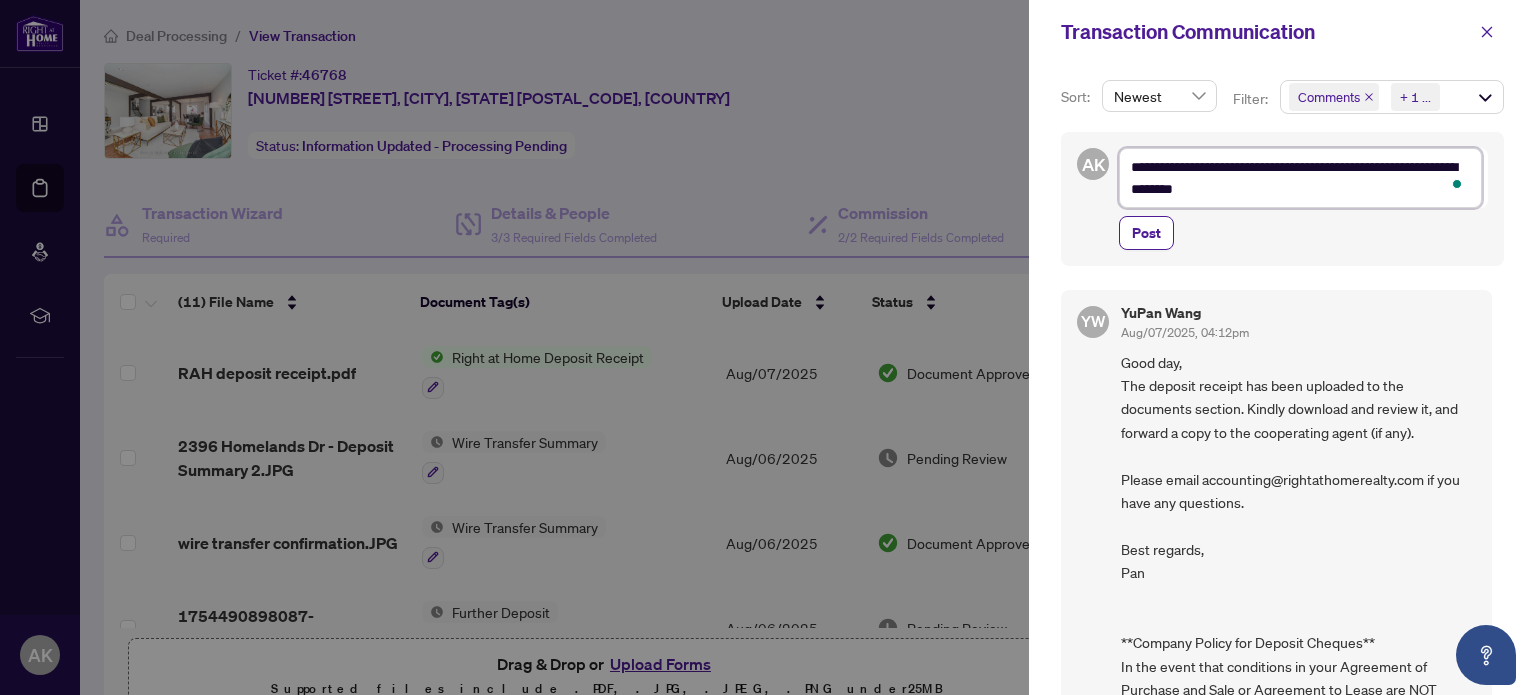 type on "**********" 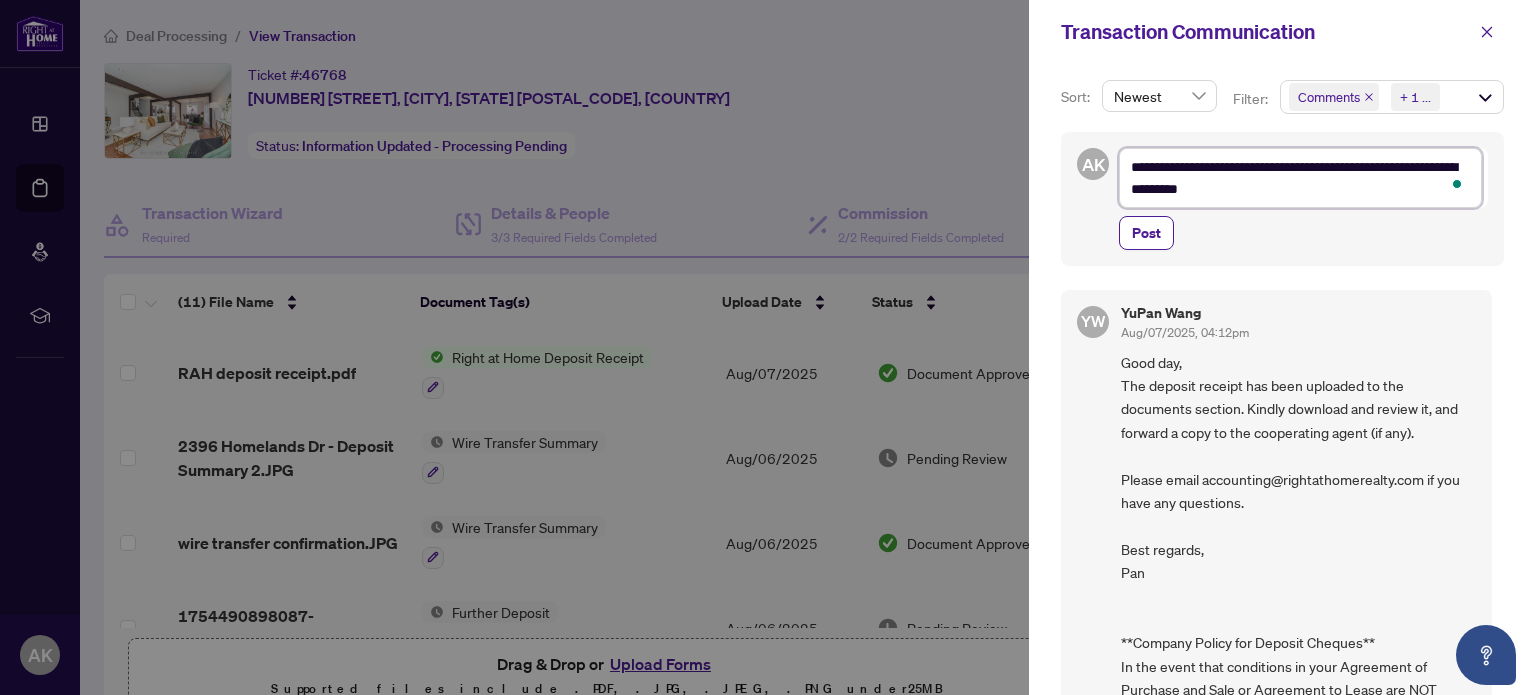 type on "**********" 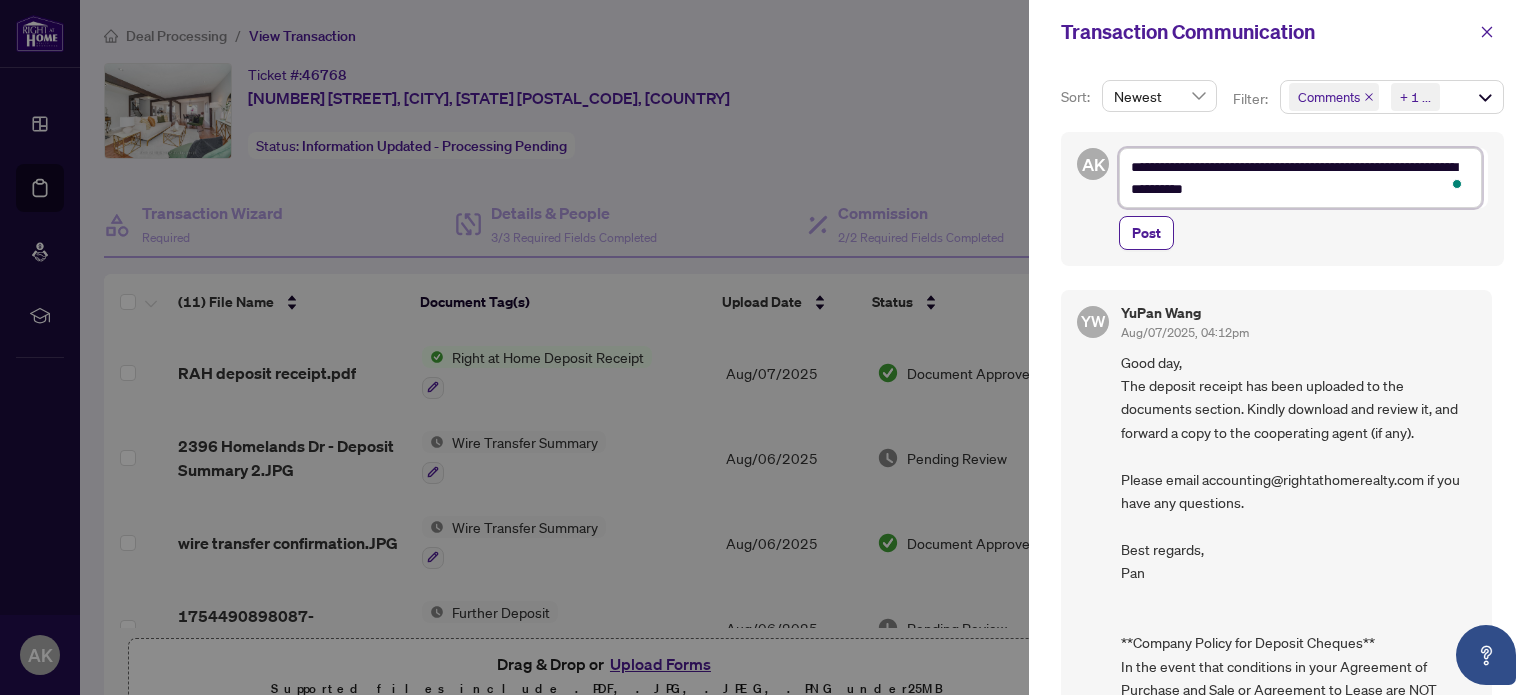 type on "**********" 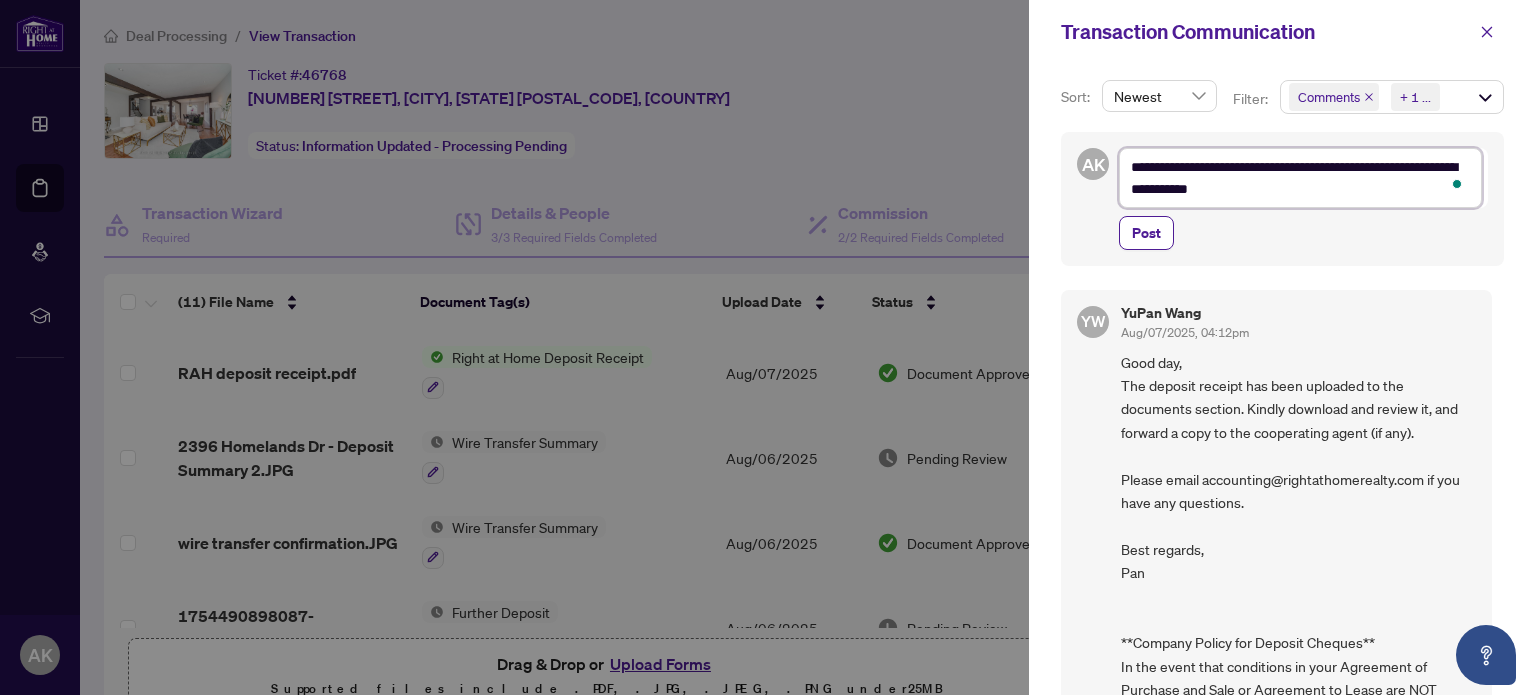type on "**********" 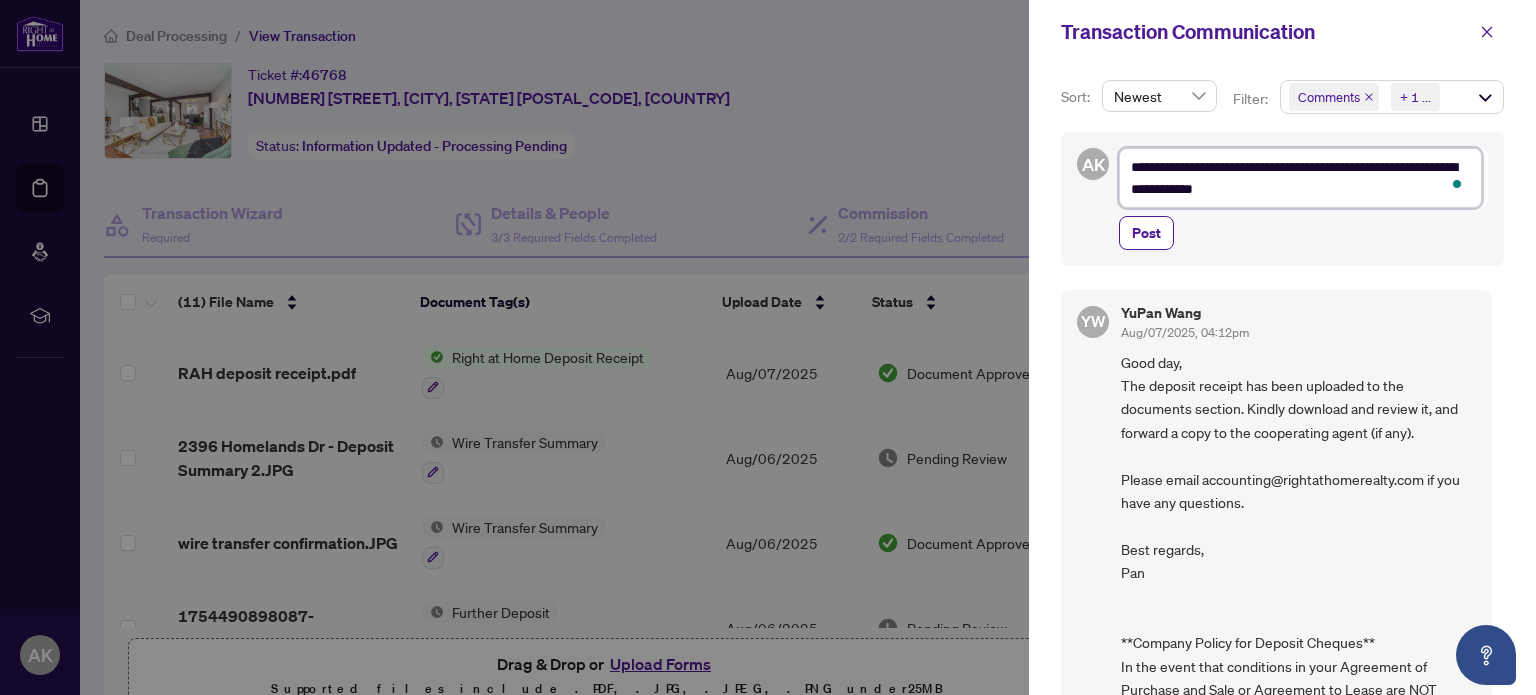 type on "**********" 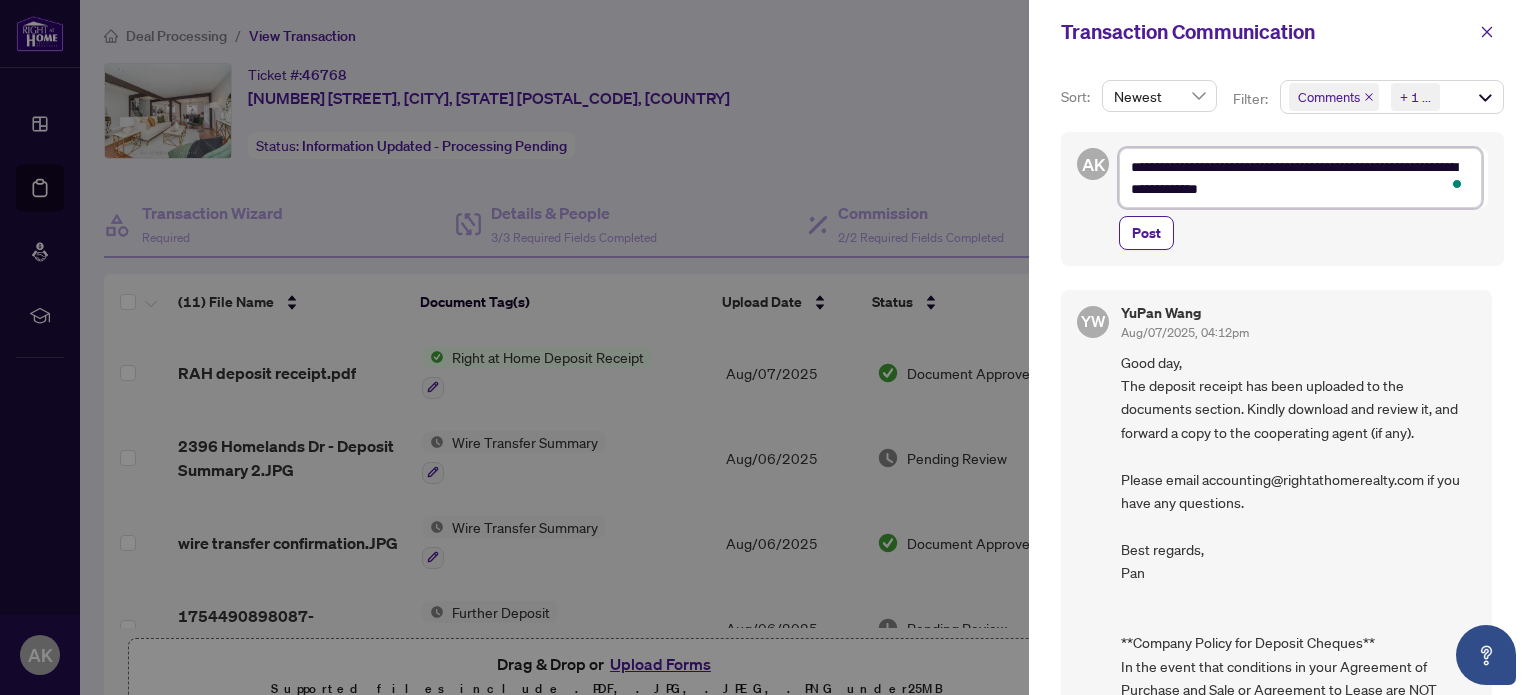 type on "**********" 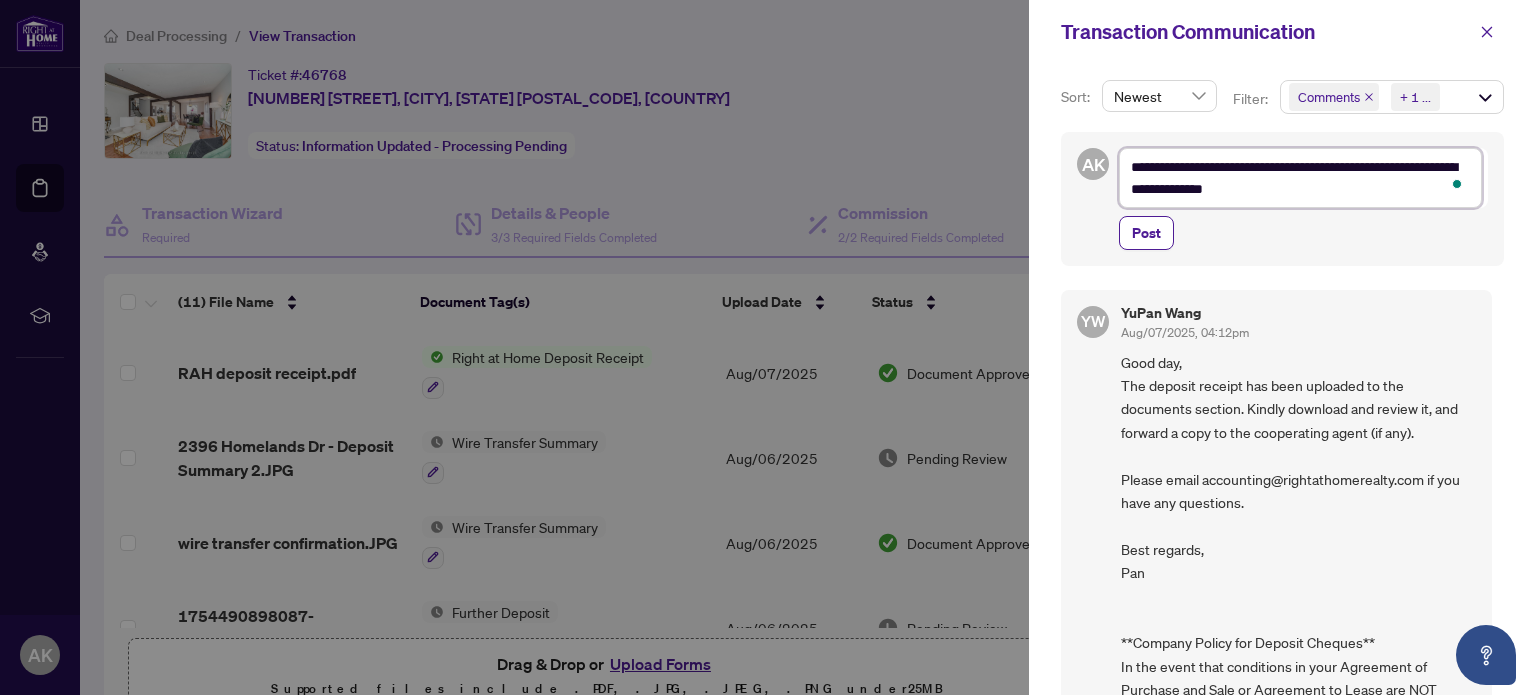 type on "**********" 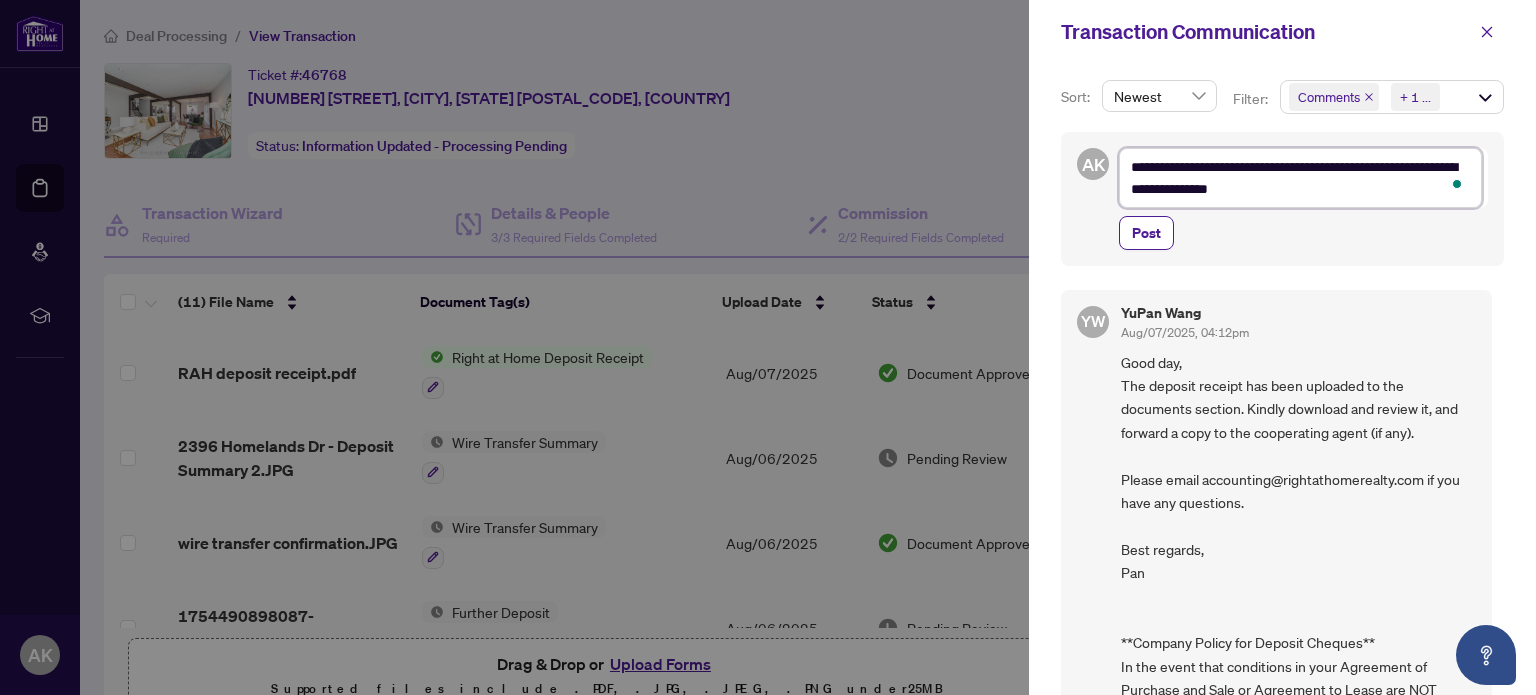 type on "**********" 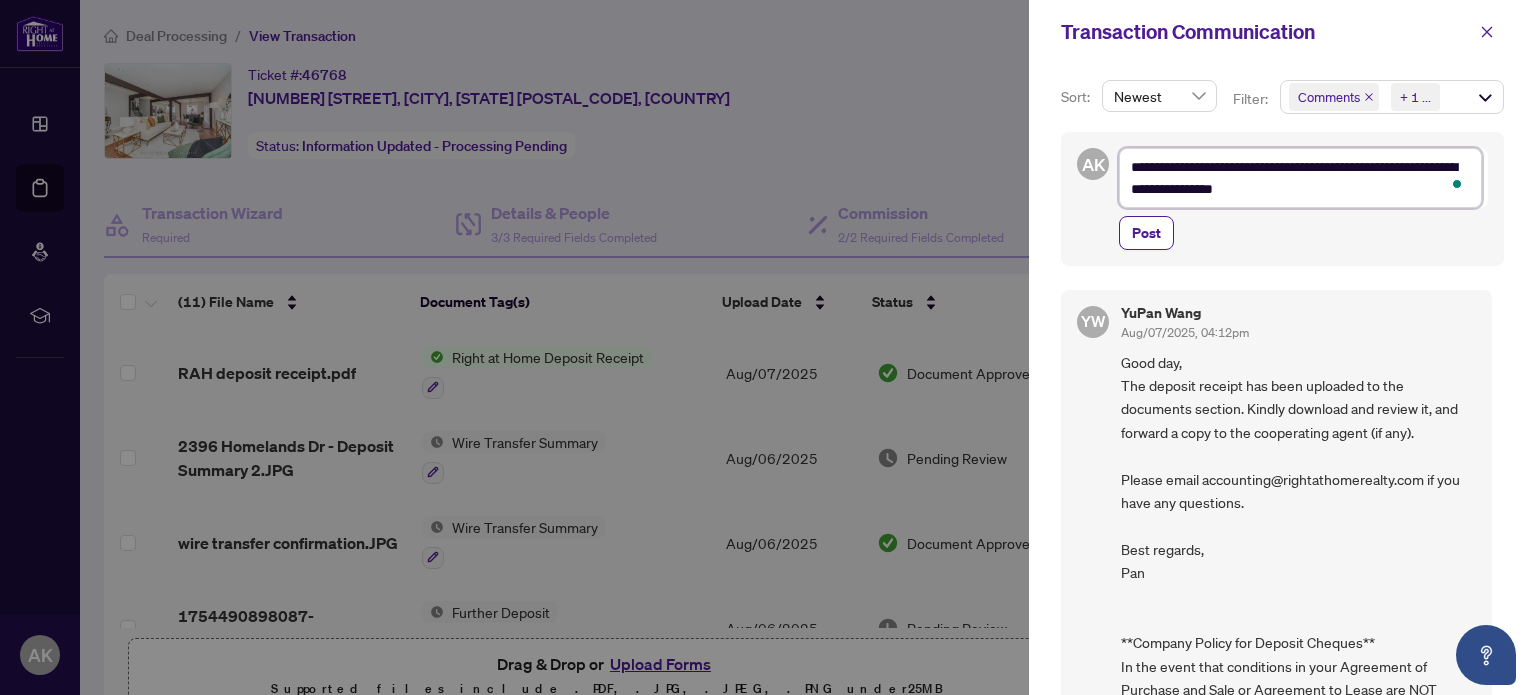 type on "**********" 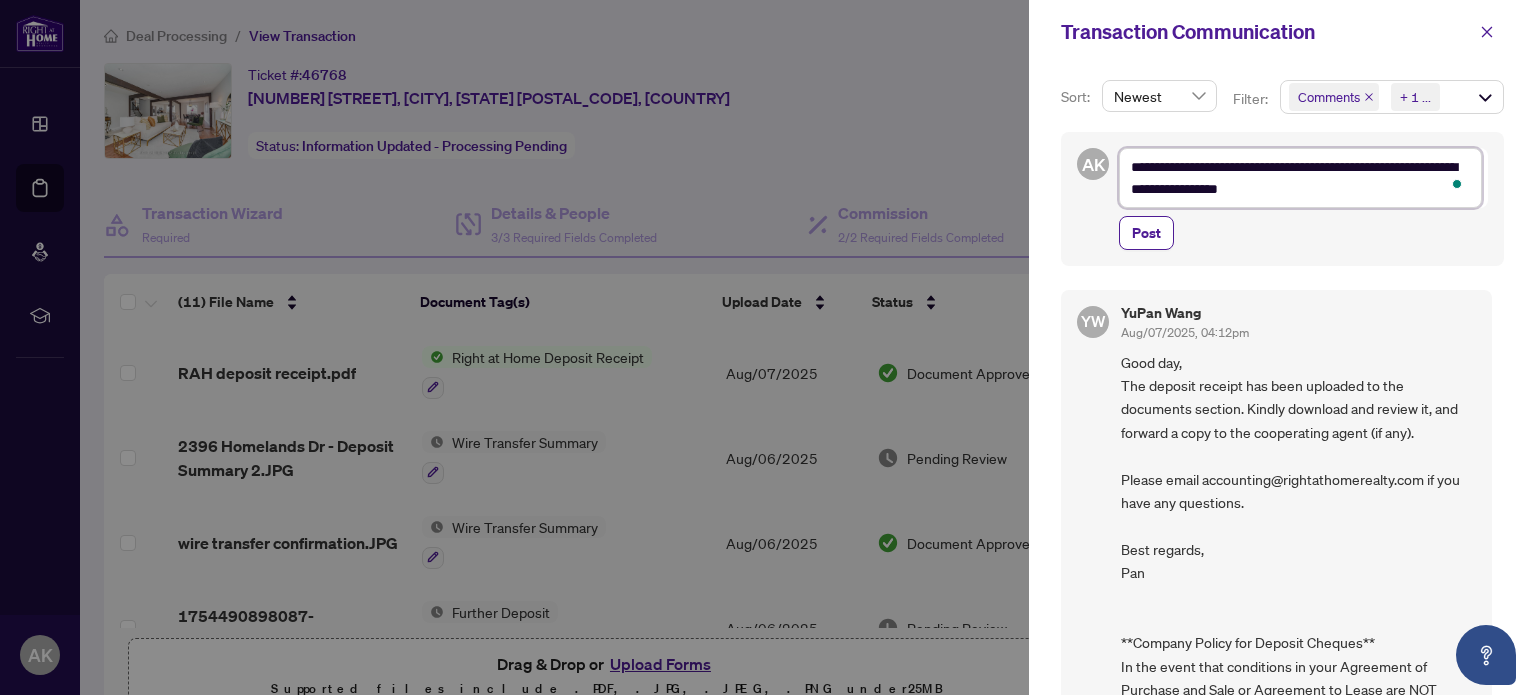type on "**********" 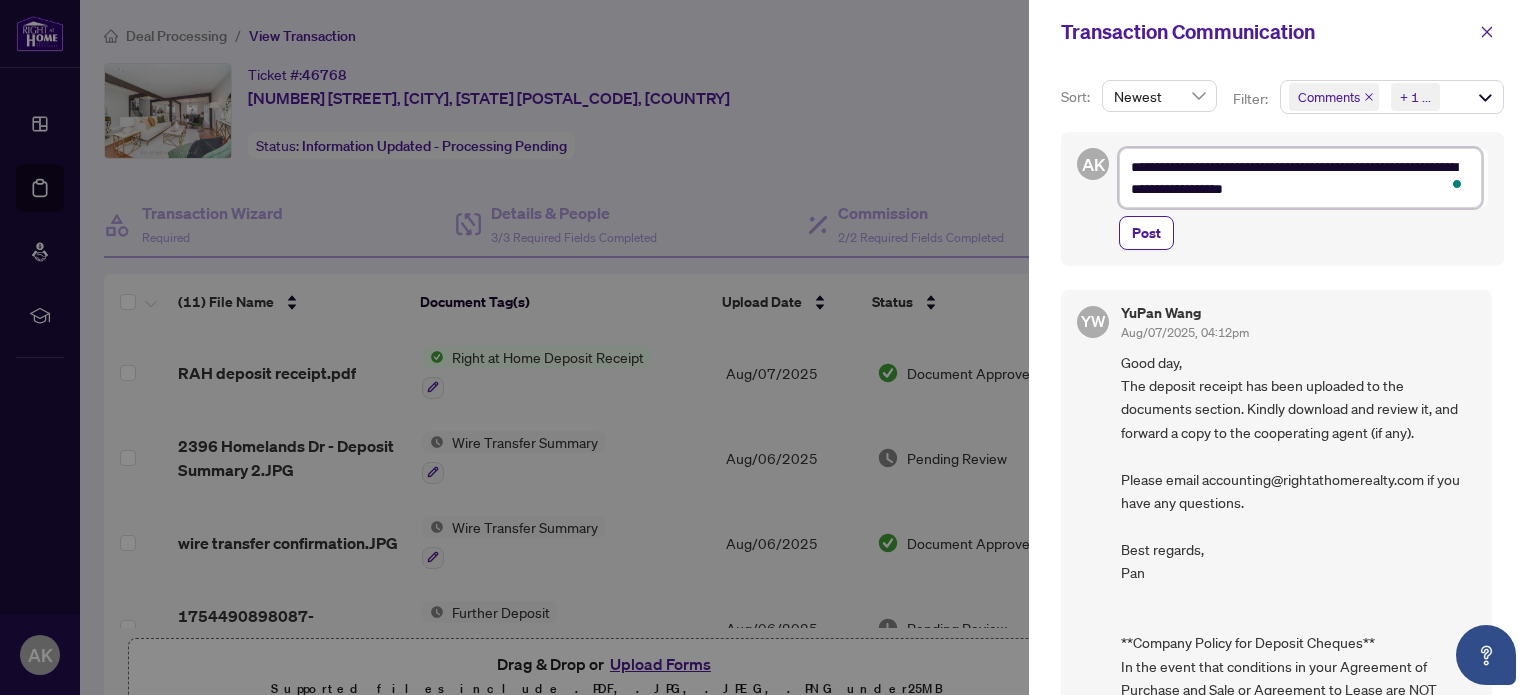 type on "**********" 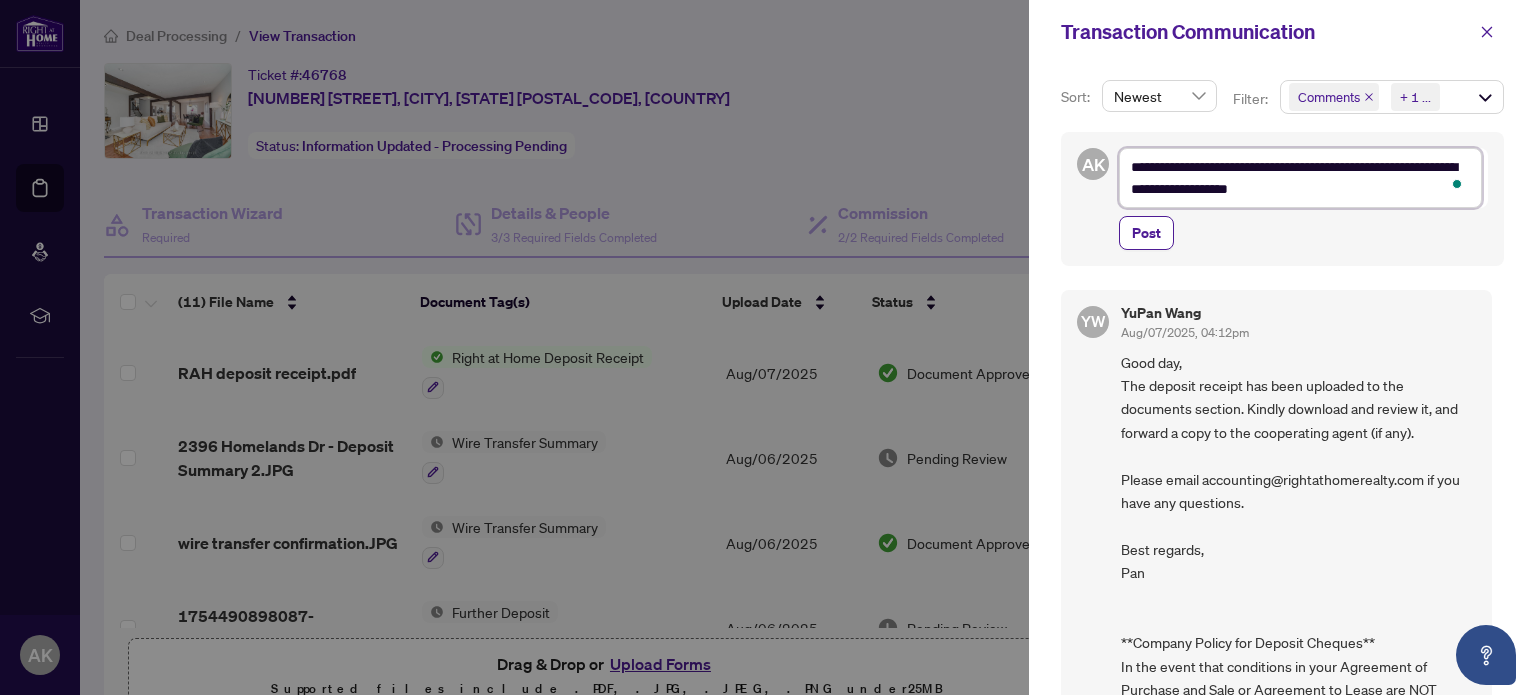 type on "**********" 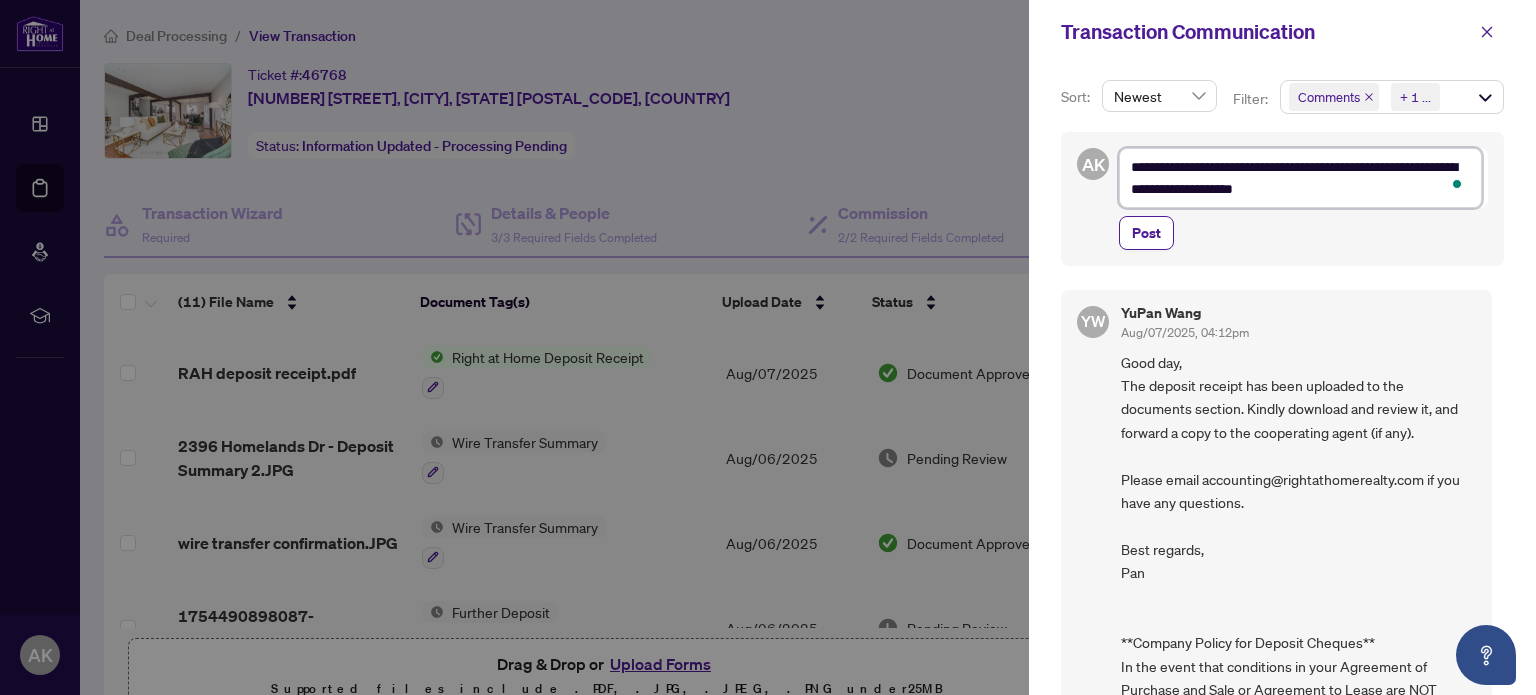 type on "**********" 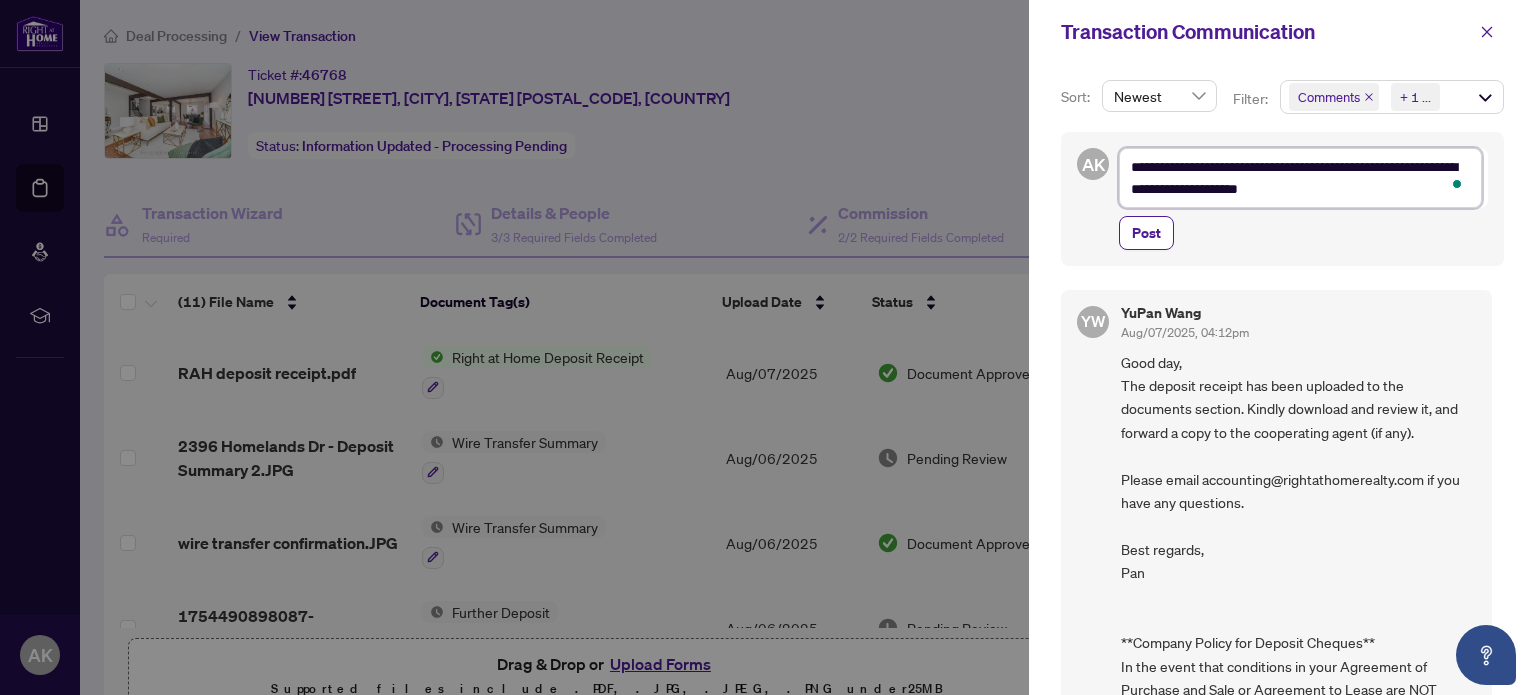 type on "**********" 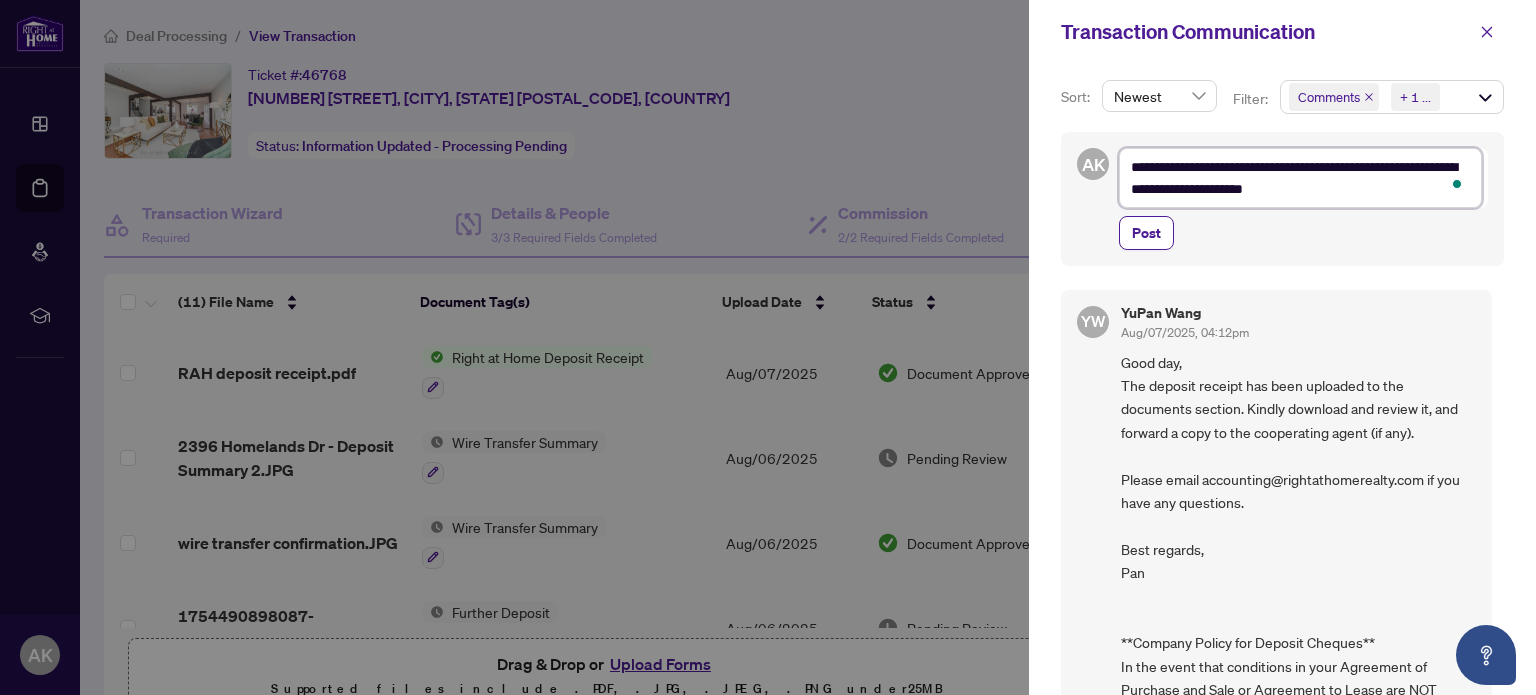 type on "**********" 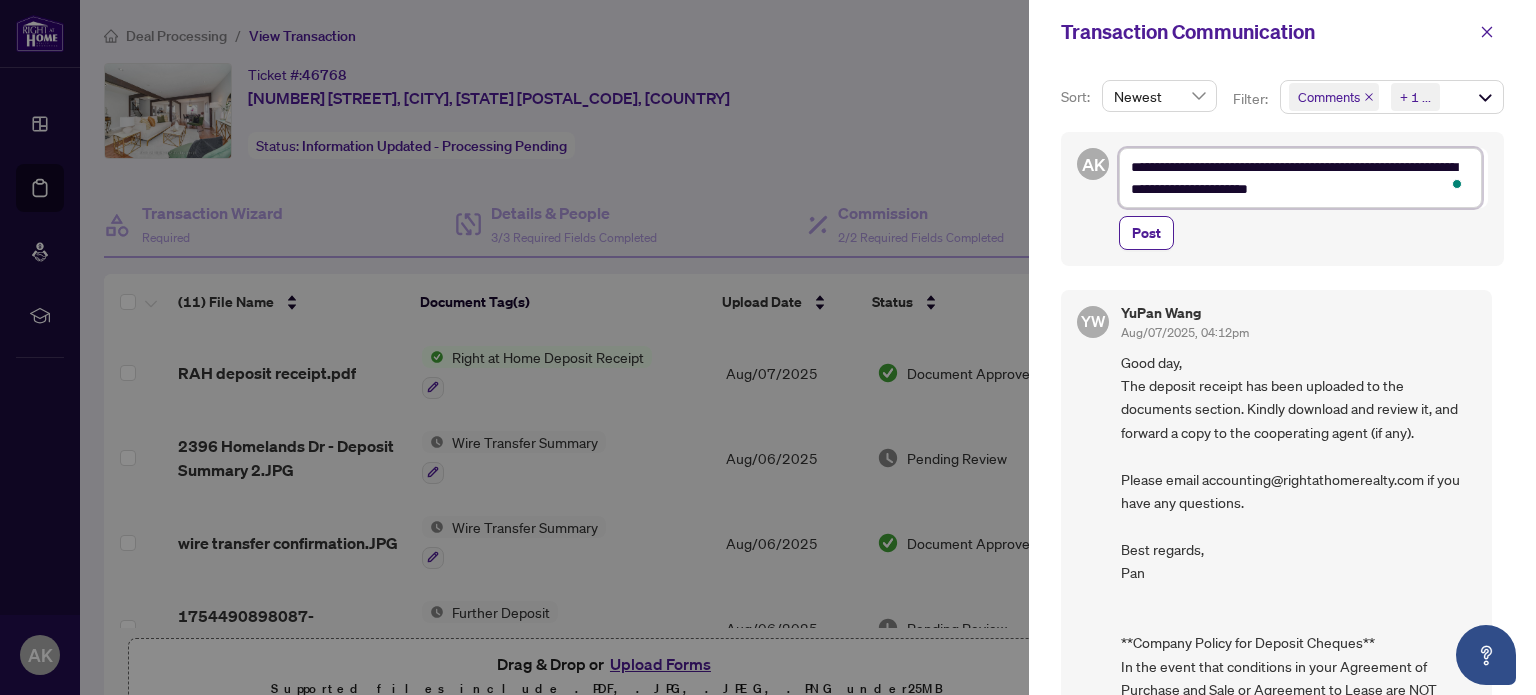 type on "**********" 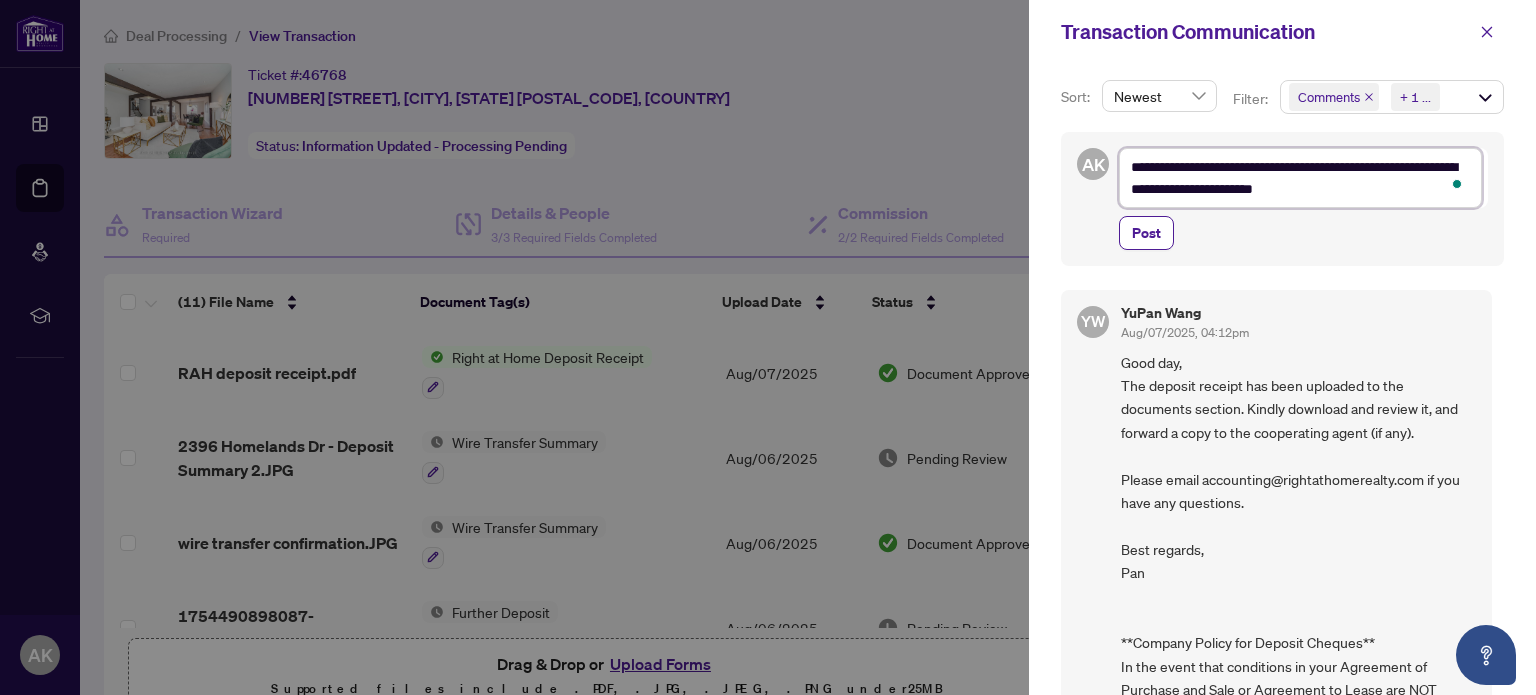 type on "**********" 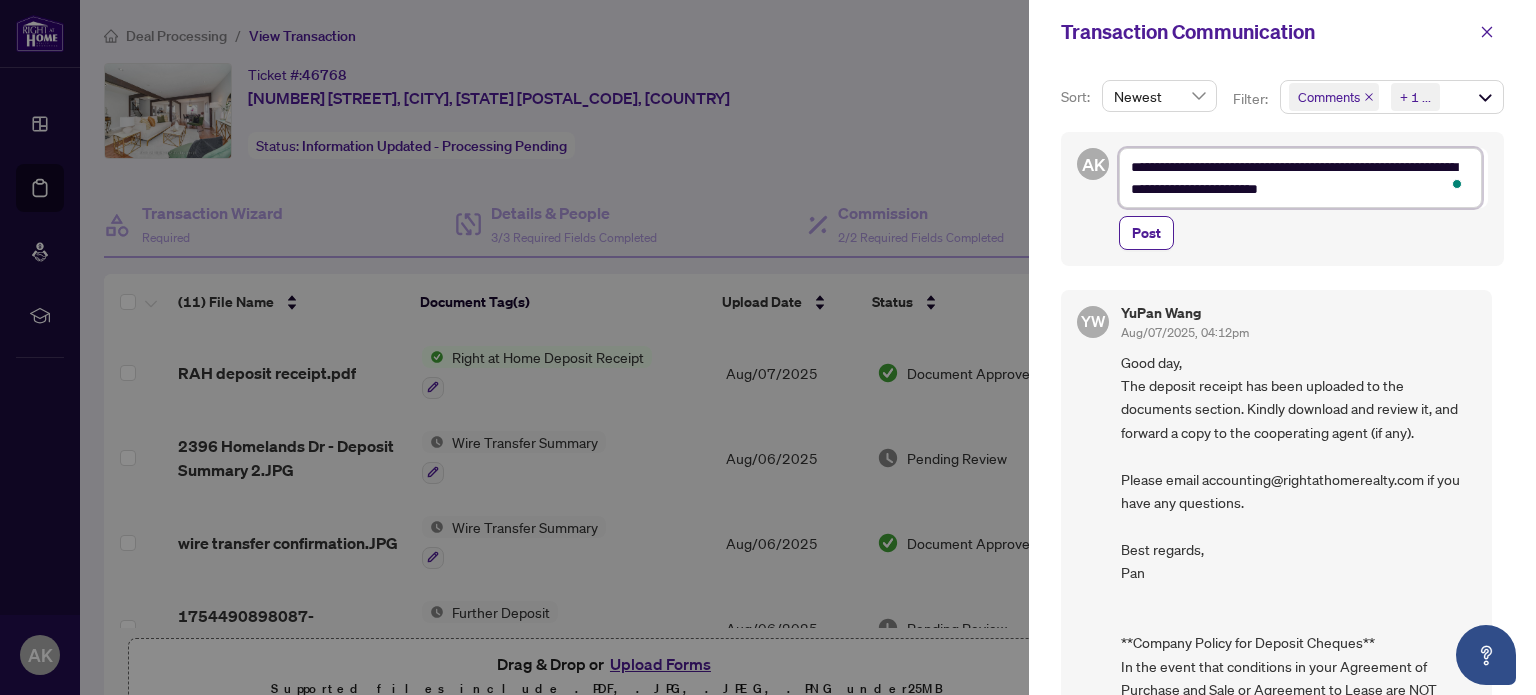 type on "**********" 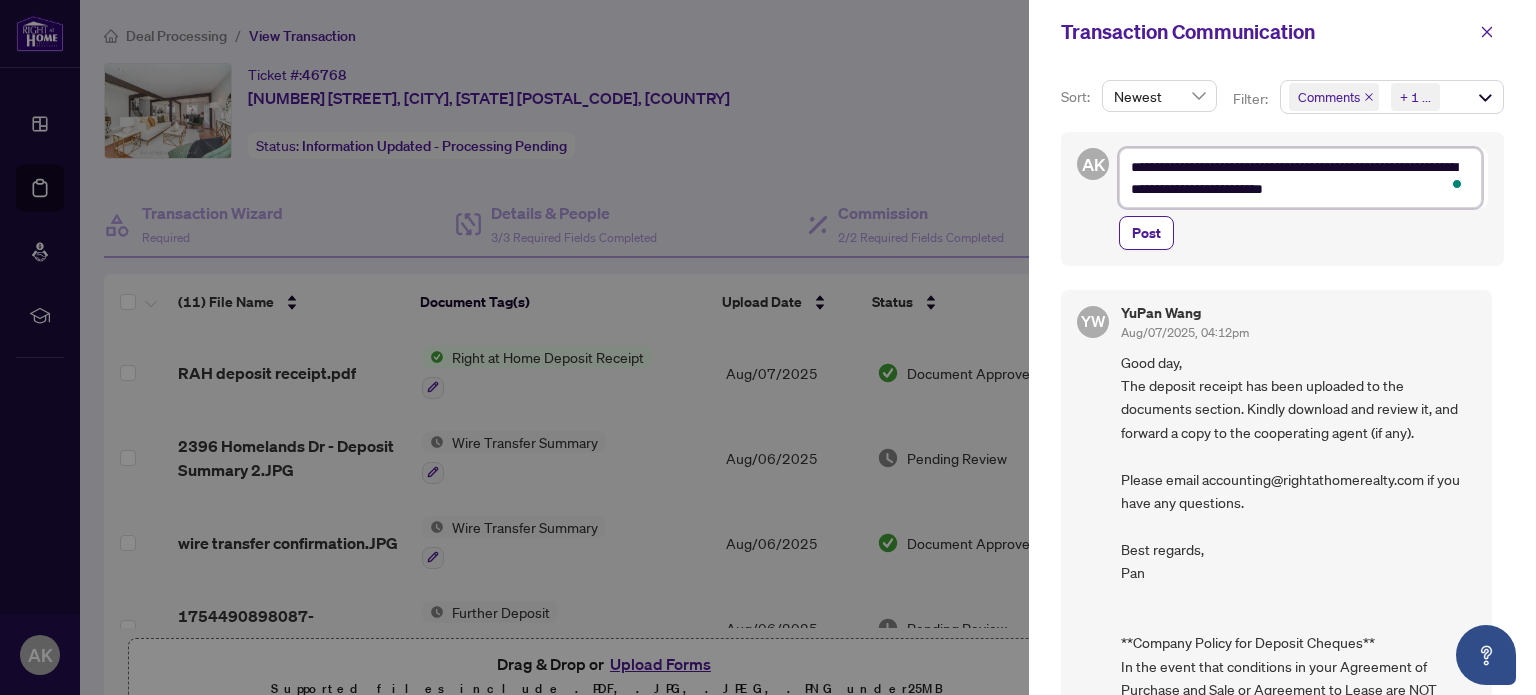 type on "**********" 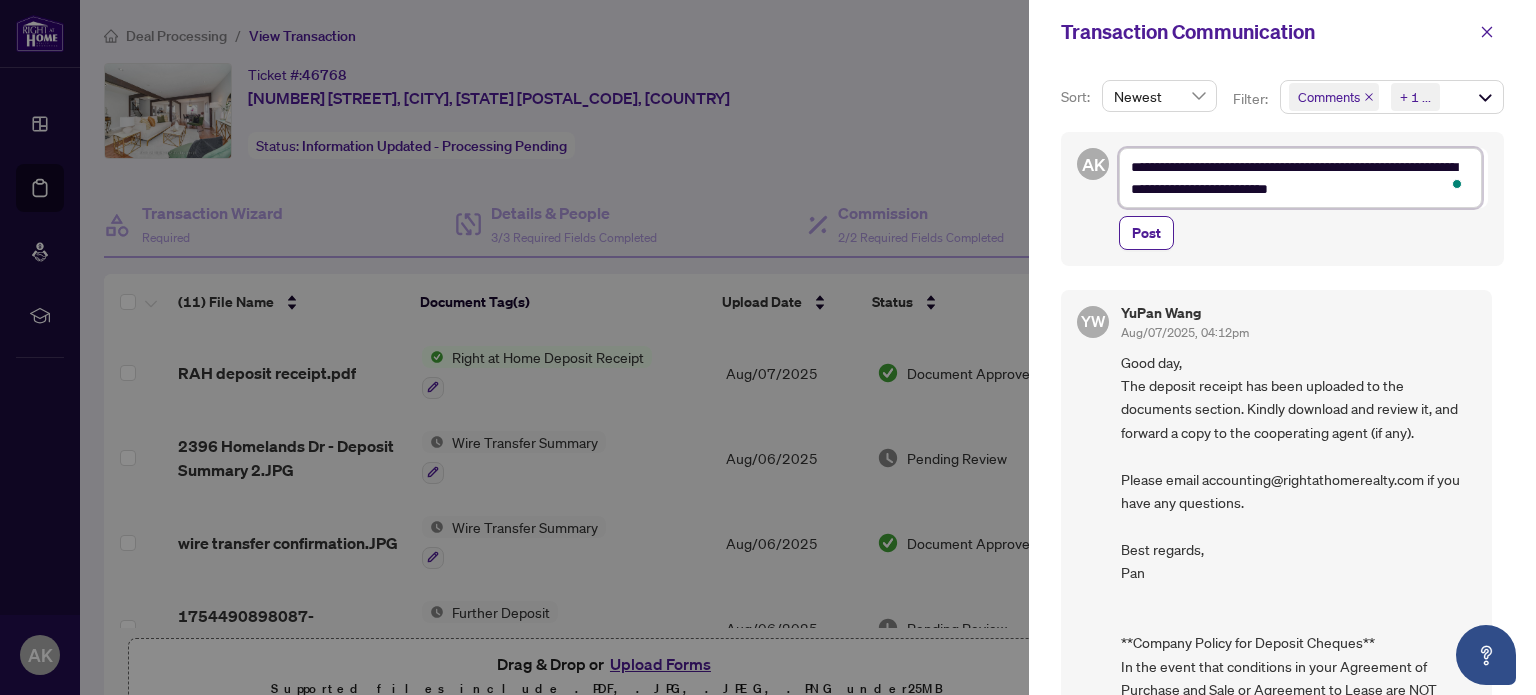 type on "**********" 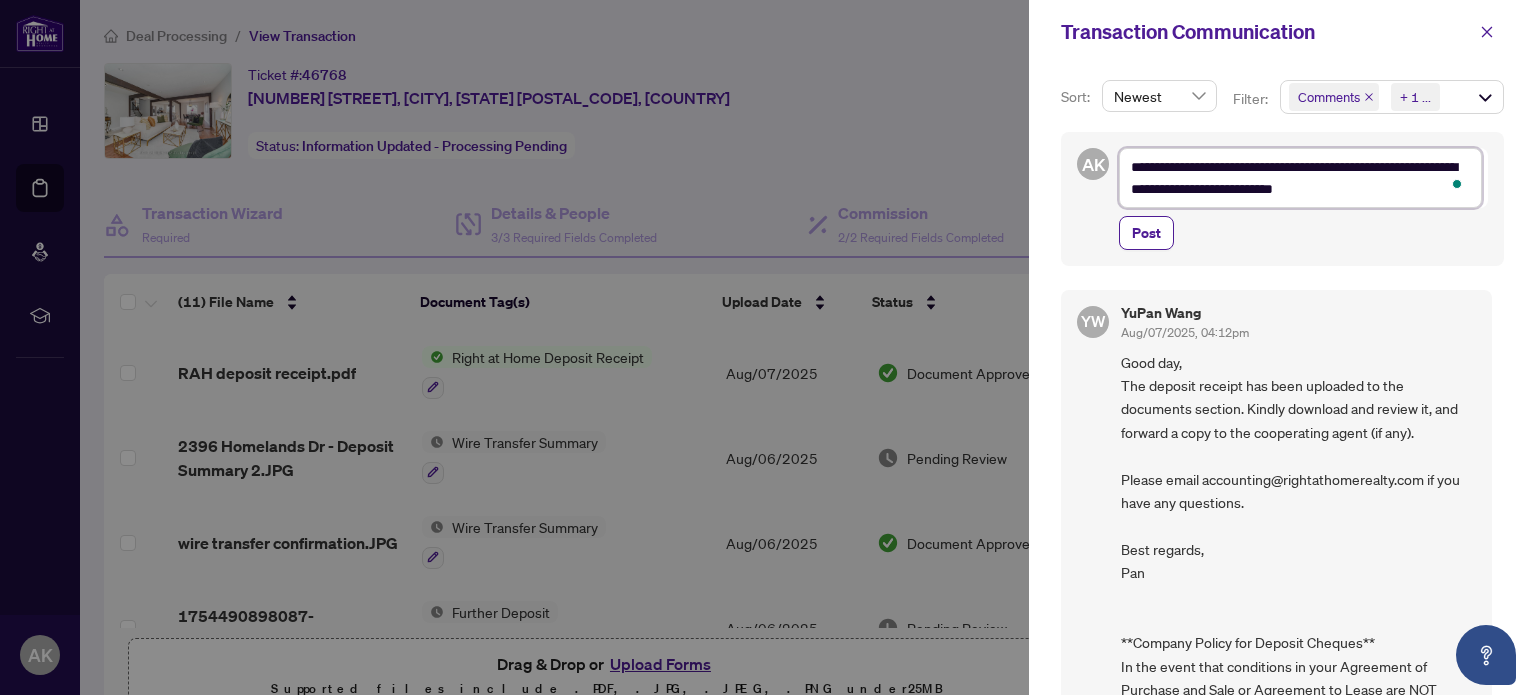 type on "**********" 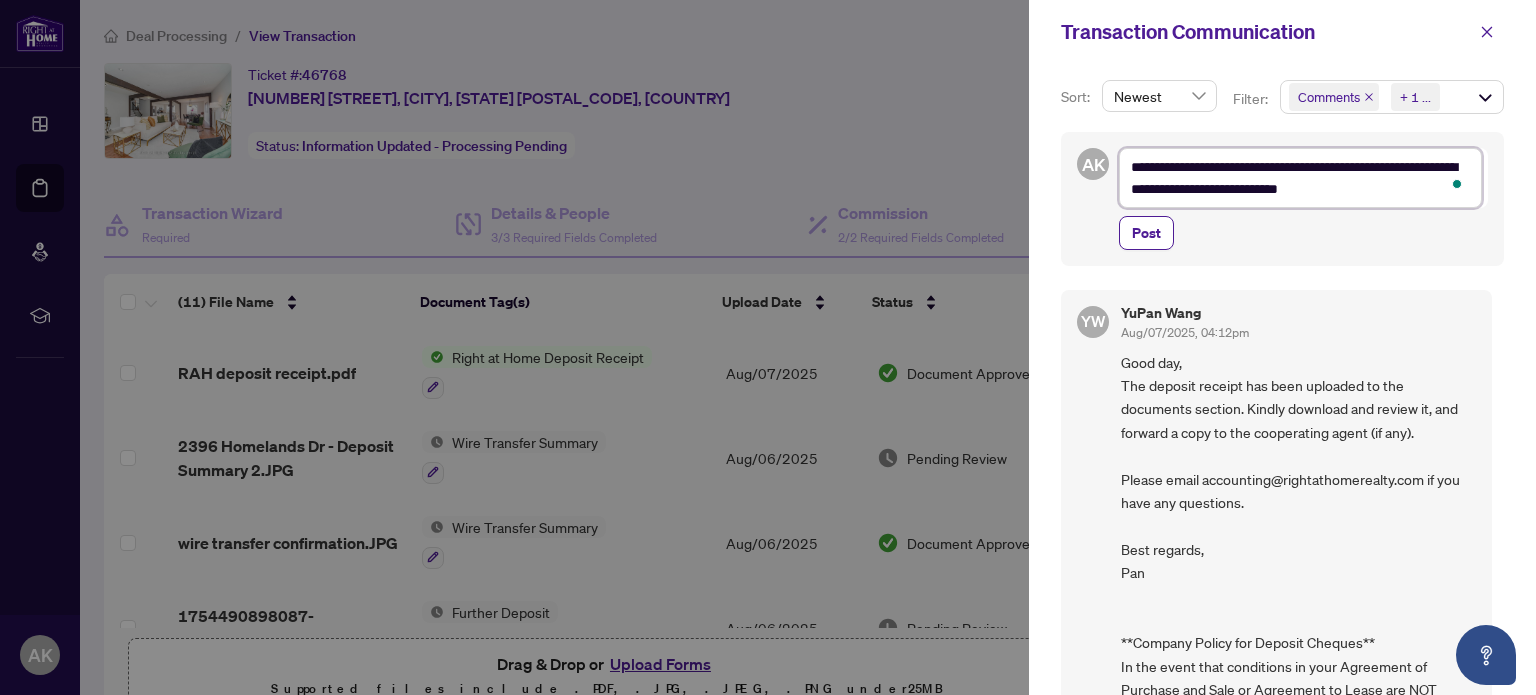 type on "**********" 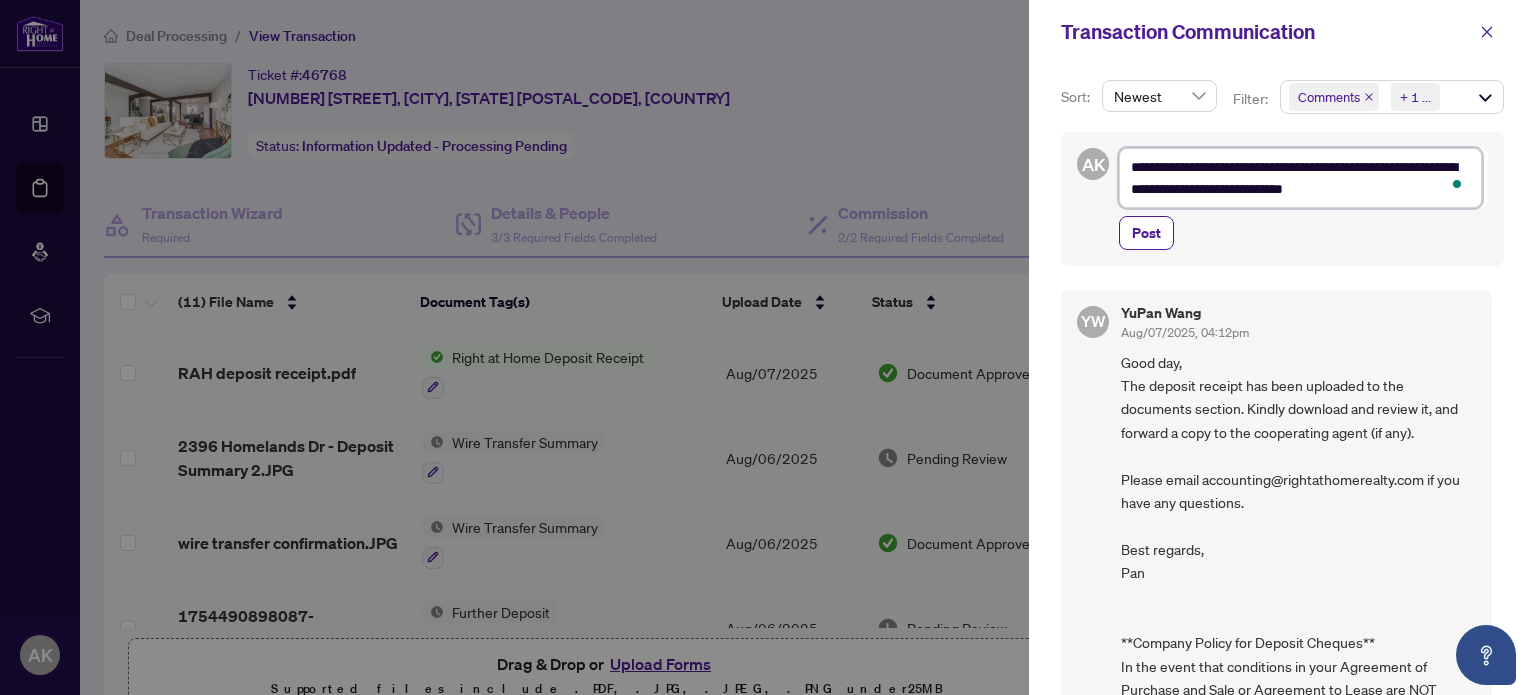 type on "**********" 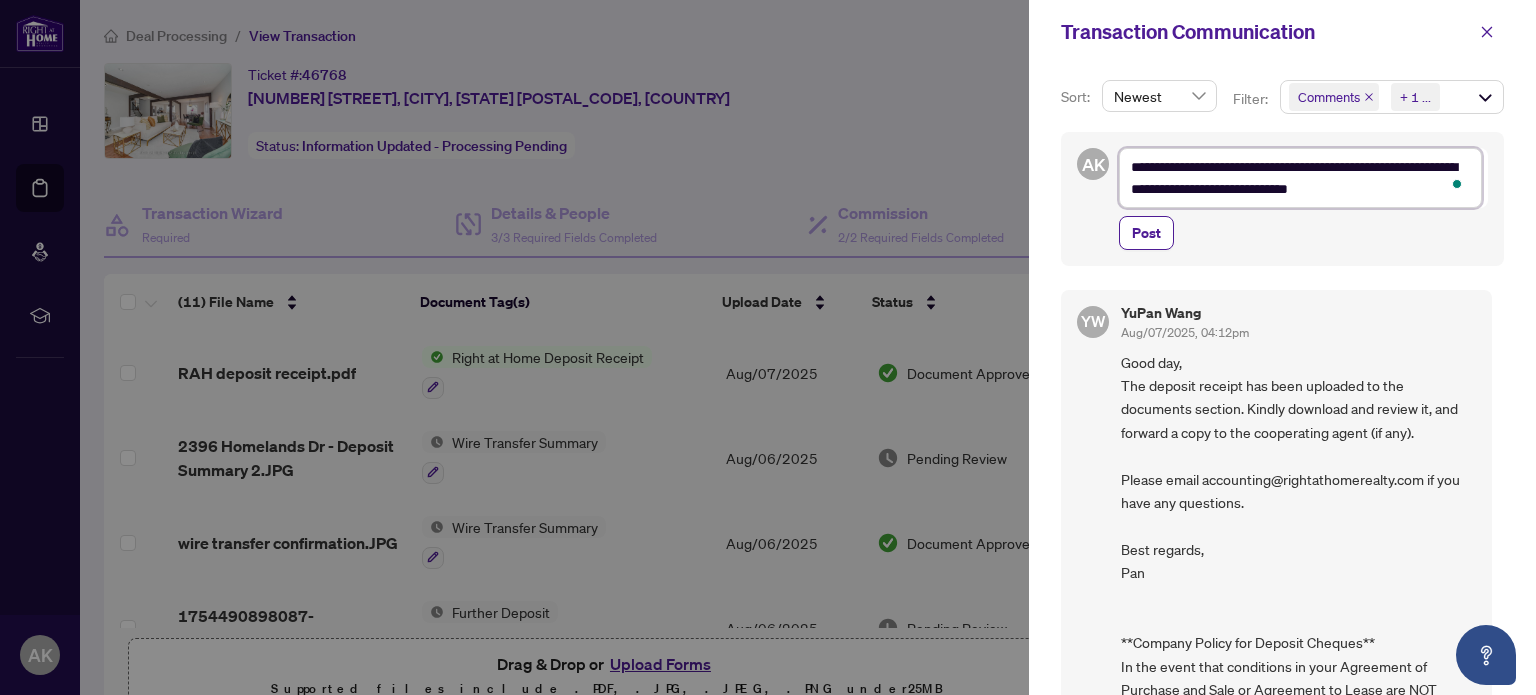 type on "**********" 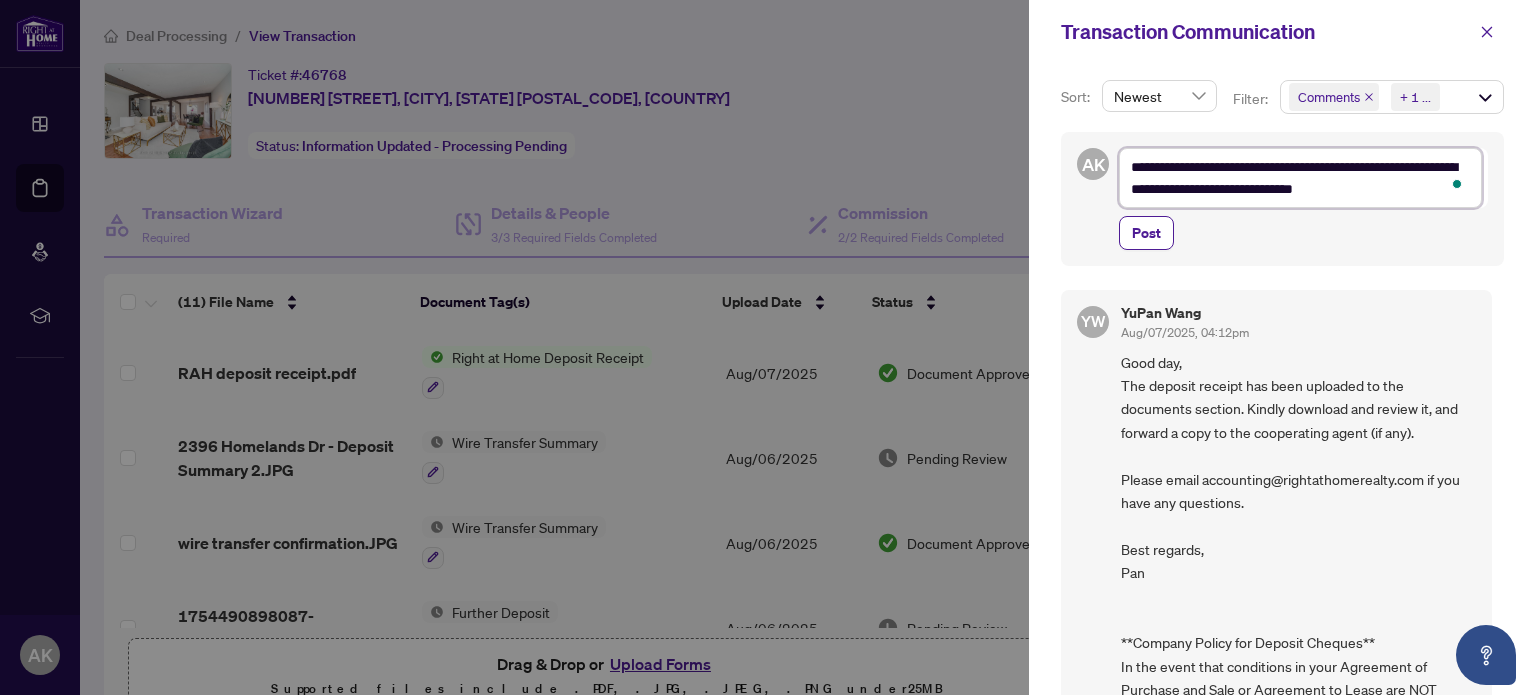 type on "**********" 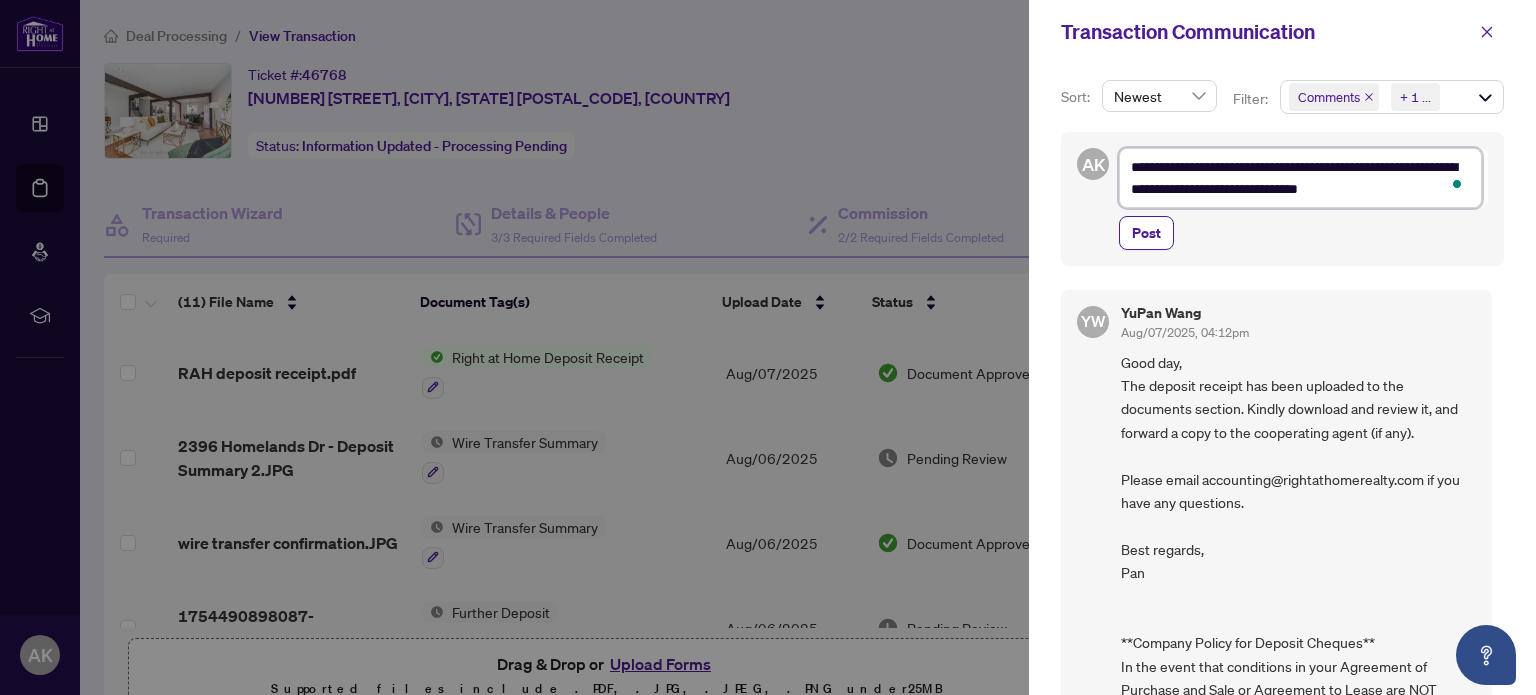 type on "**********" 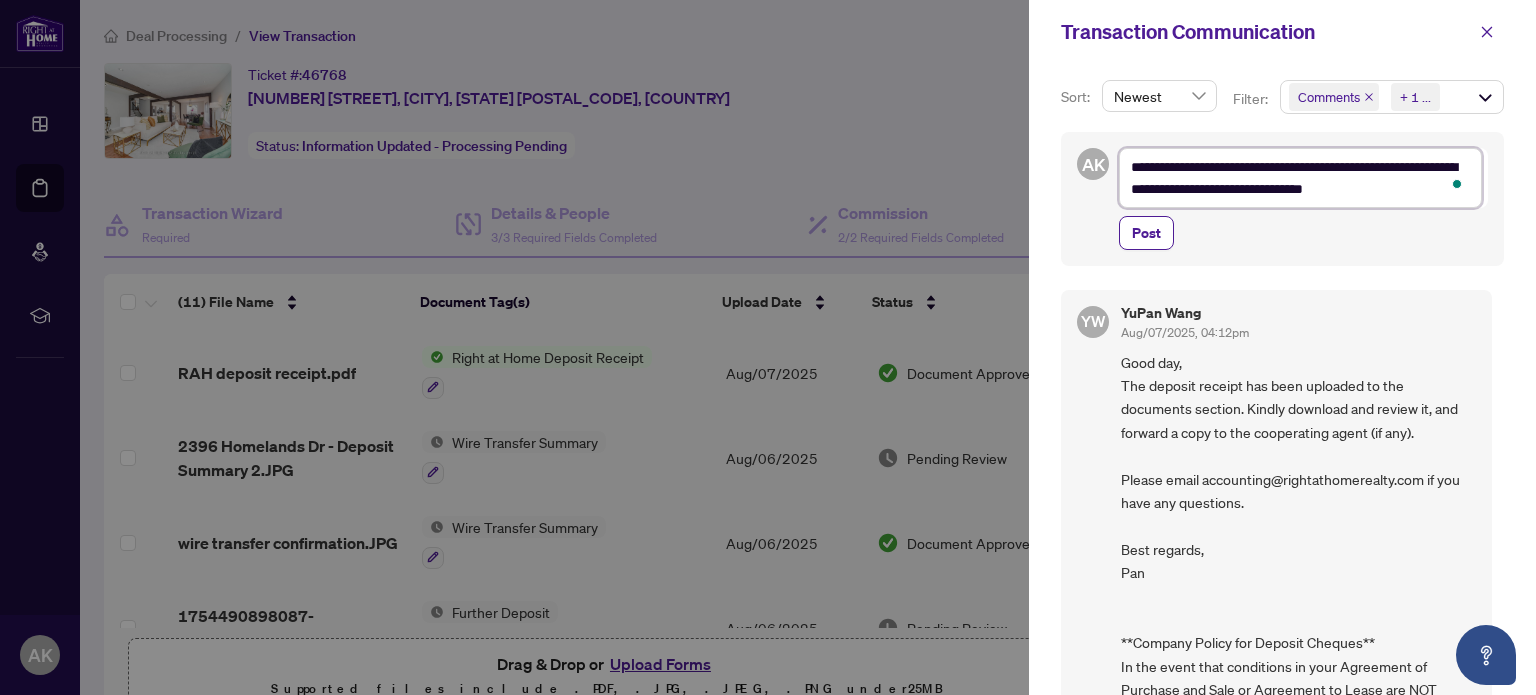 type on "**********" 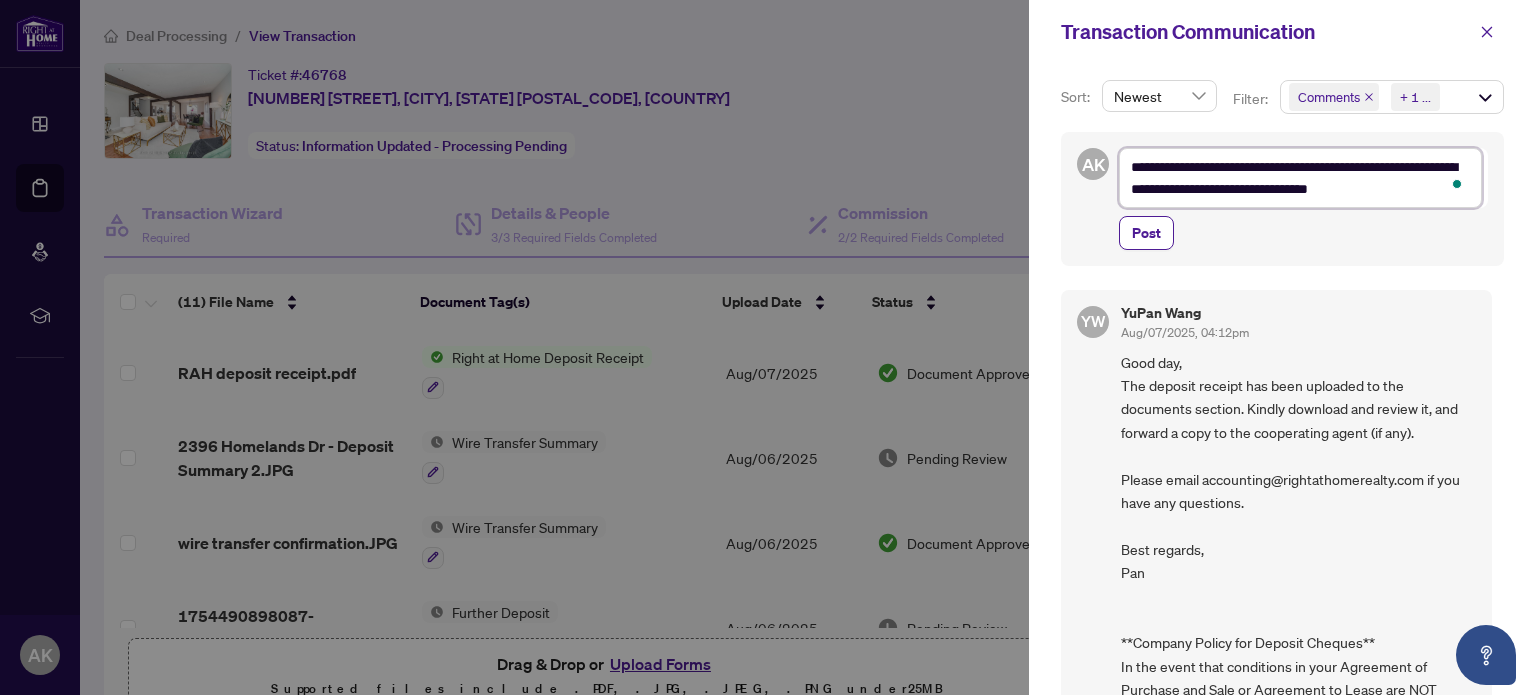 type on "**********" 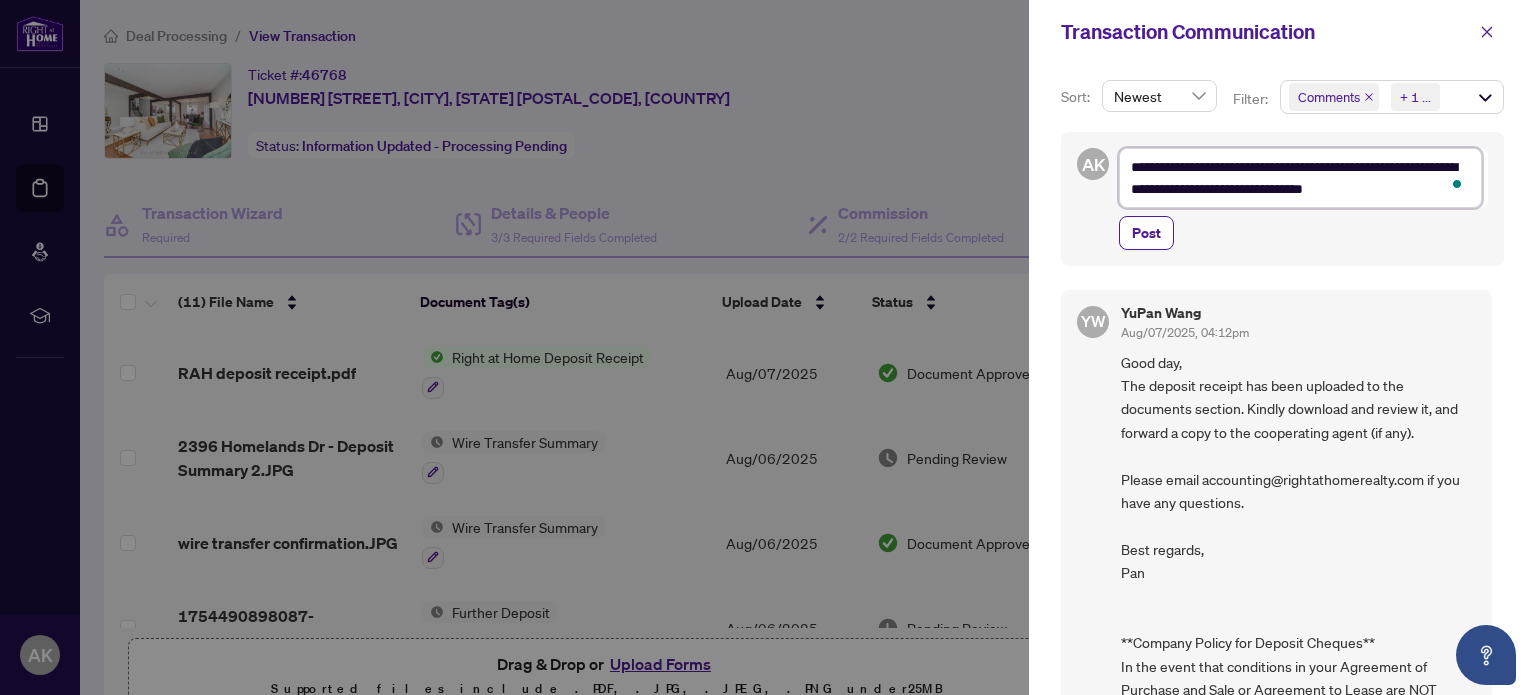 type on "**********" 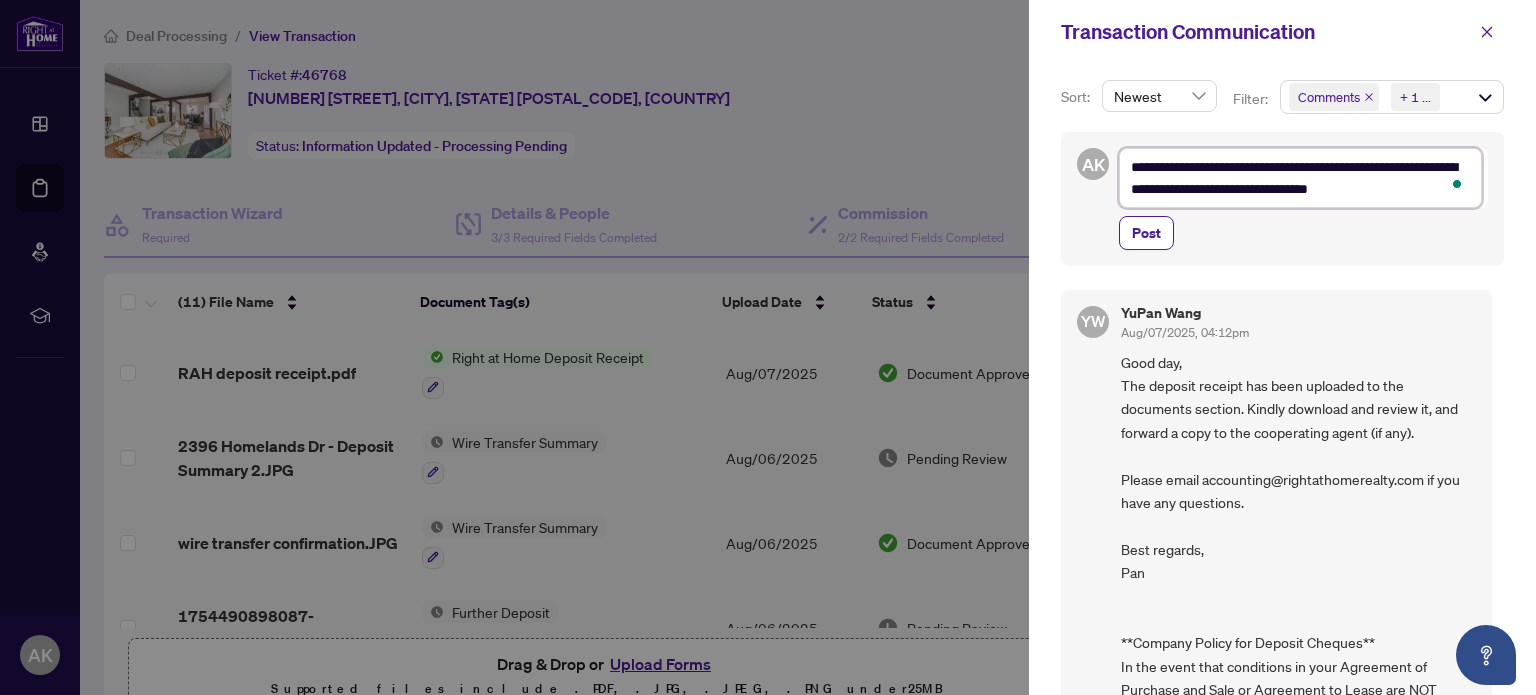 type 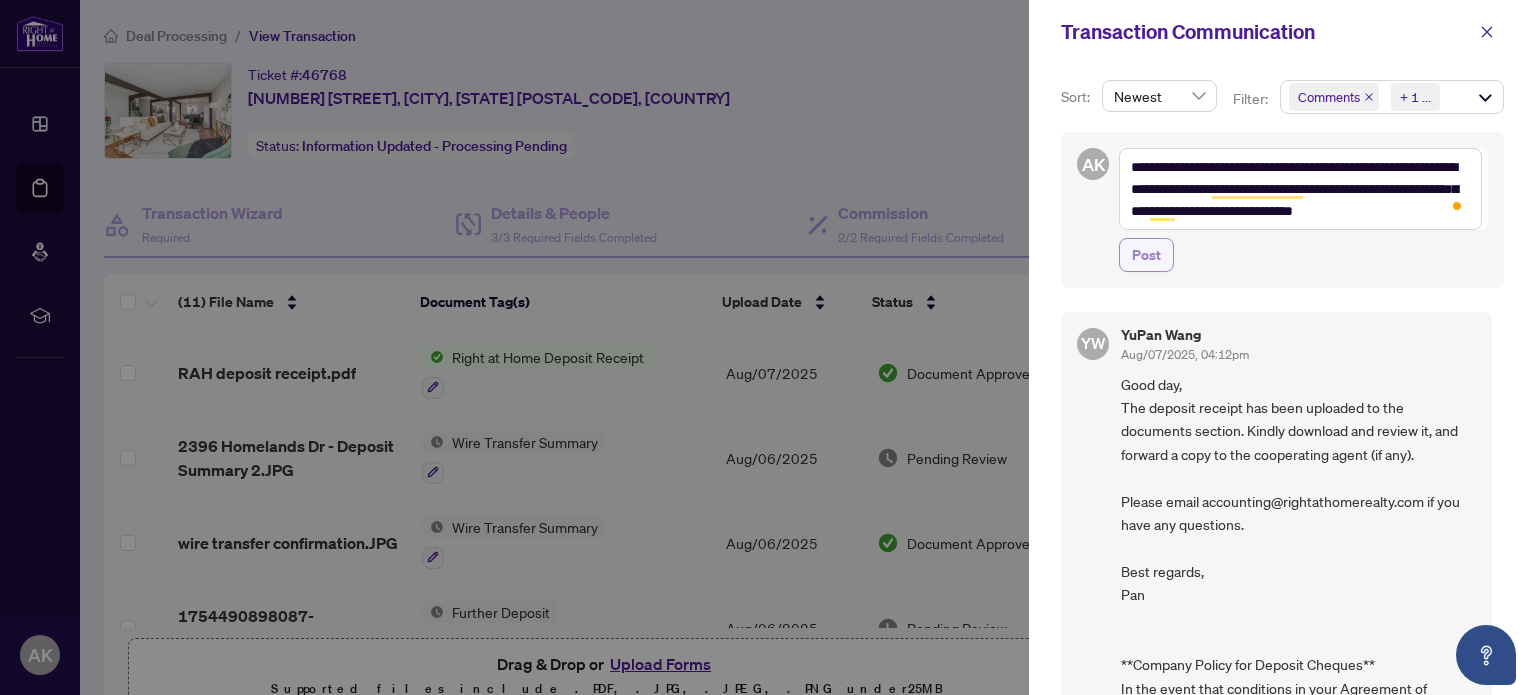 click on "Post" at bounding box center [1146, 255] 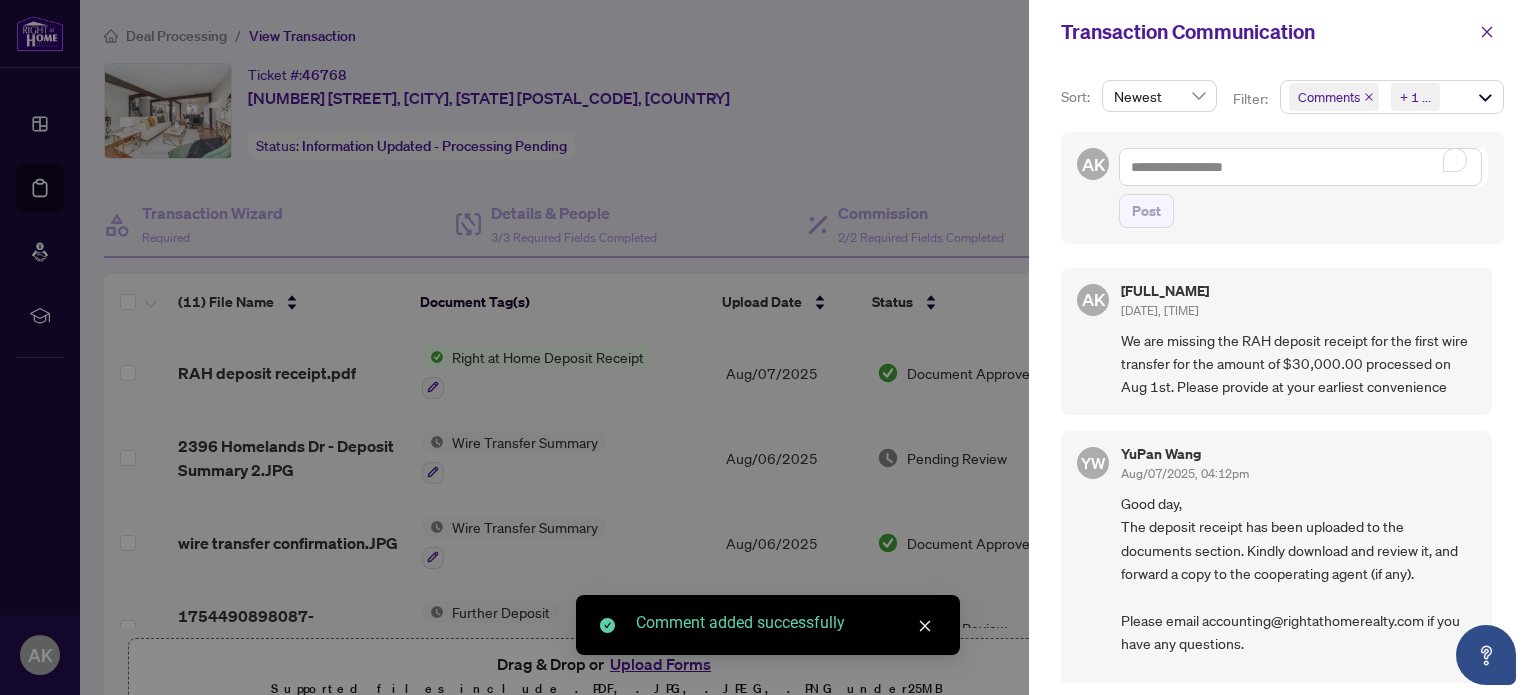 scroll, scrollTop: 166, scrollLeft: 0, axis: vertical 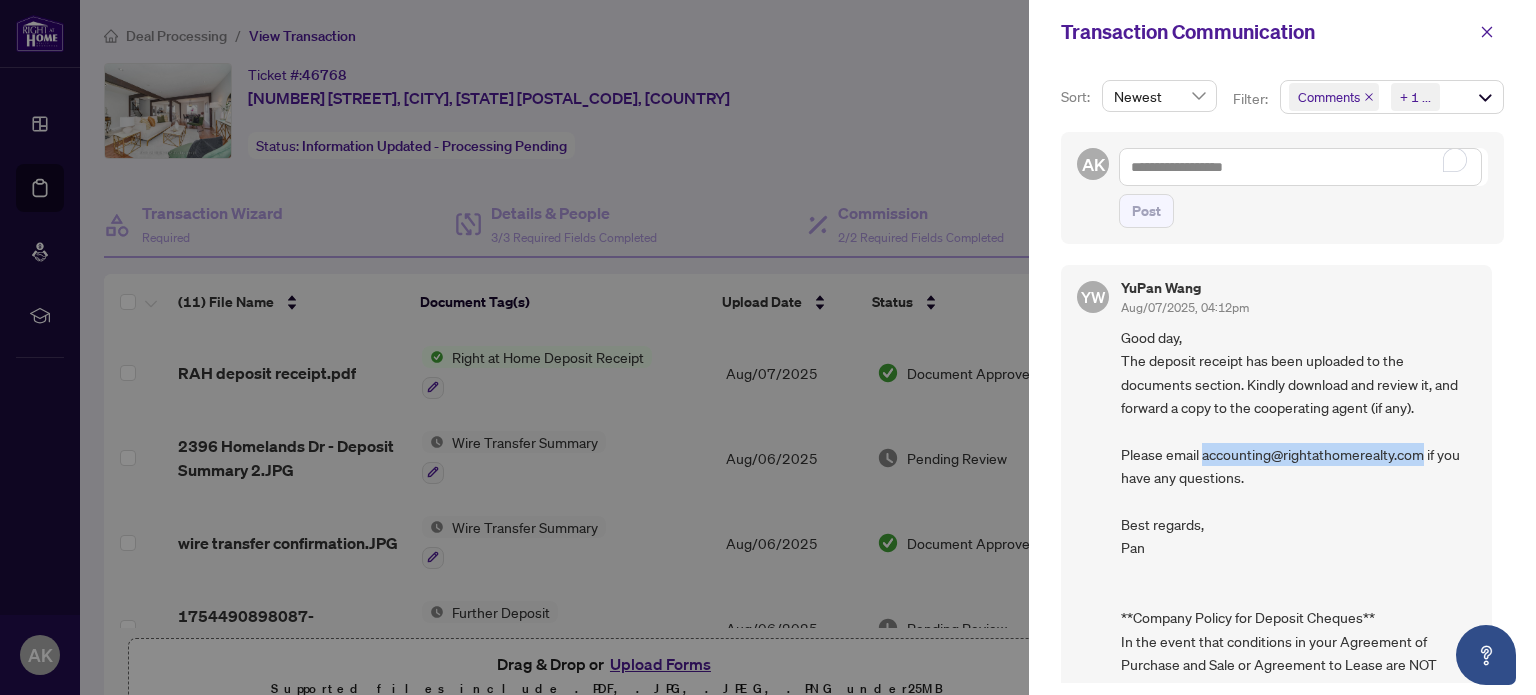 drag, startPoint x: 1202, startPoint y: 451, endPoint x: 1422, endPoint y: 447, distance: 220.03636 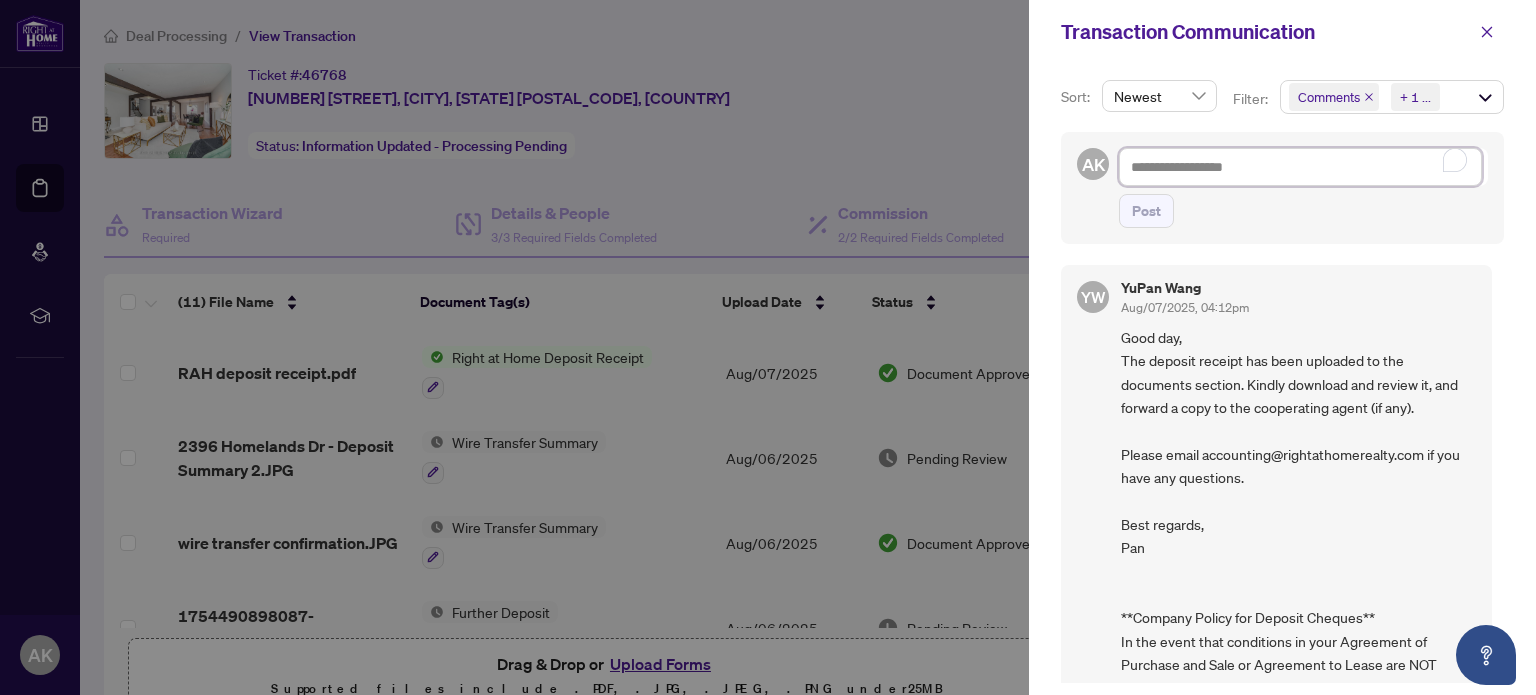 click at bounding box center [1300, 167] 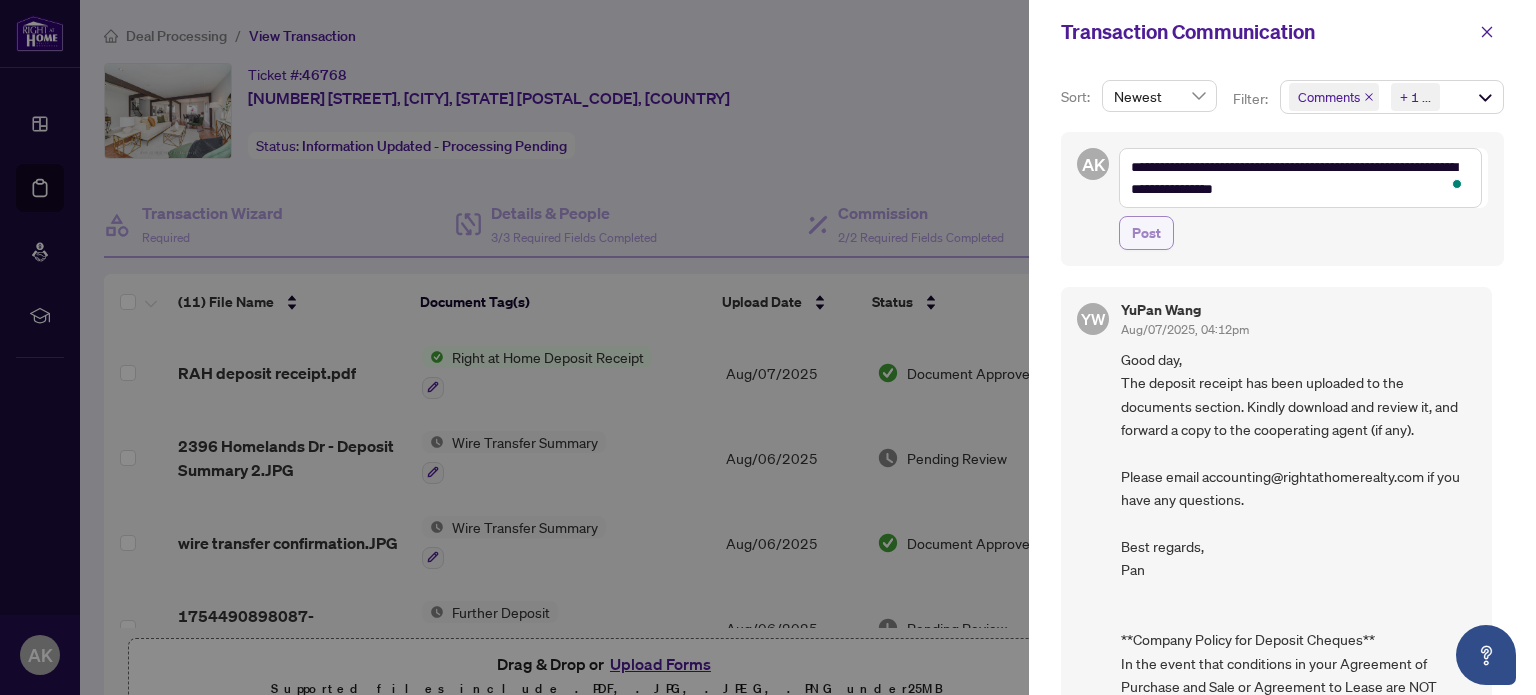click on "Post" at bounding box center [1146, 233] 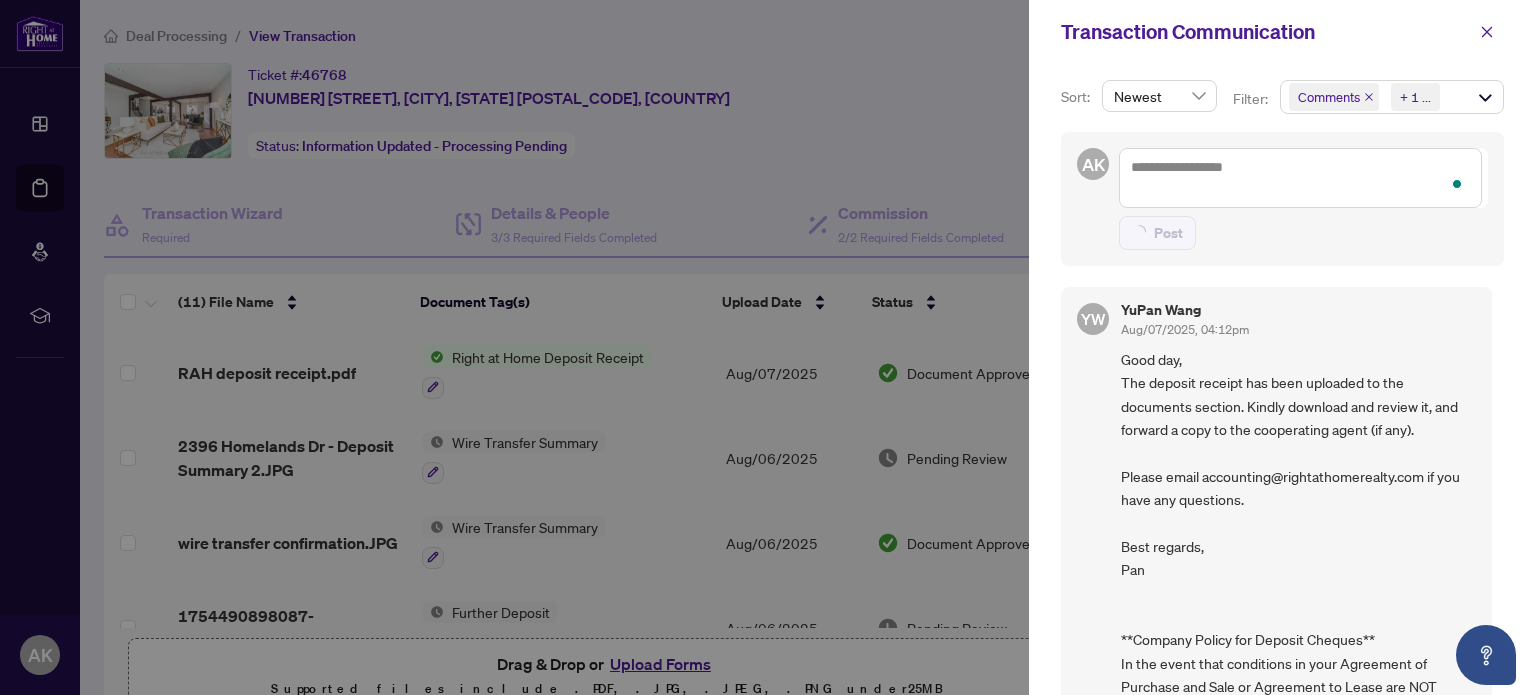 scroll, scrollTop: 0, scrollLeft: 0, axis: both 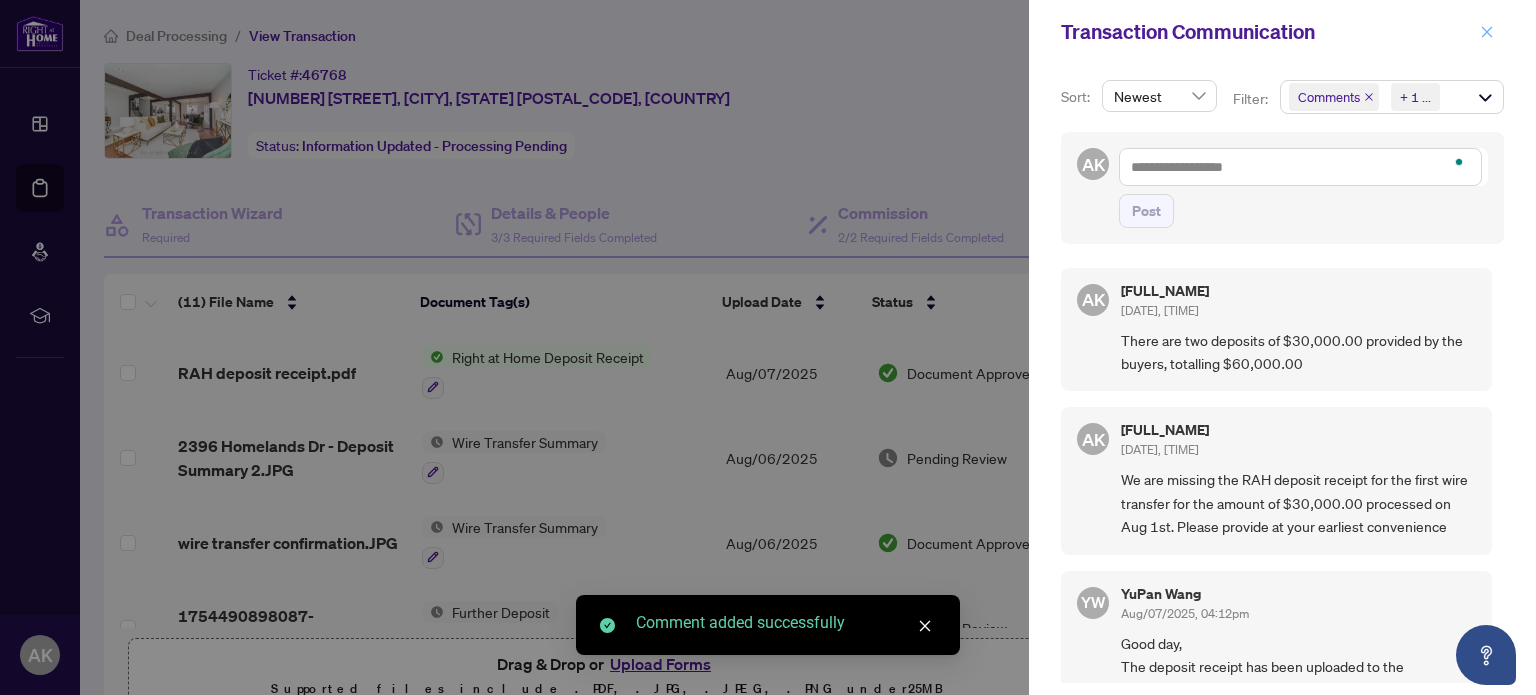 click at bounding box center (1487, 32) 